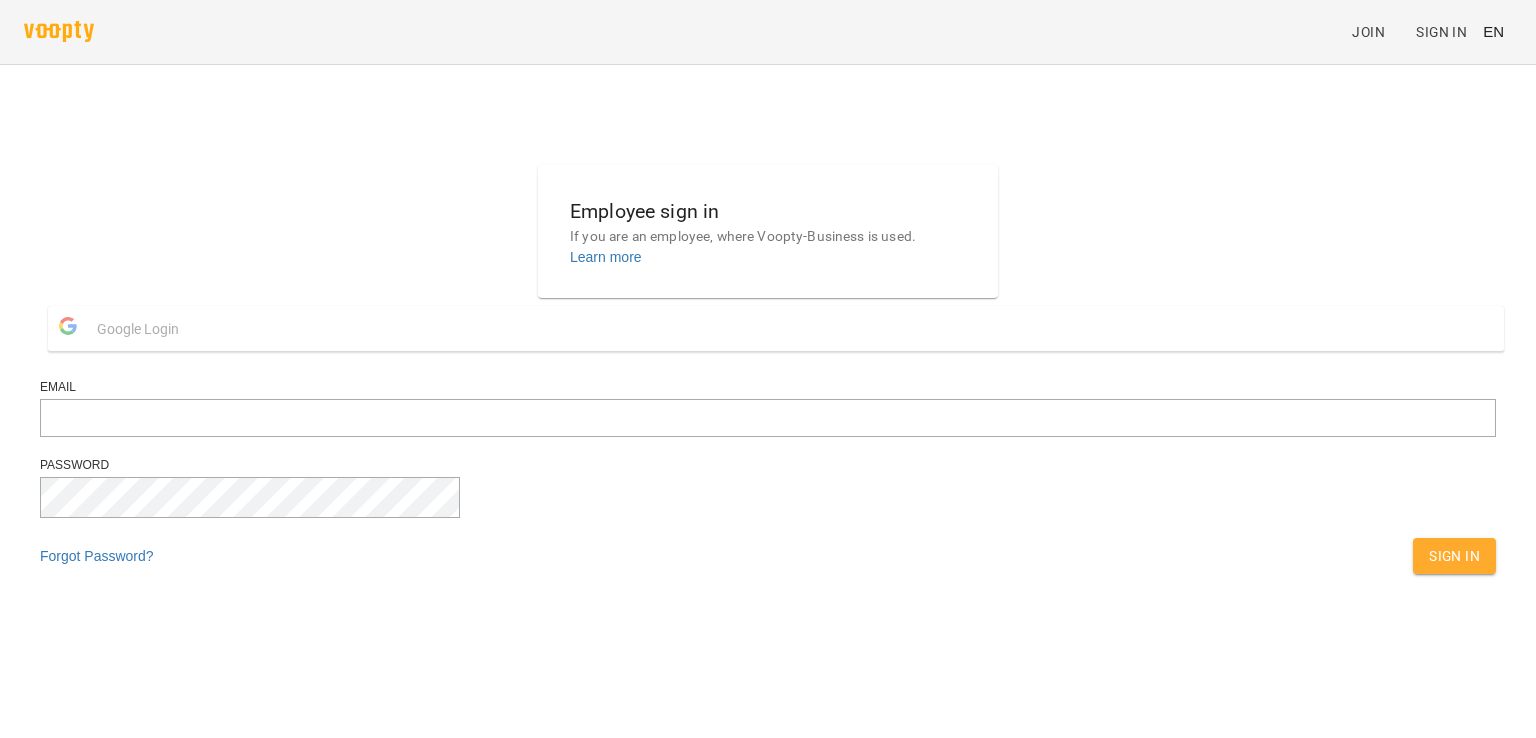 scroll, scrollTop: 0, scrollLeft: 0, axis: both 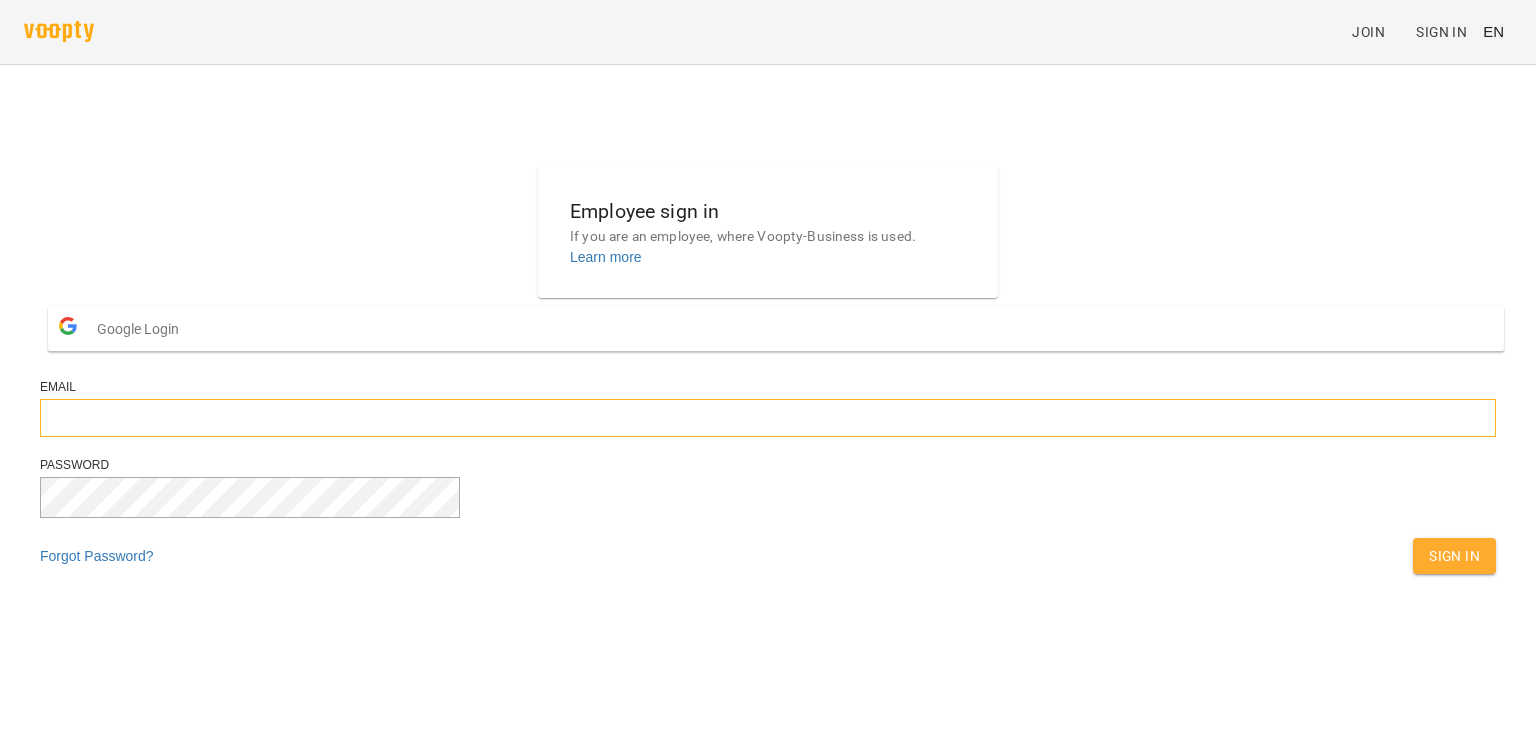 type on "**********" 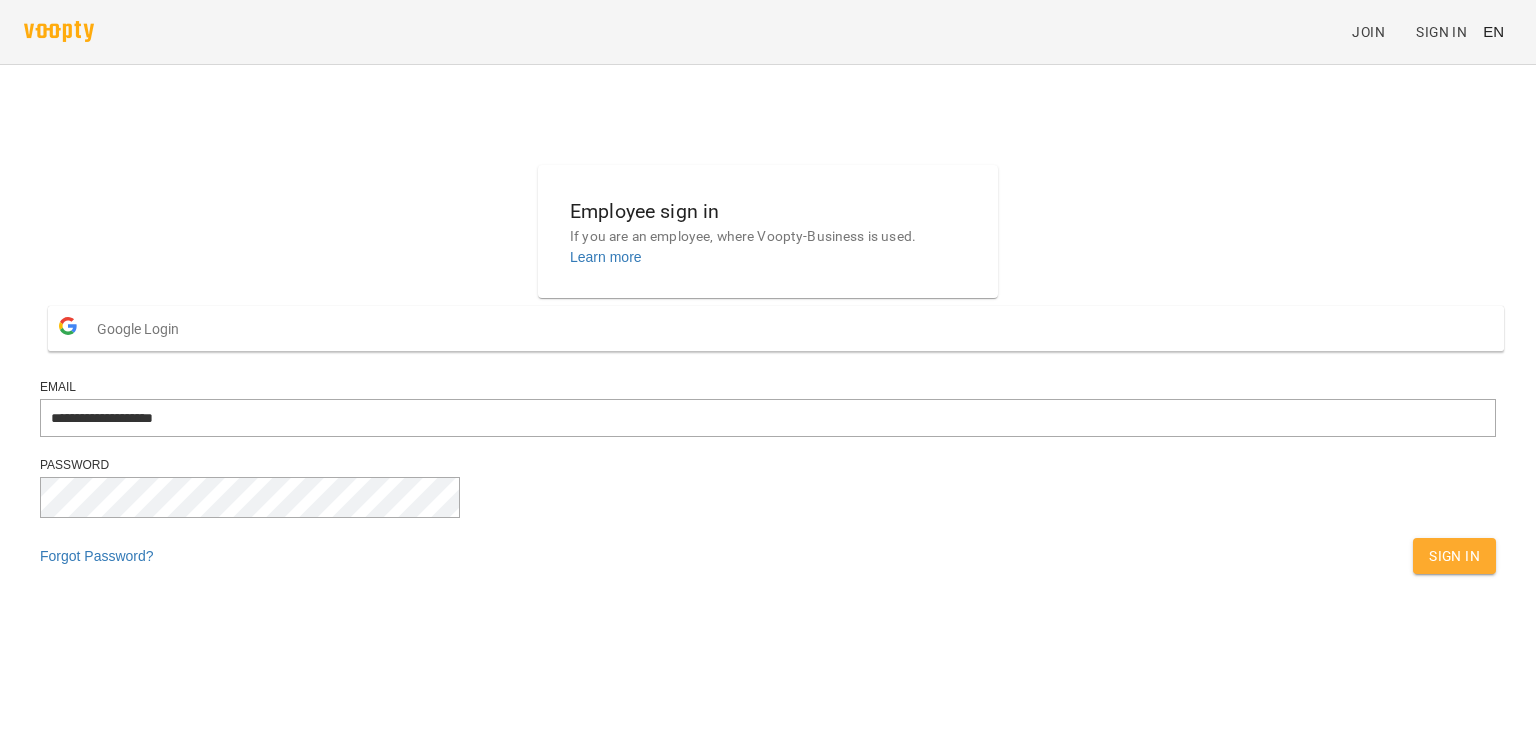click on "Sign In" at bounding box center [1454, 556] 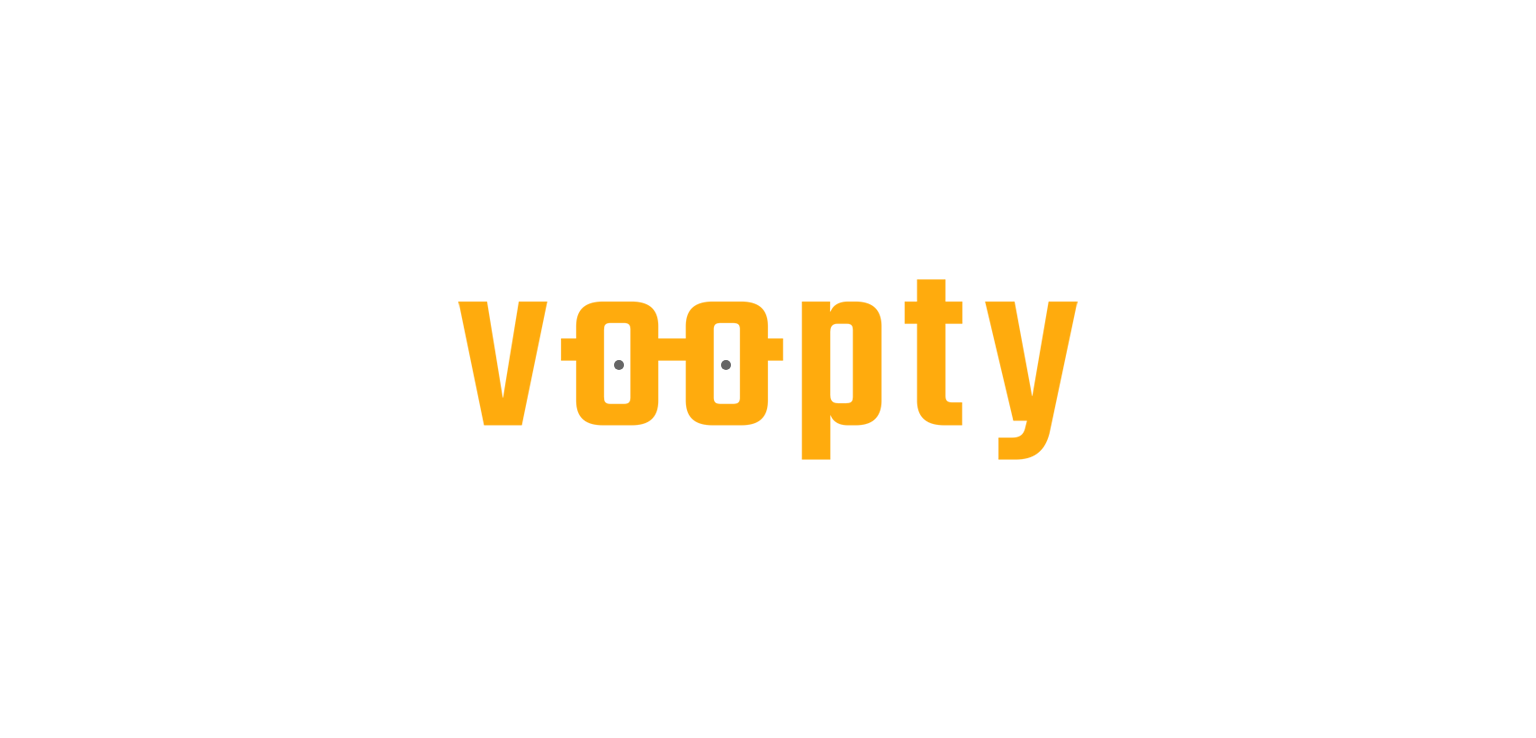 scroll, scrollTop: 0, scrollLeft: 0, axis: both 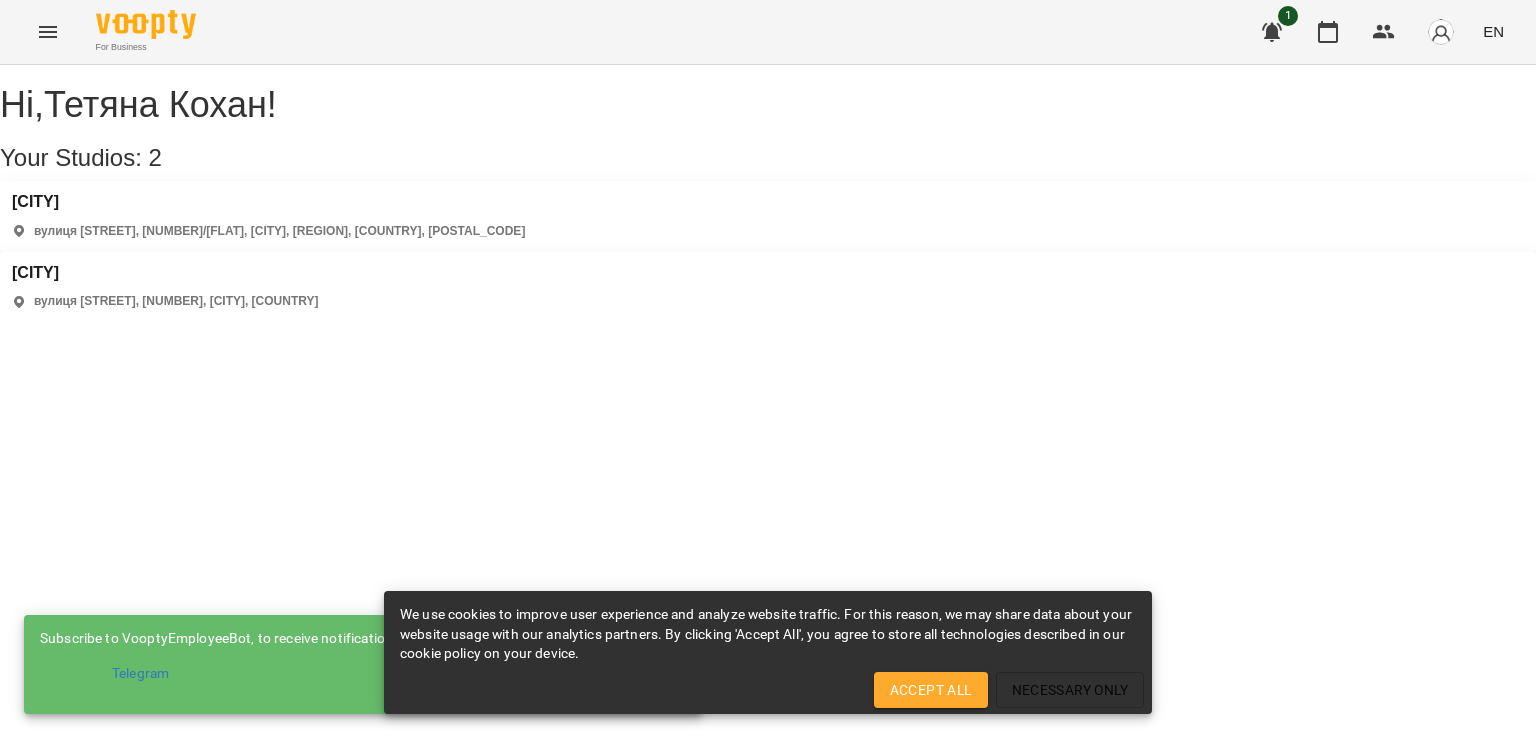 click on "[CITY] вулиця [STREET], [NUMBER], [CITY], [COUNTRY]" at bounding box center (165, 287) 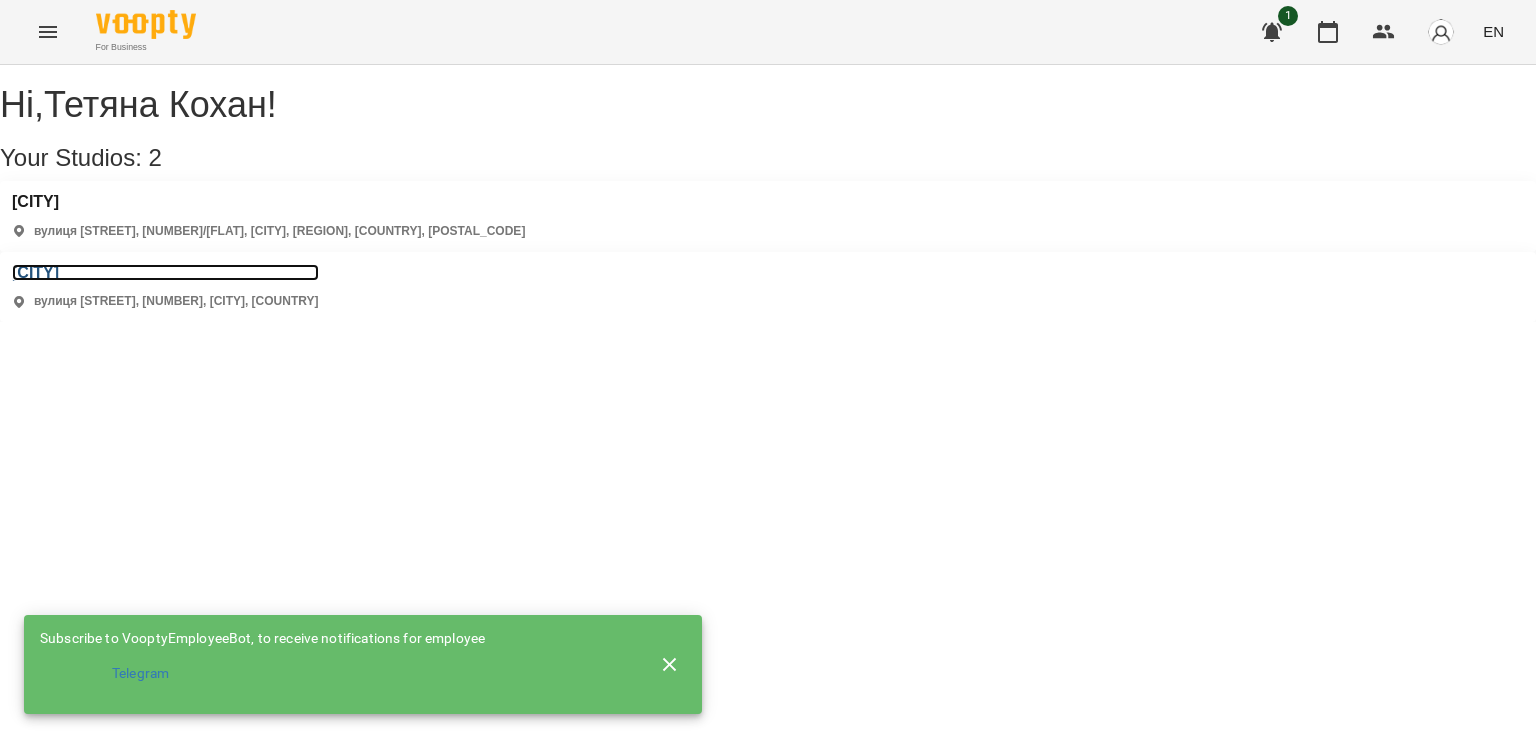 click on "[CITY]" at bounding box center (165, 273) 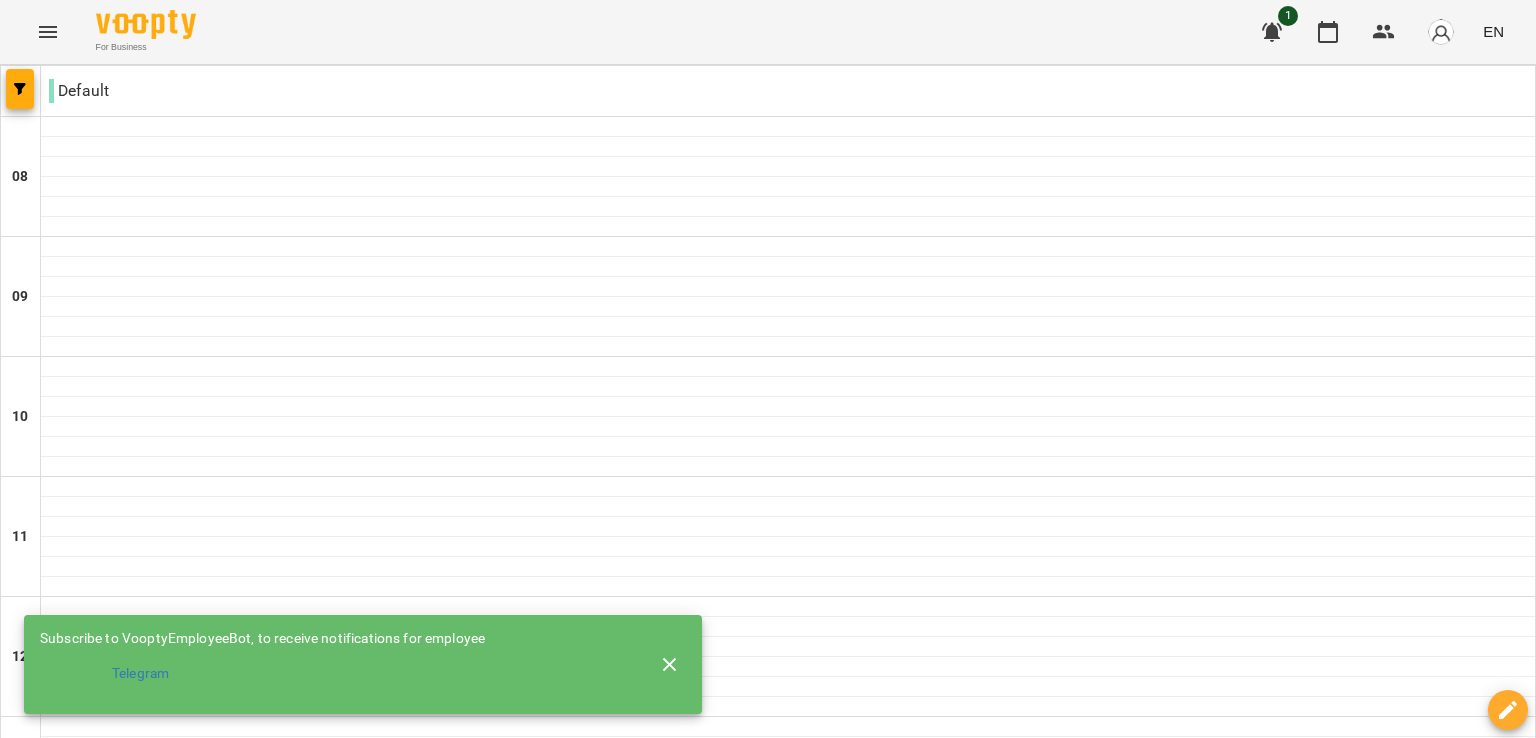 scroll, scrollTop: 1072, scrollLeft: 0, axis: vertical 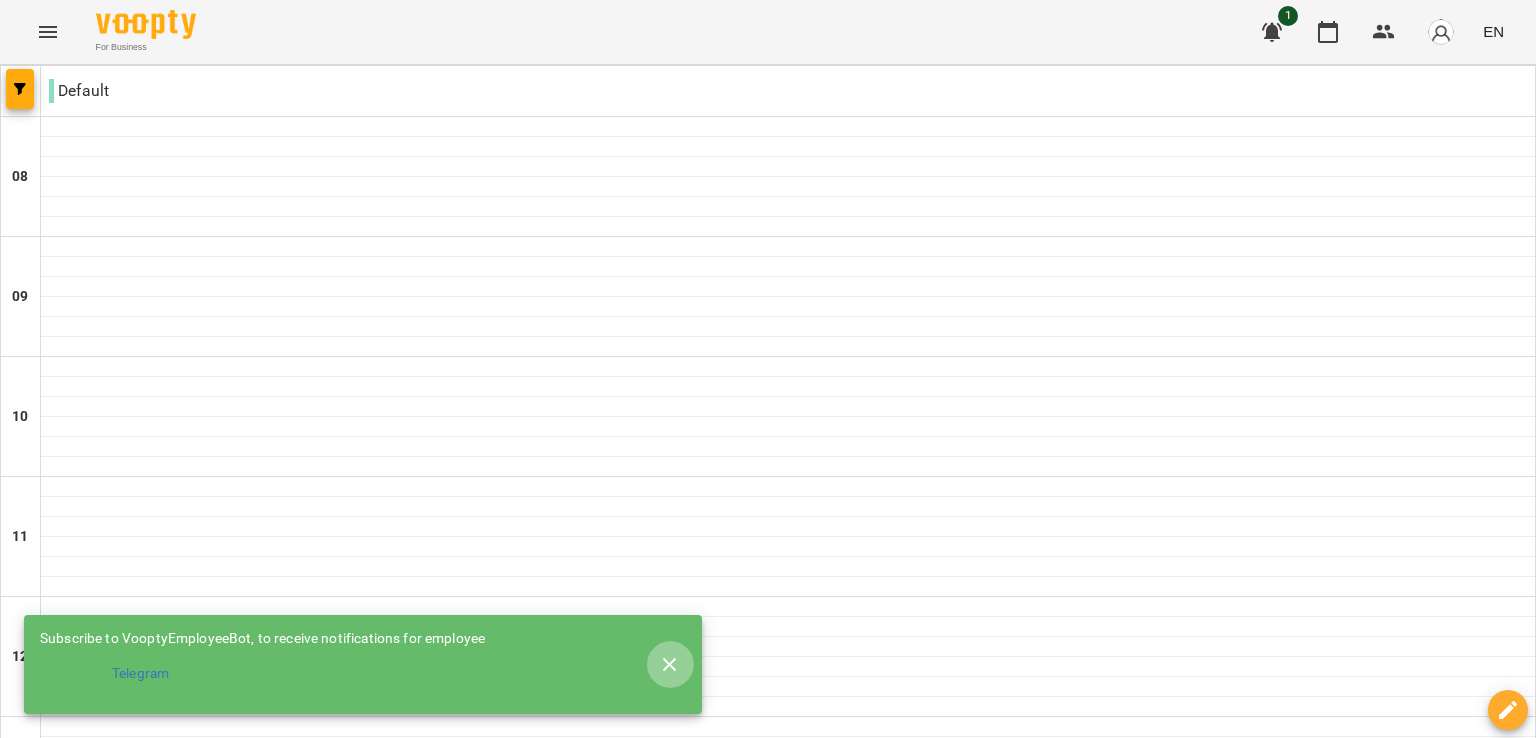 click 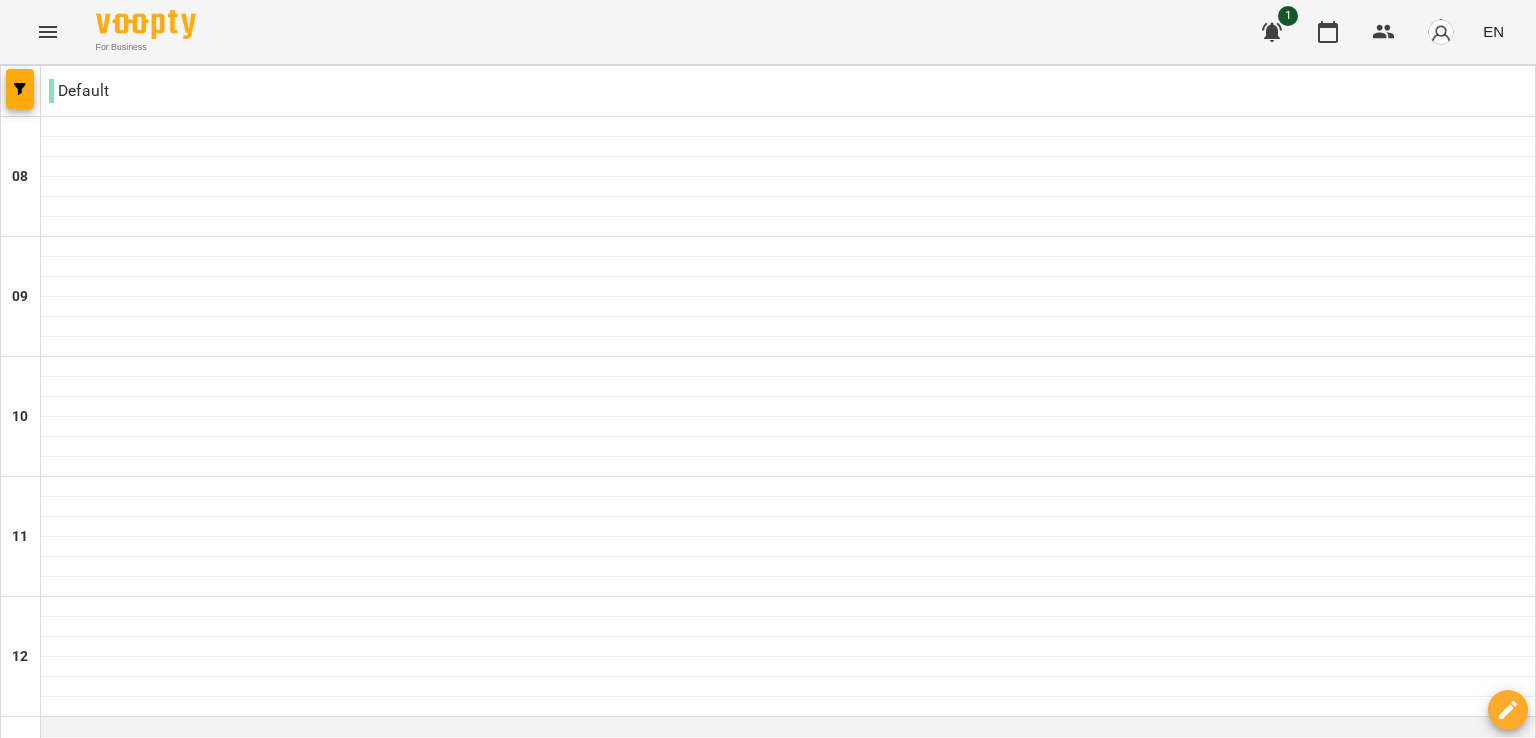 scroll, scrollTop: 500, scrollLeft: 0, axis: vertical 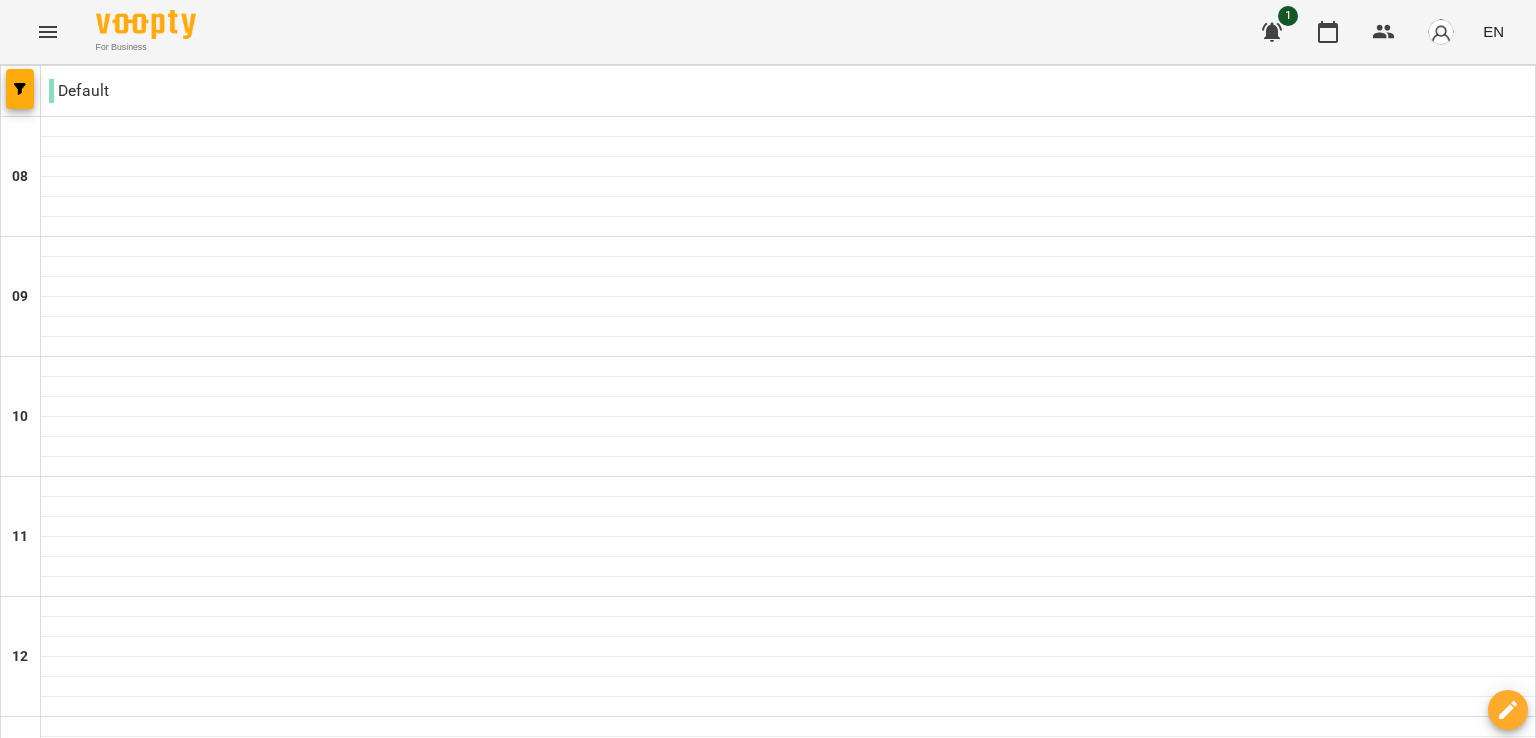 click at bounding box center (788, 847) 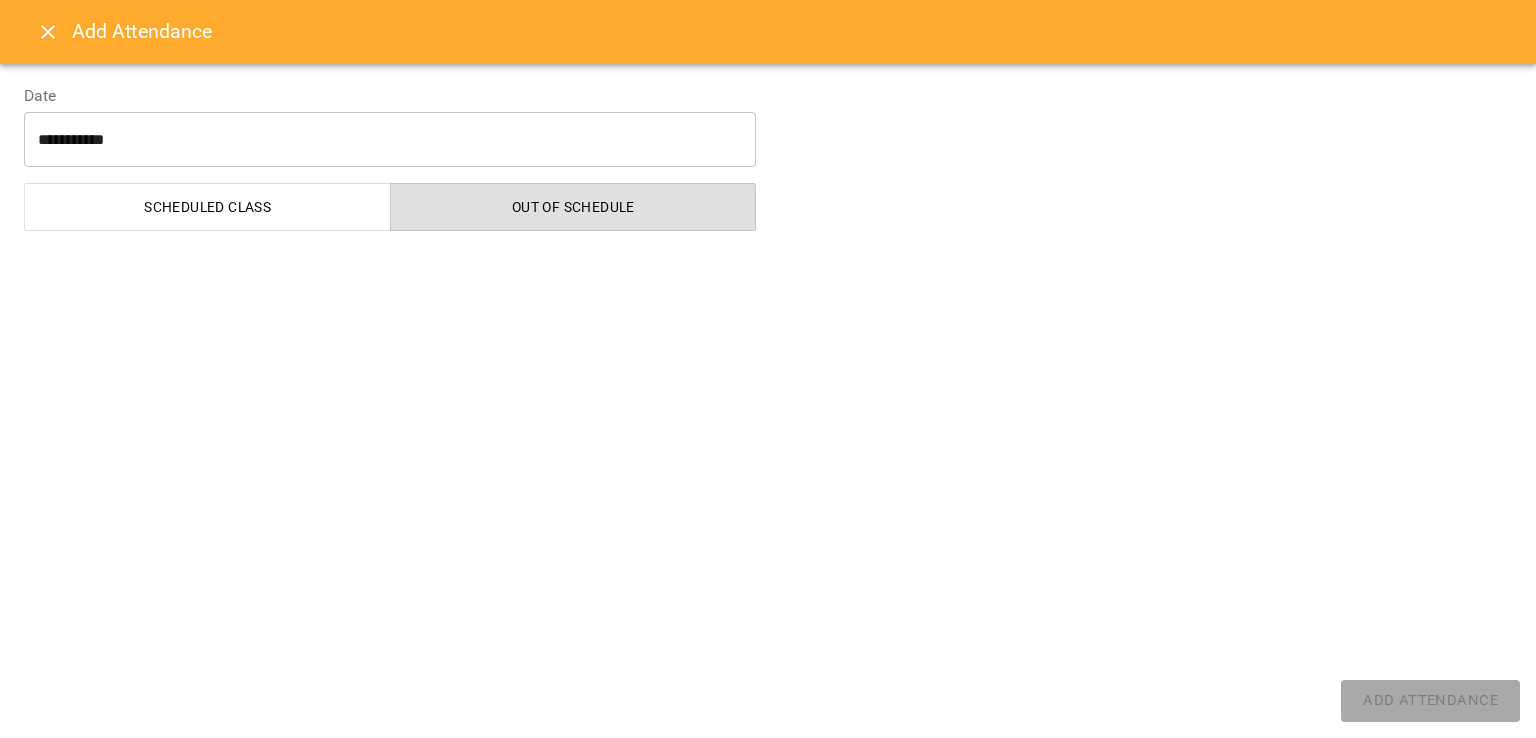 select on "**********" 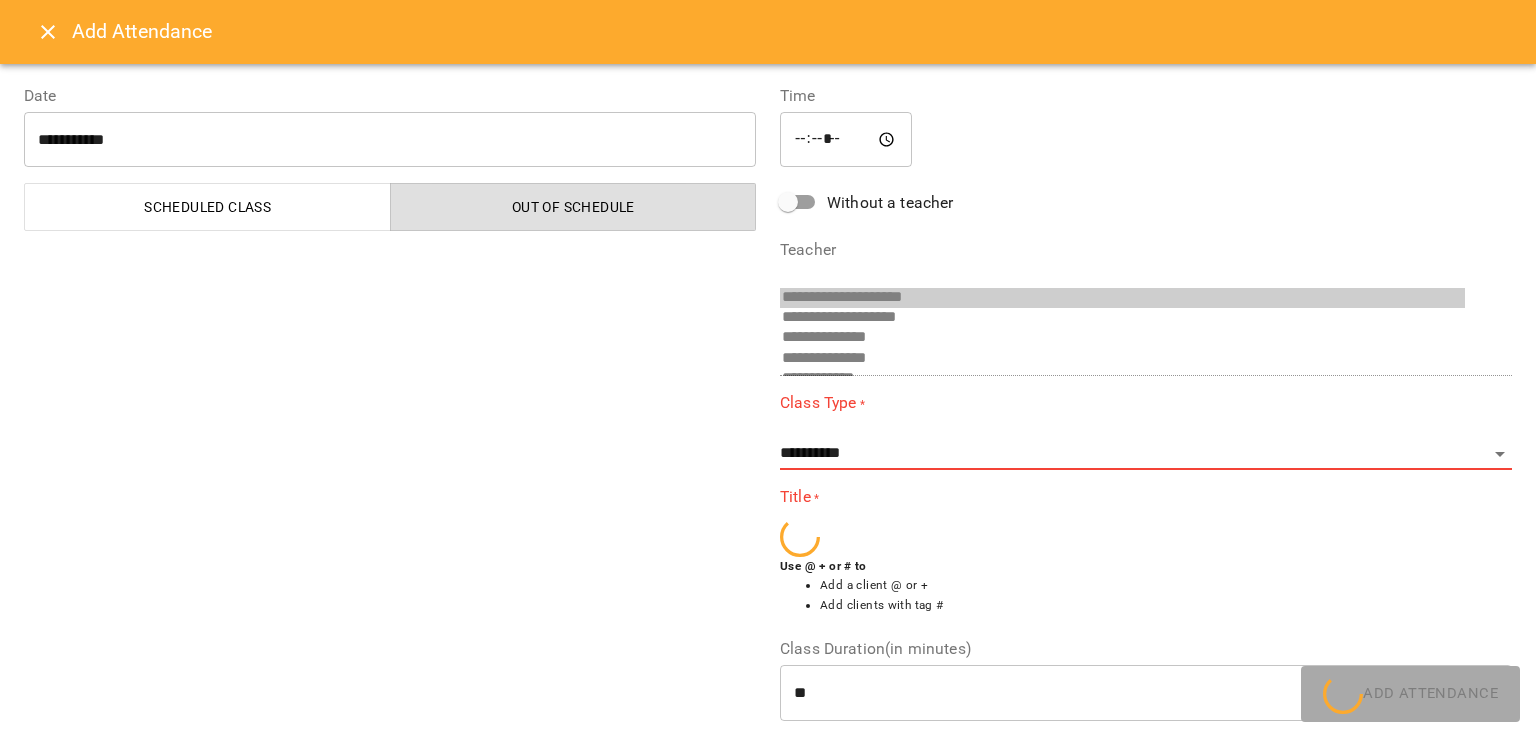 scroll, scrollTop: 13, scrollLeft: 0, axis: vertical 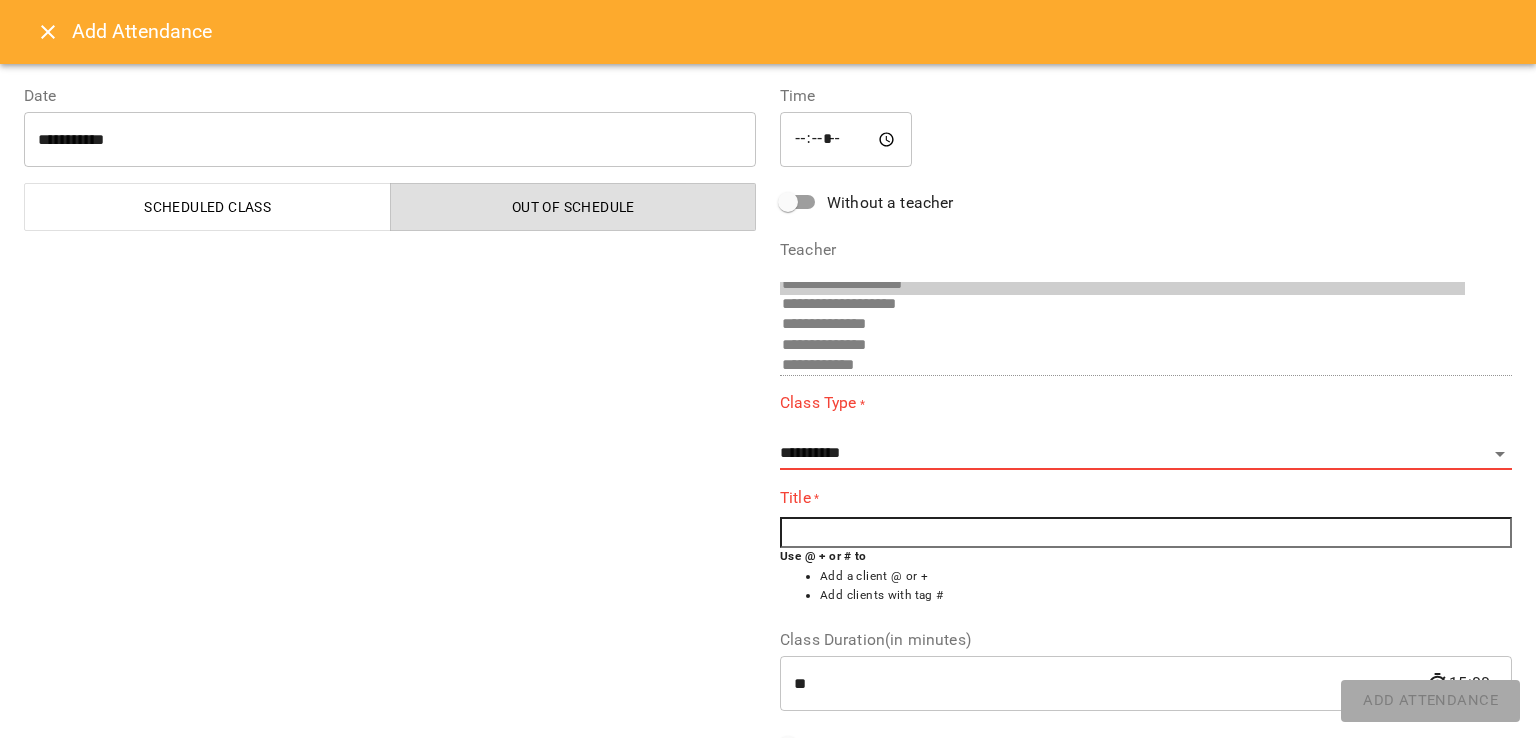 click at bounding box center (1146, 533) 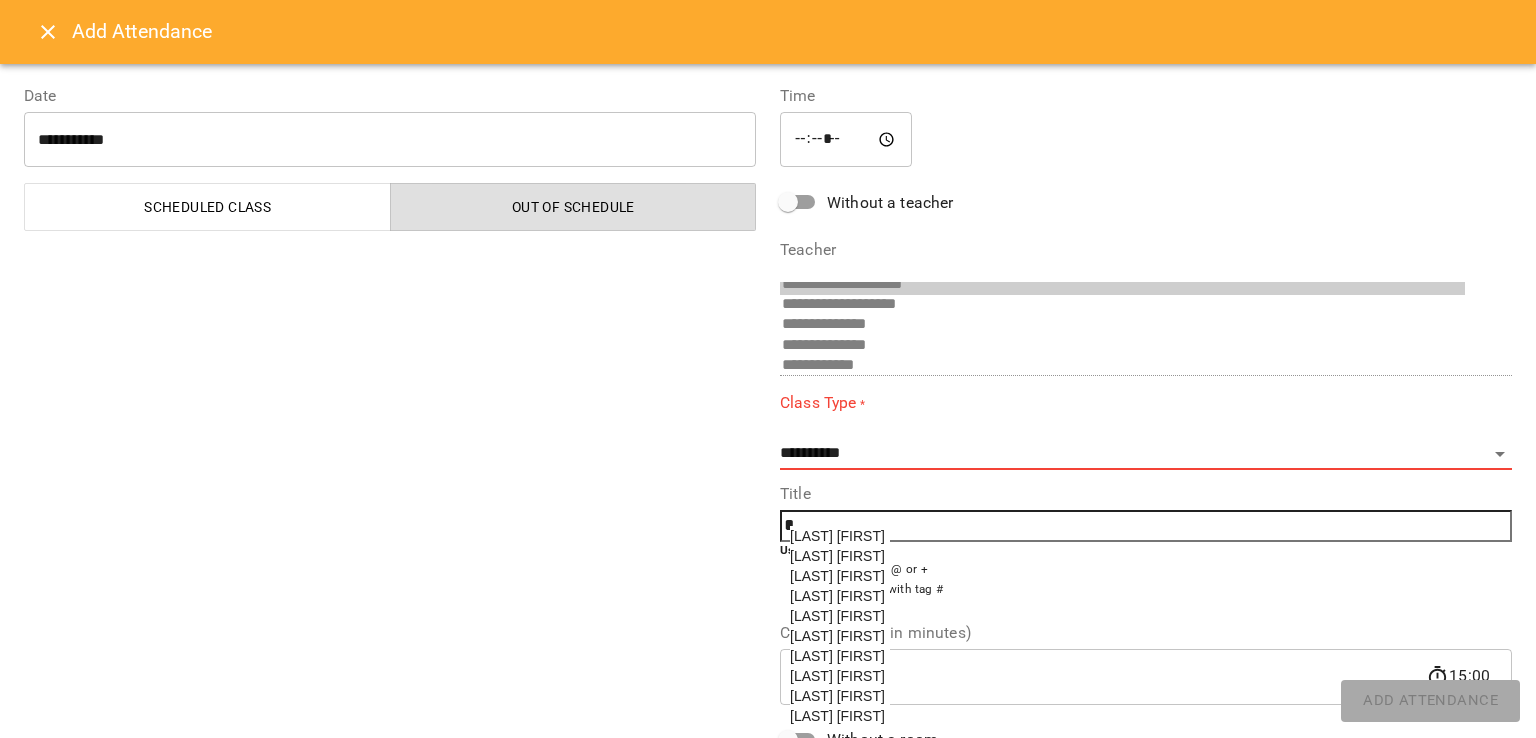 click on "[LAST] [FIRST]" at bounding box center [837, 636] 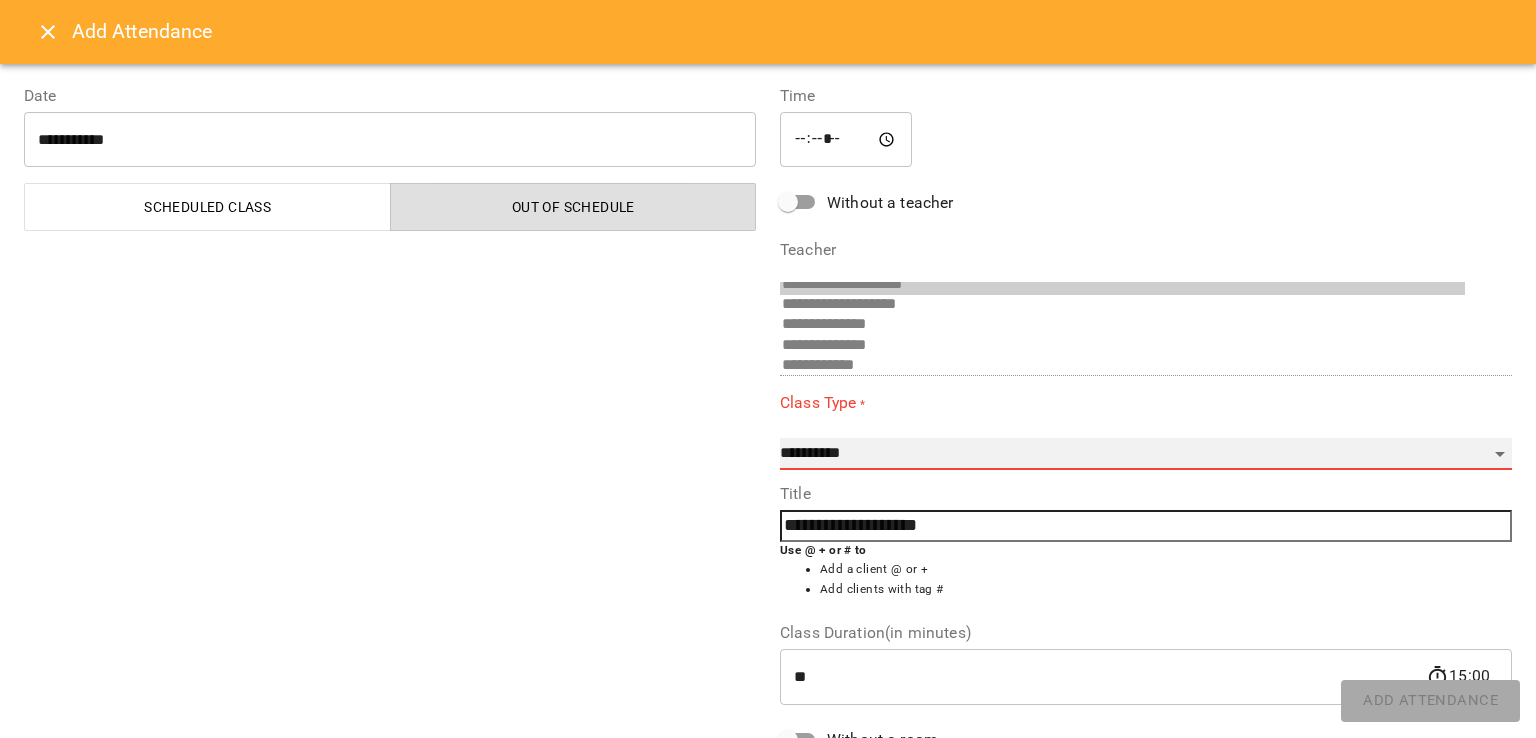 click on "**********" at bounding box center (1146, 454) 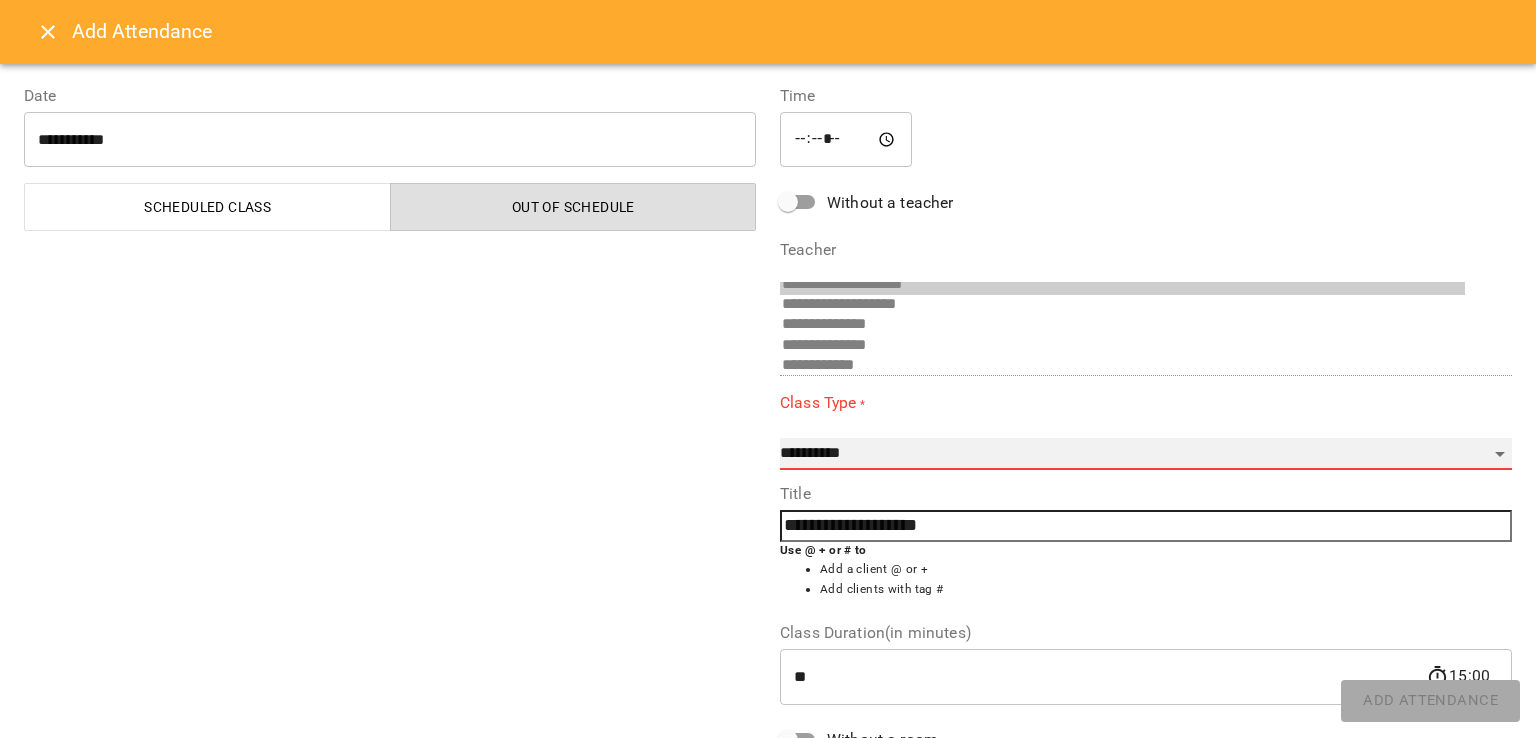 select on "**" 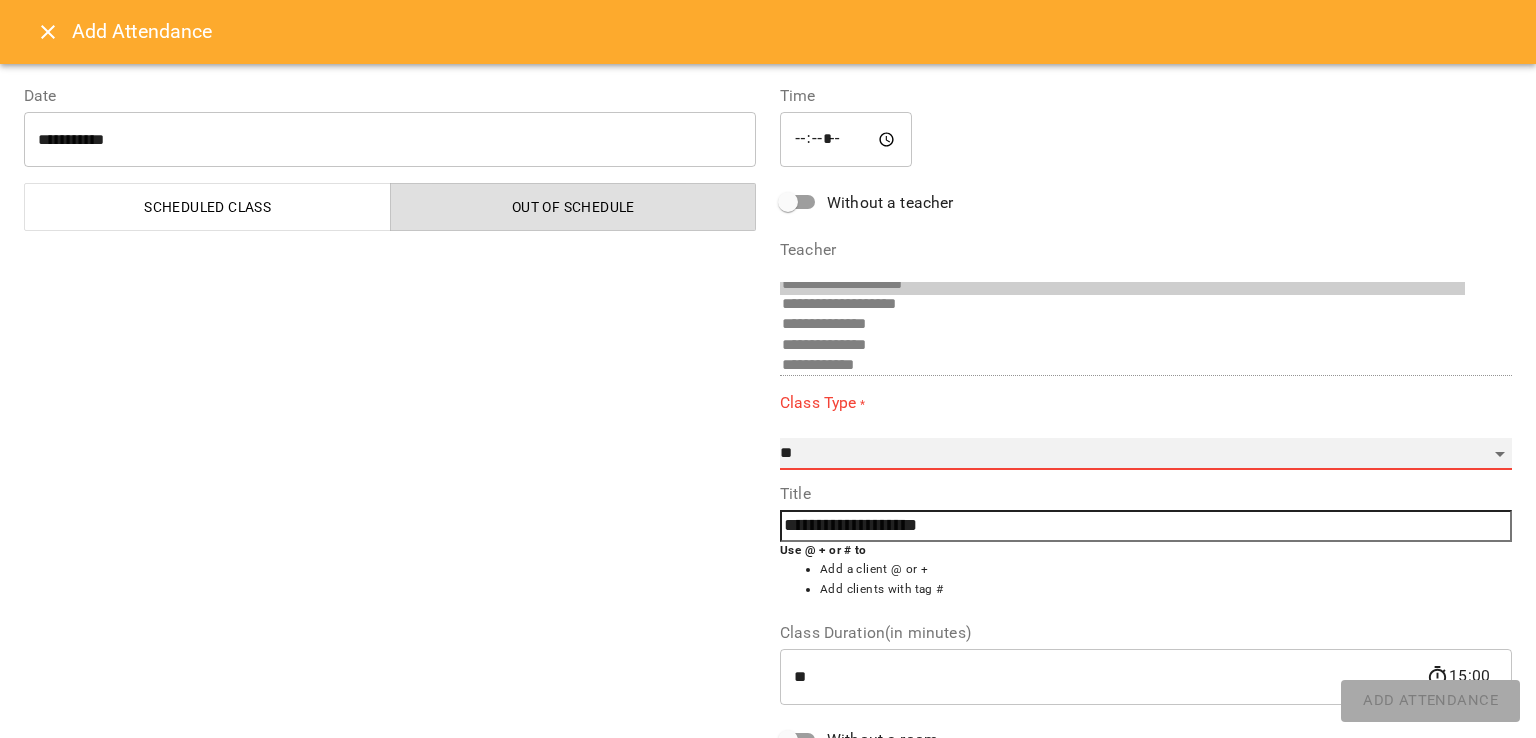 click on "**********" at bounding box center (1146, 454) 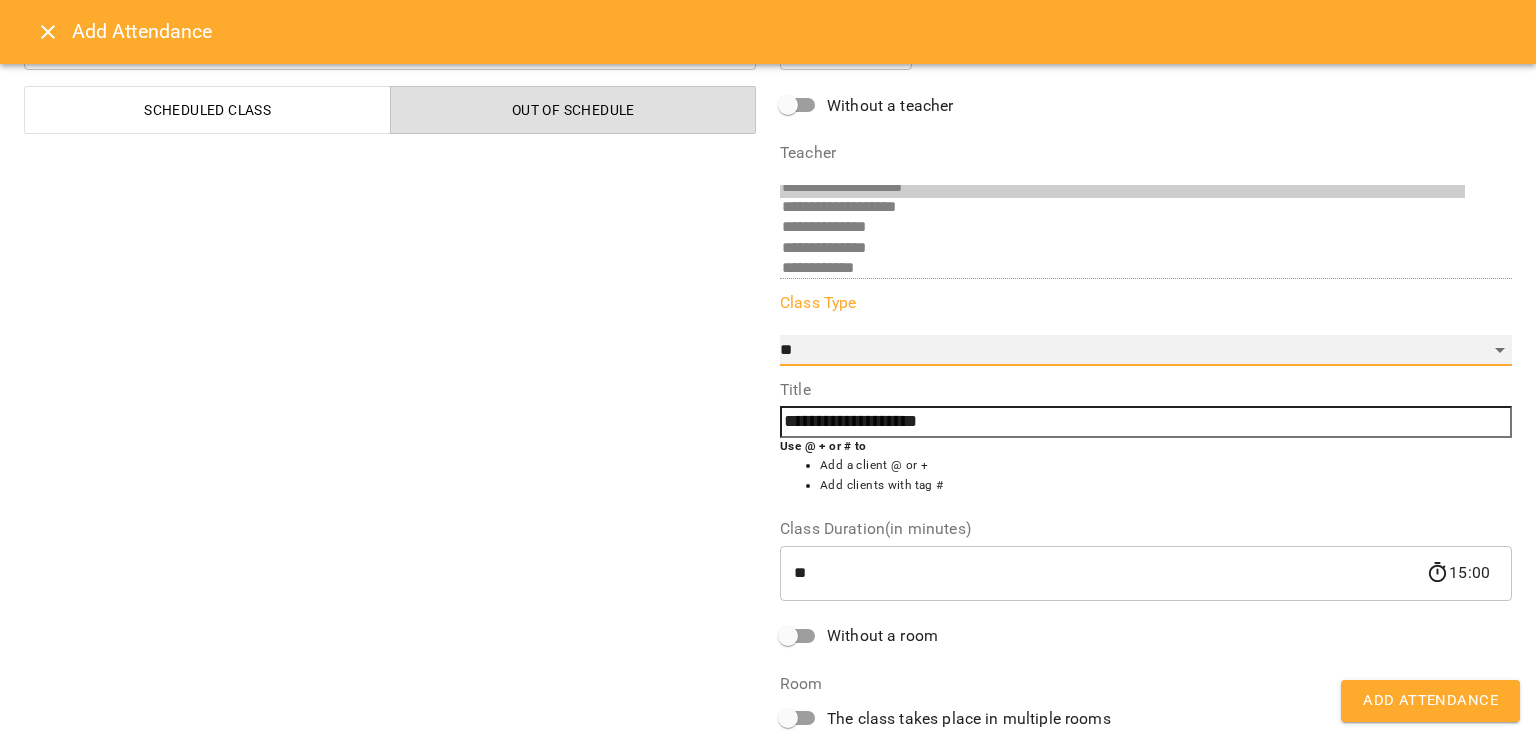scroll, scrollTop: 0, scrollLeft: 0, axis: both 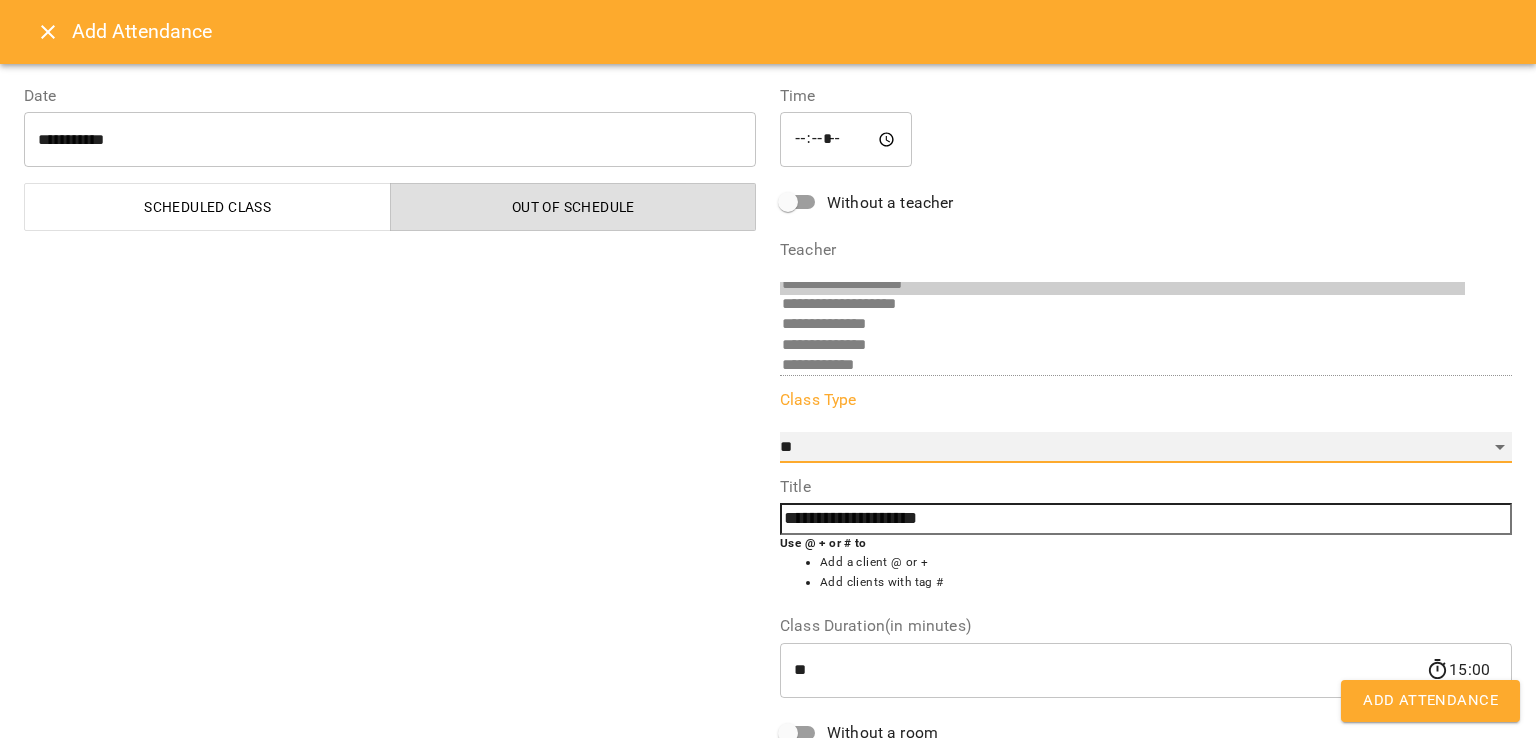 click on "**********" at bounding box center [1146, 448] 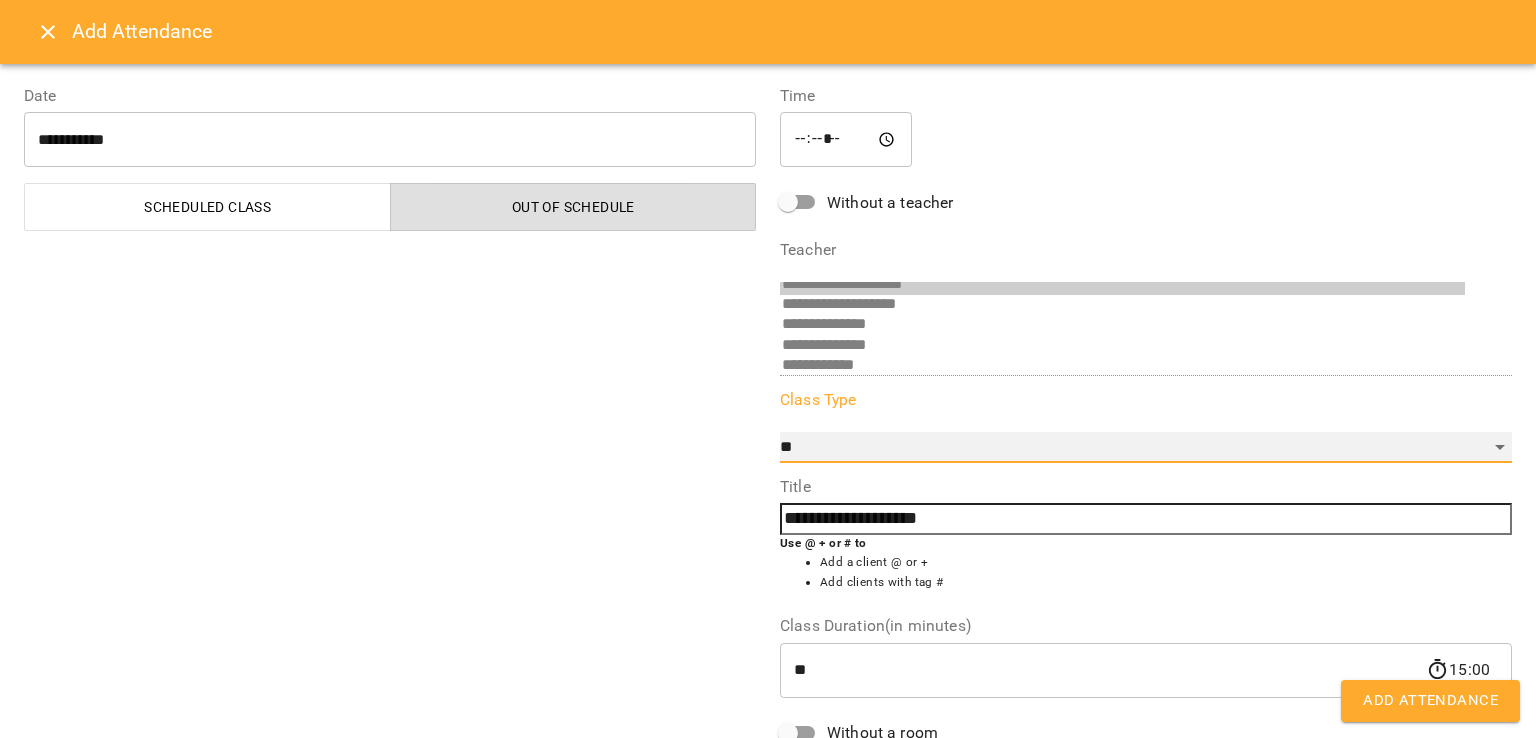 click on "**********" at bounding box center [1146, 448] 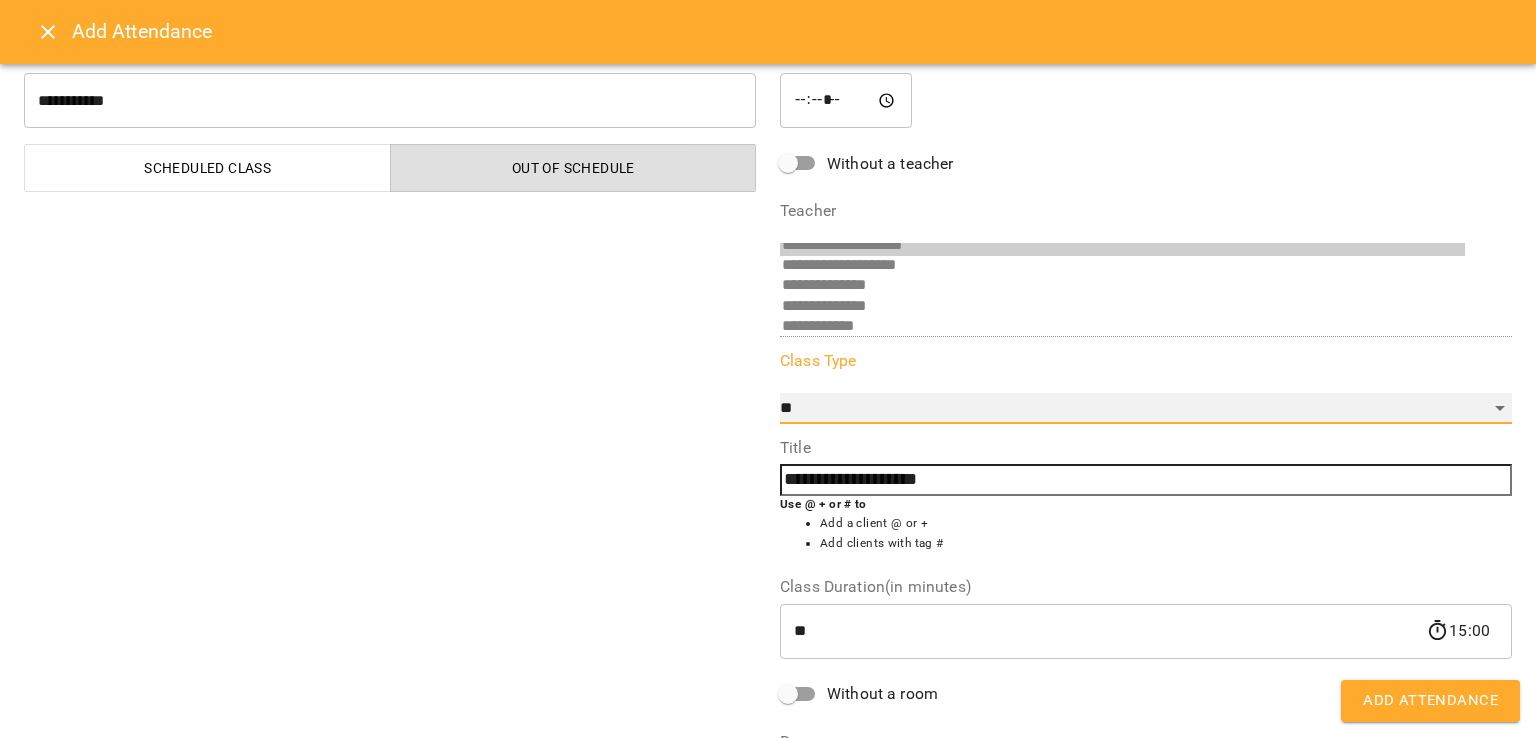 scroll, scrollTop: 0, scrollLeft: 0, axis: both 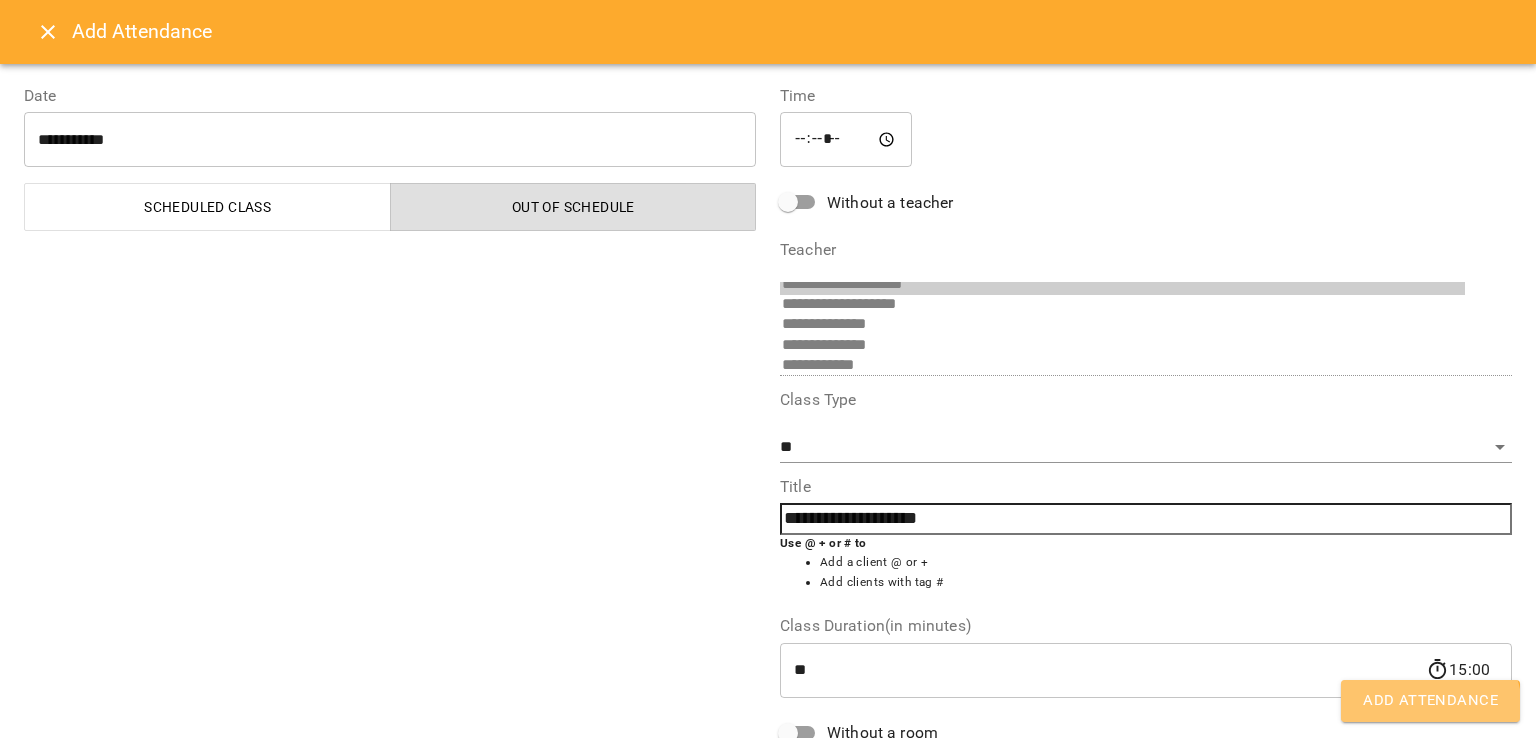 click on "Add Attendance" at bounding box center (1430, 701) 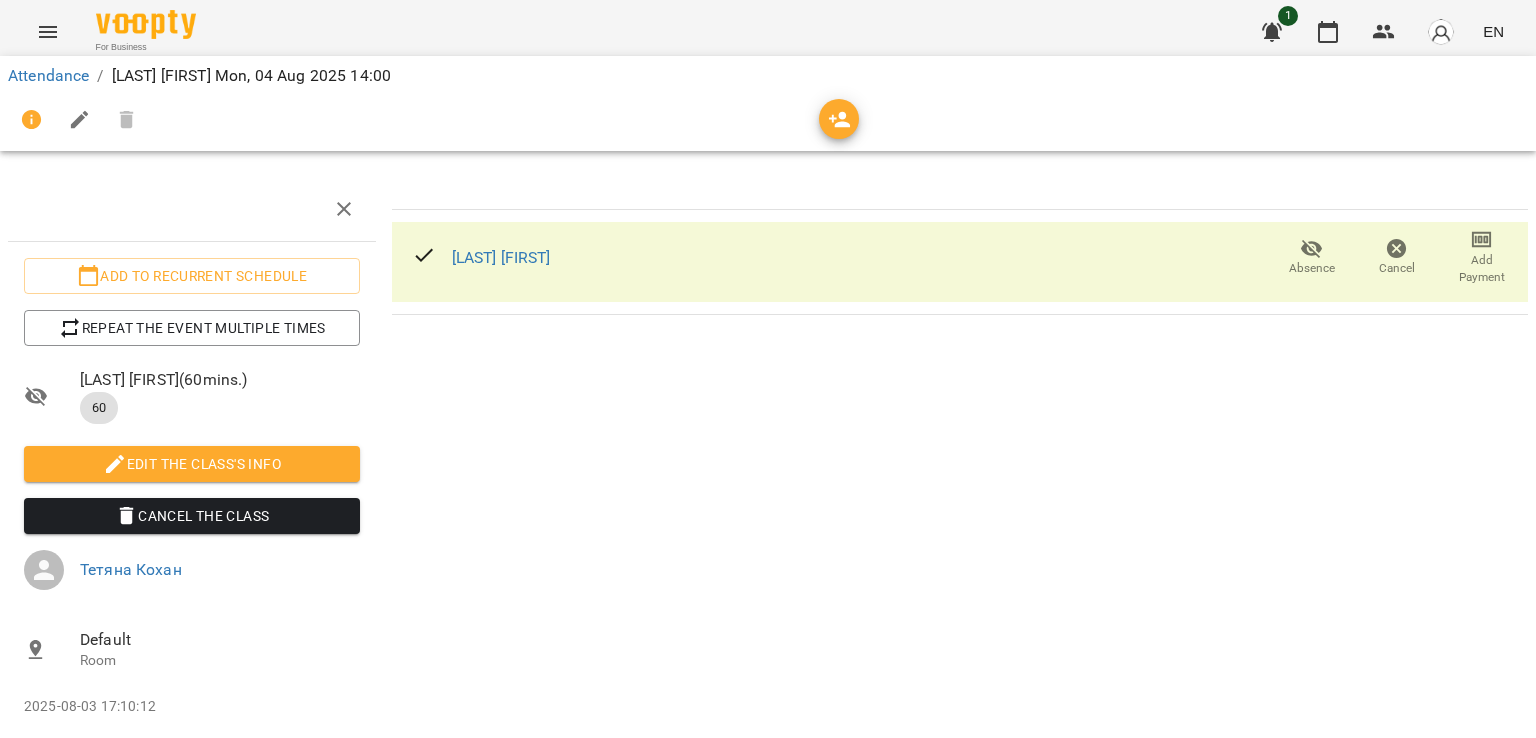 click at bounding box center (48, 32) 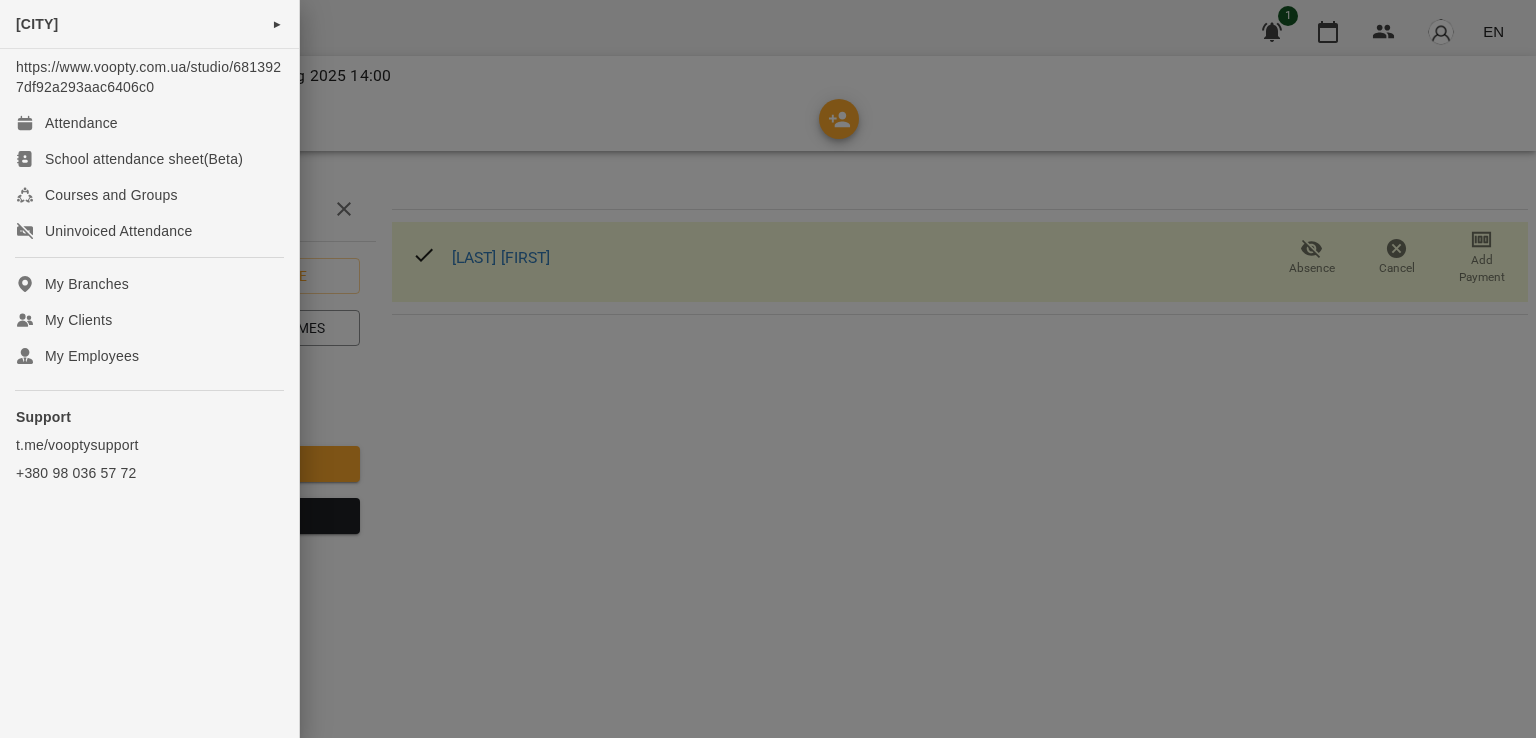 click at bounding box center [768, 369] 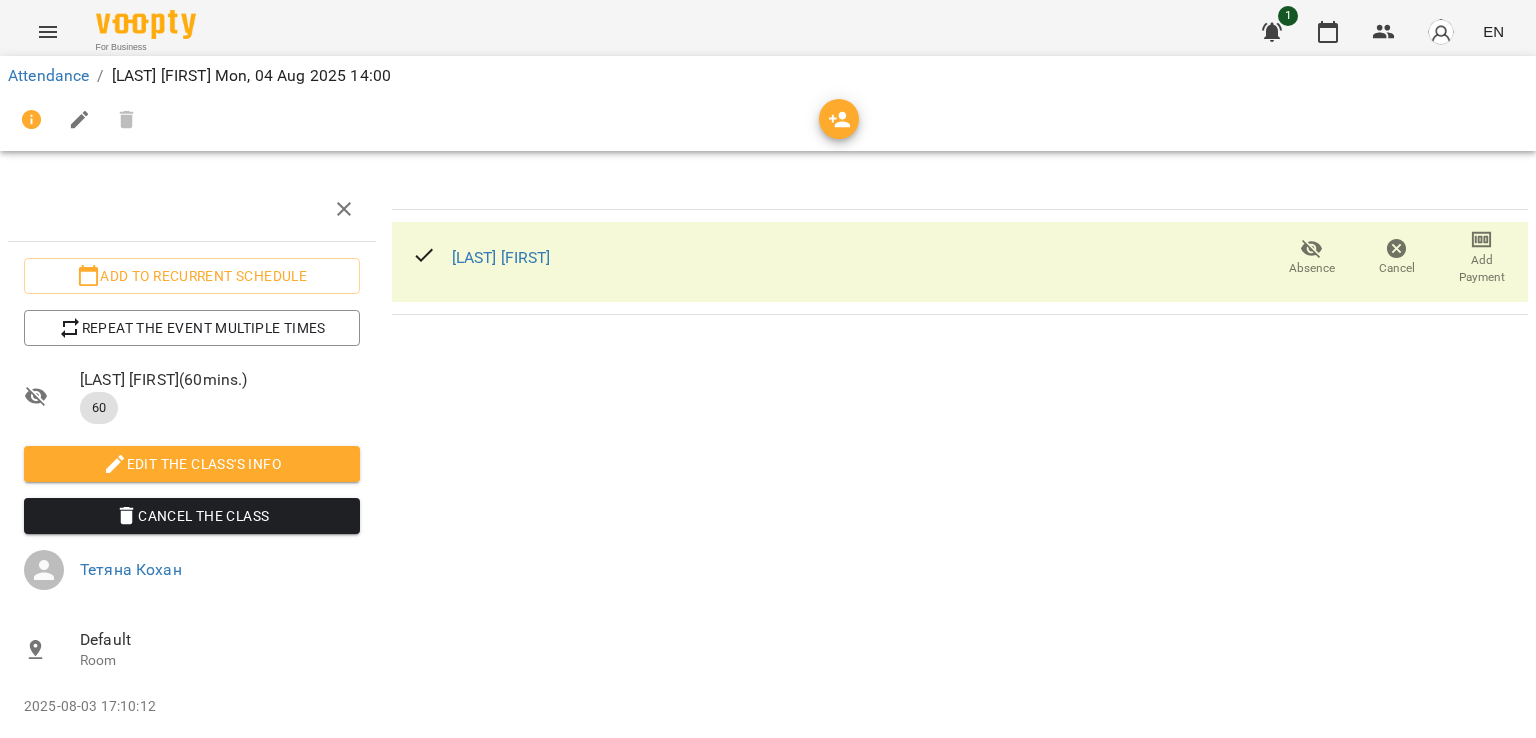 click on "EN" at bounding box center [1493, 31] 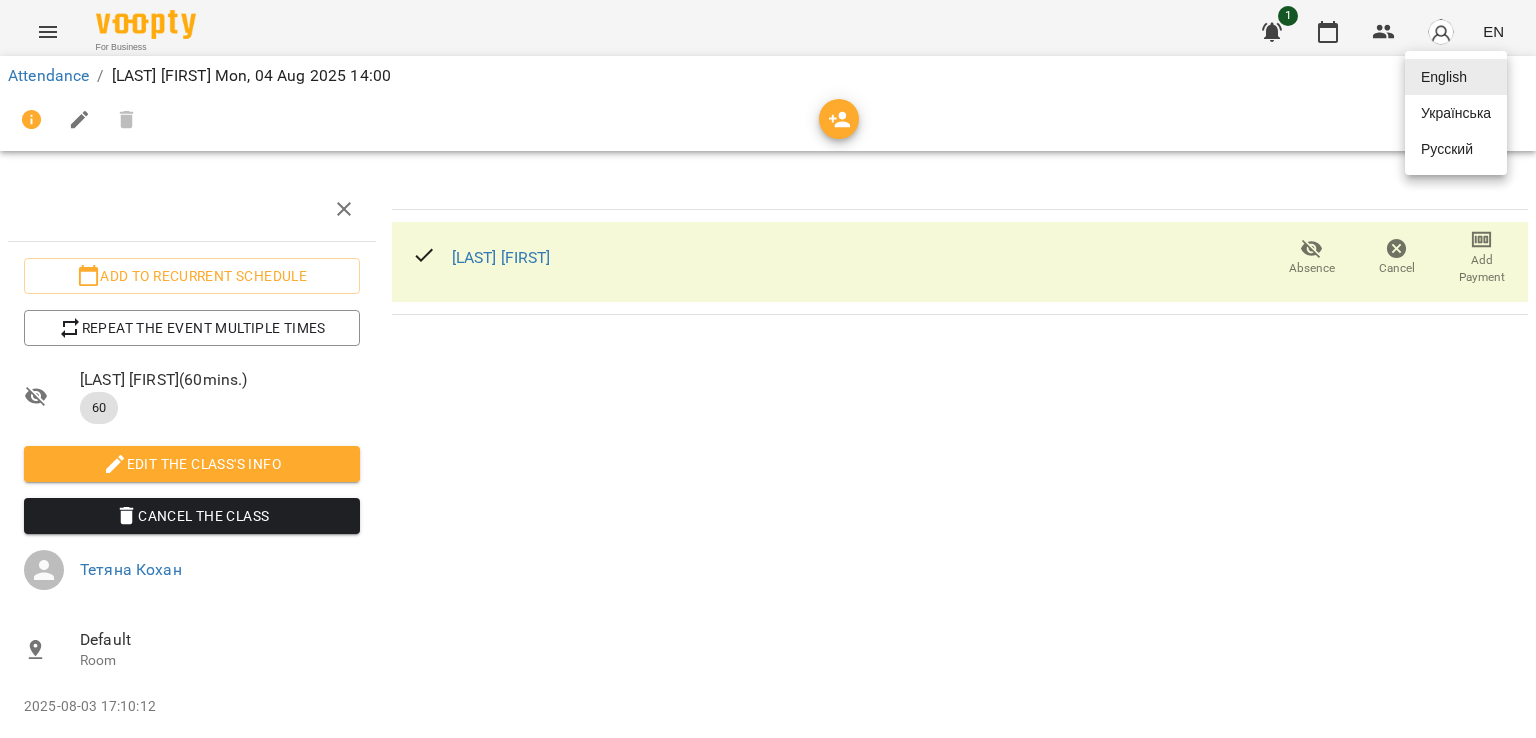 click on "Українська" at bounding box center (1456, 113) 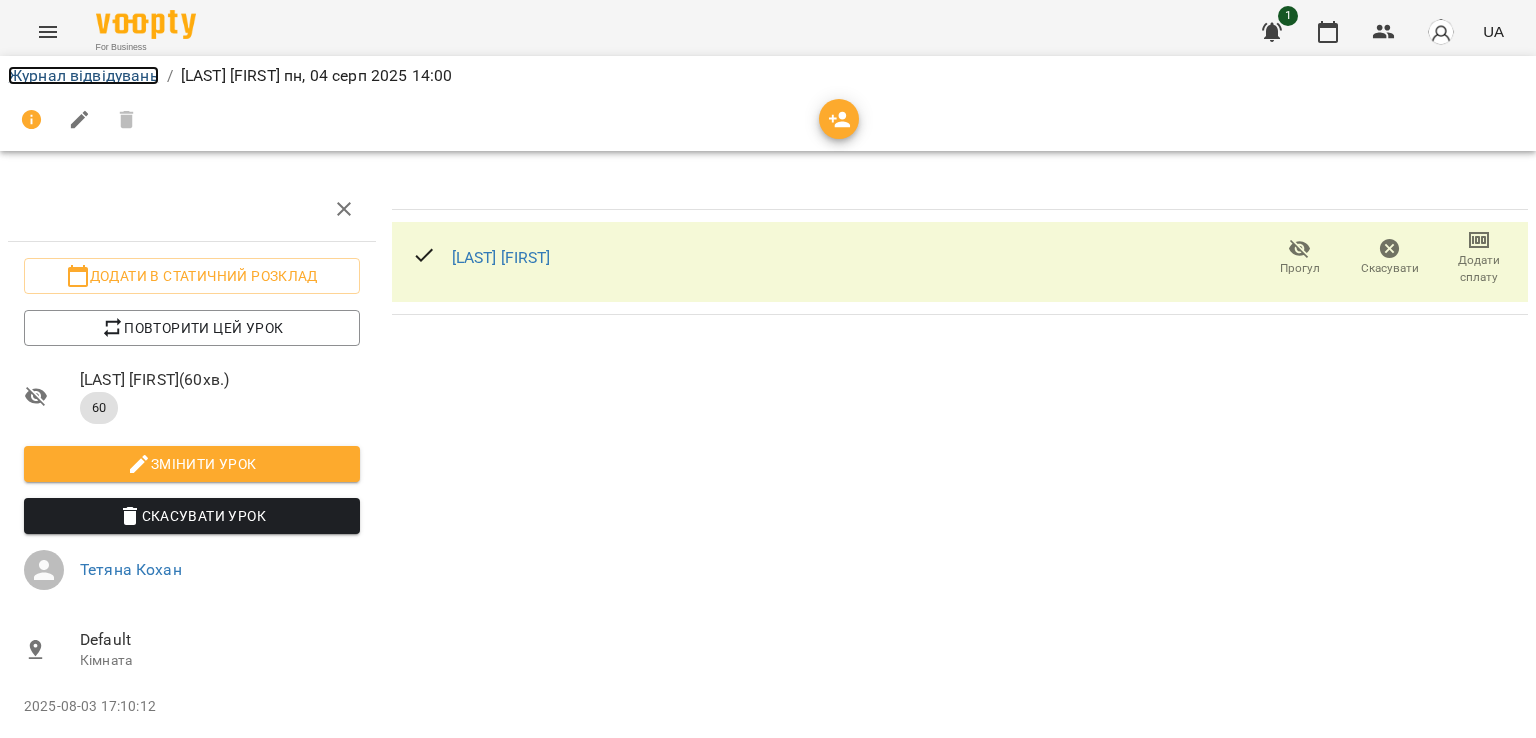 click on "Журнал відвідувань" at bounding box center [83, 75] 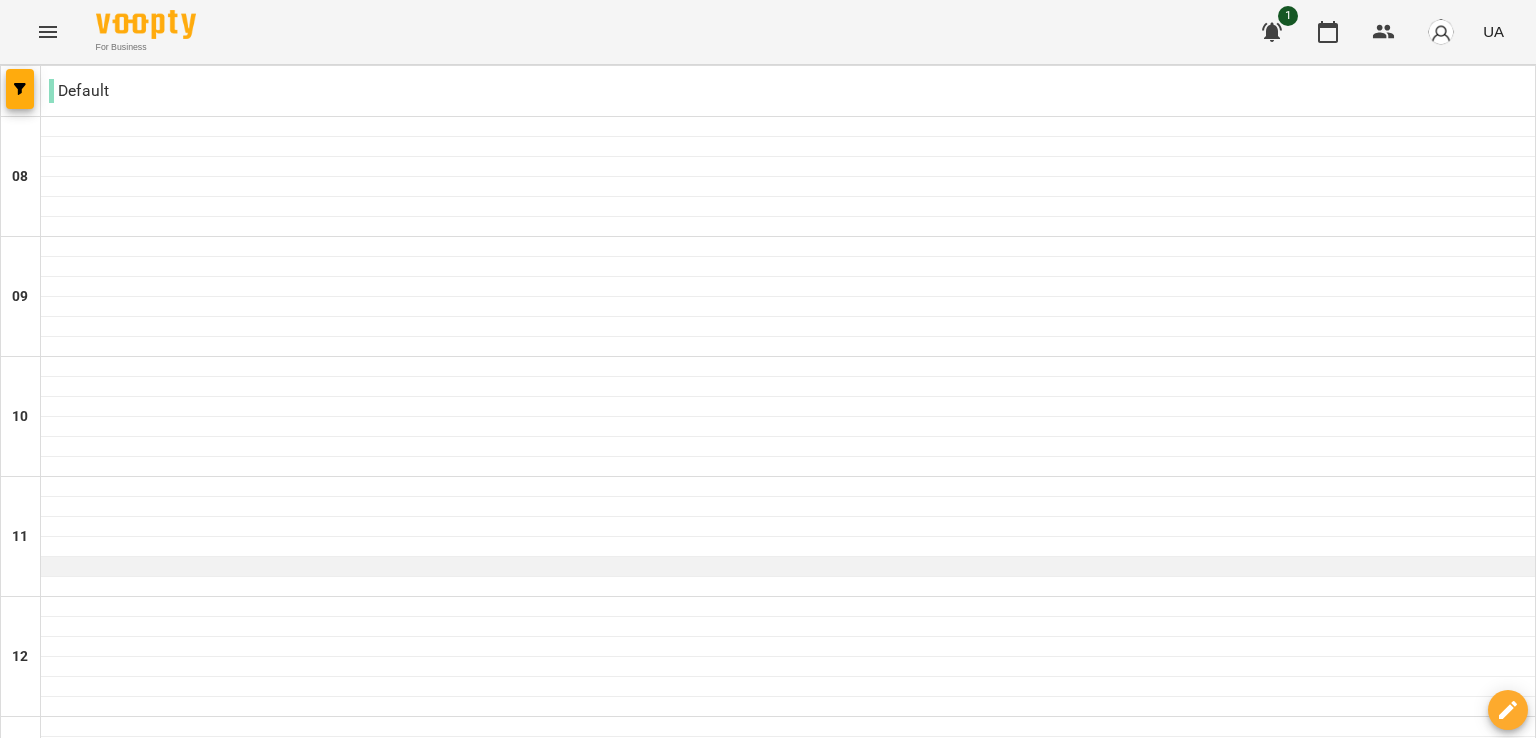 scroll, scrollTop: 700, scrollLeft: 0, axis: vertical 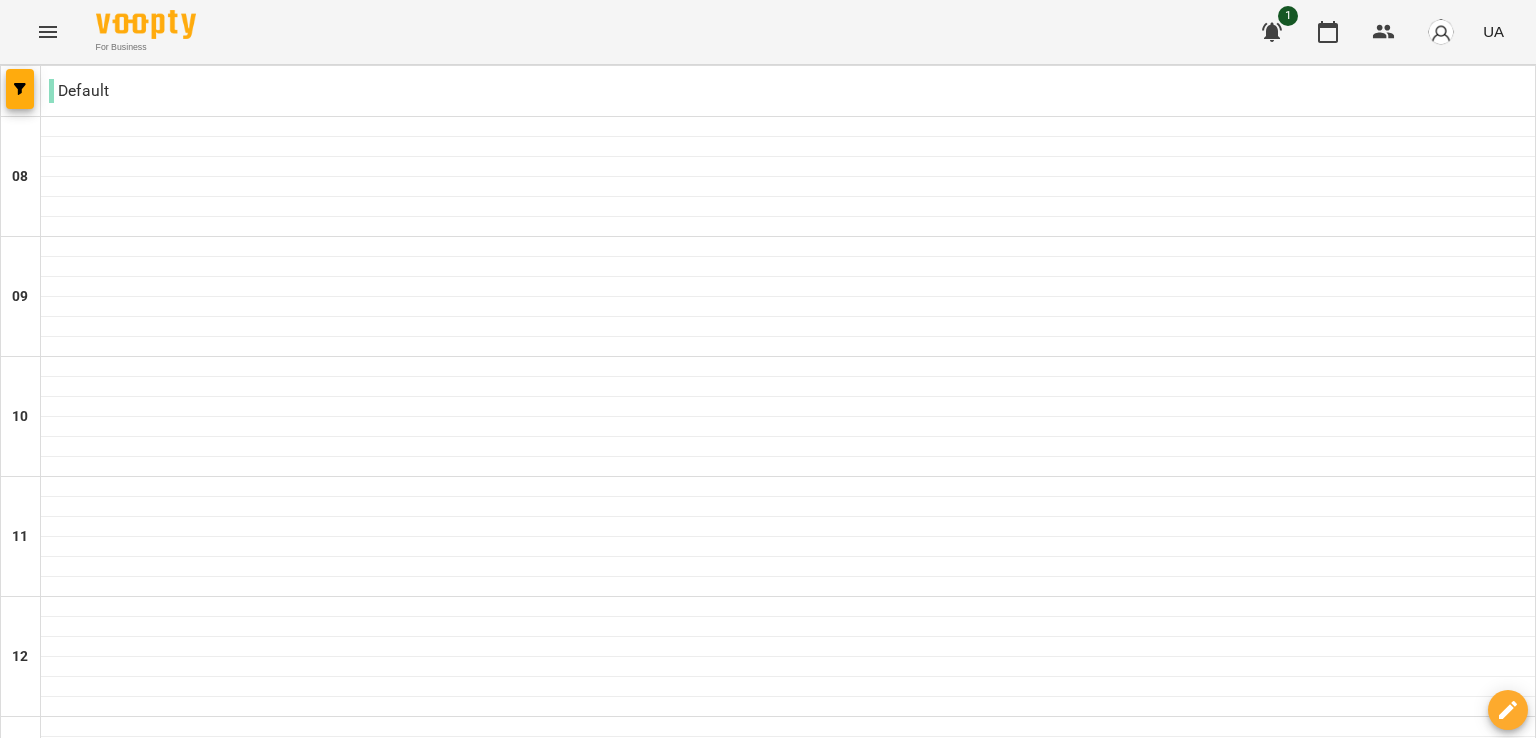 click at bounding box center [788, 987] 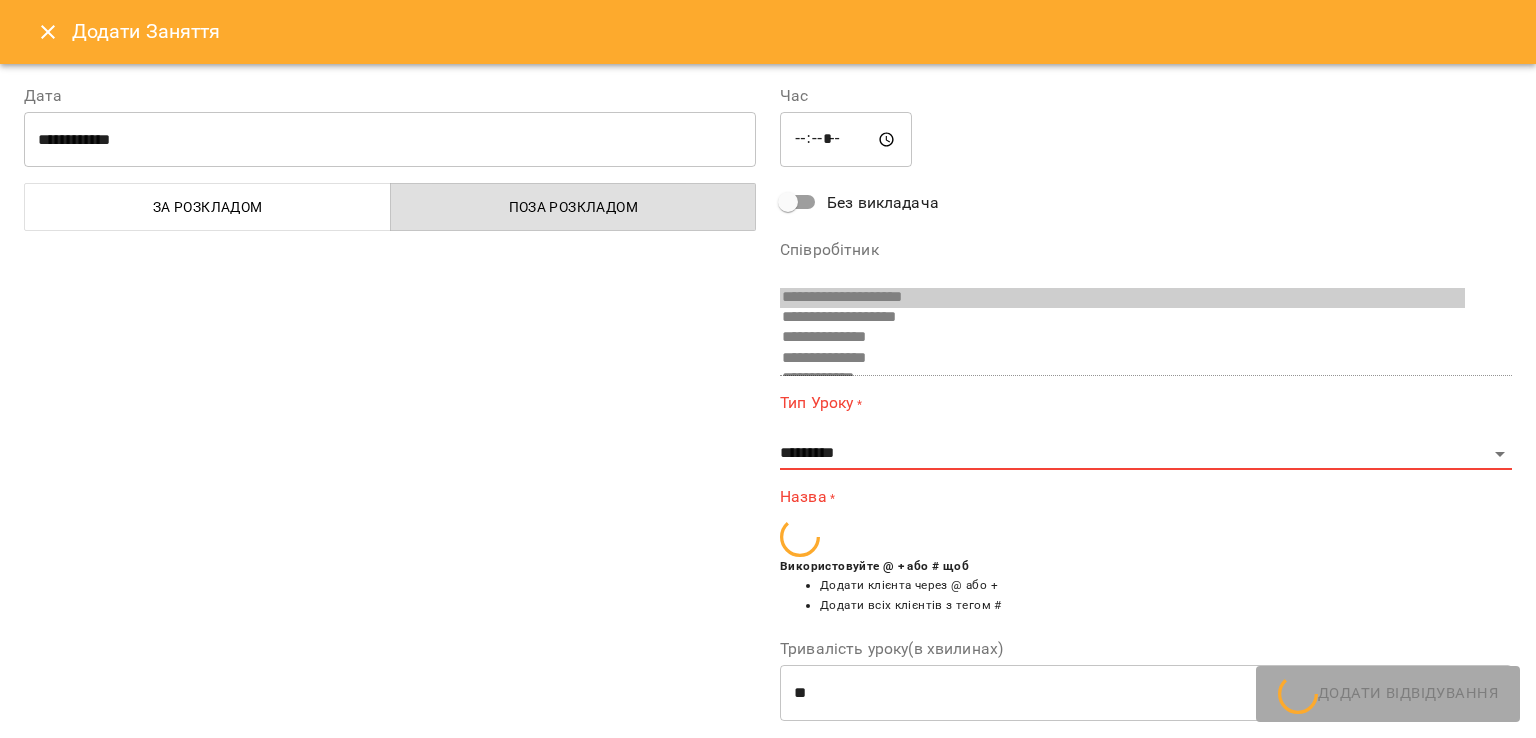 scroll, scrollTop: 13, scrollLeft: 0, axis: vertical 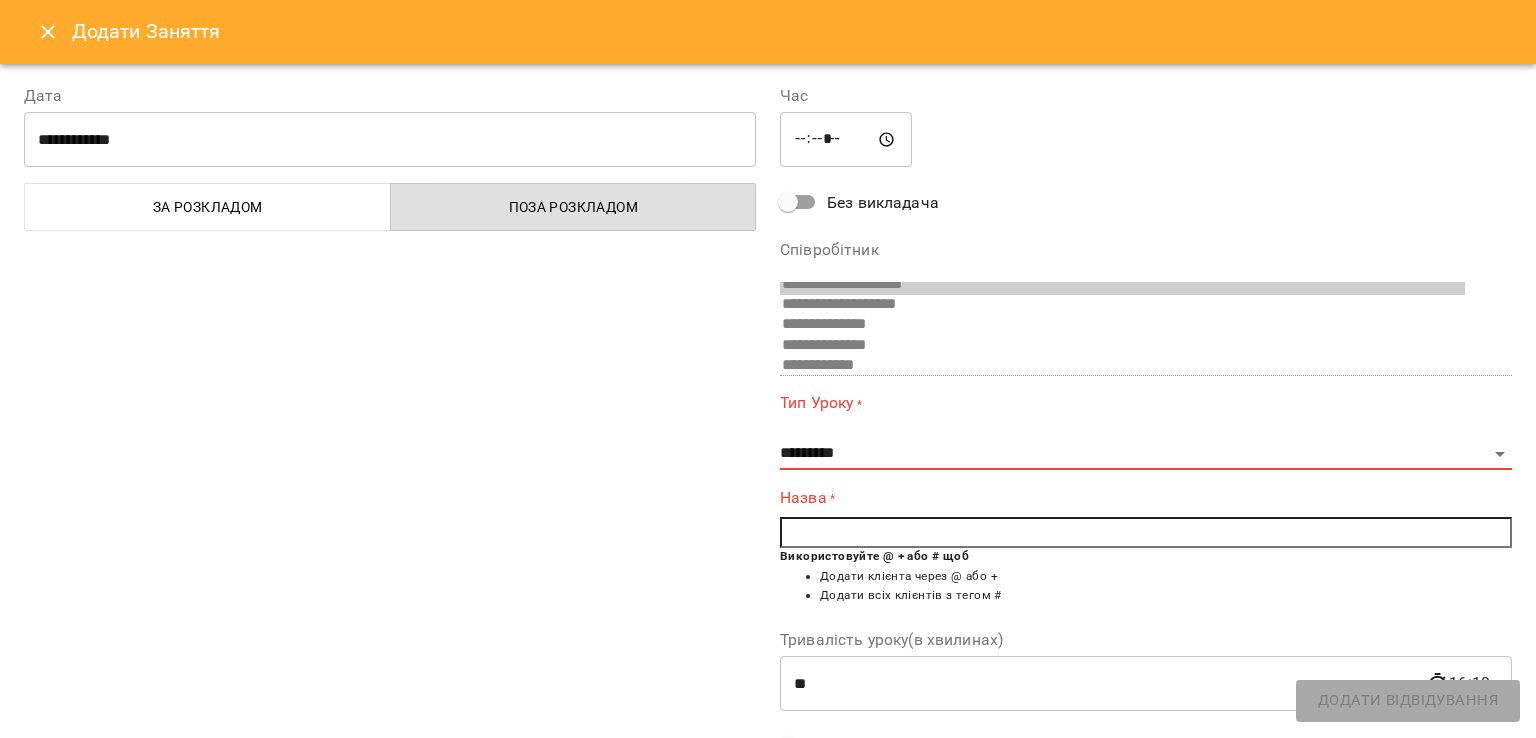click at bounding box center [1146, 533] 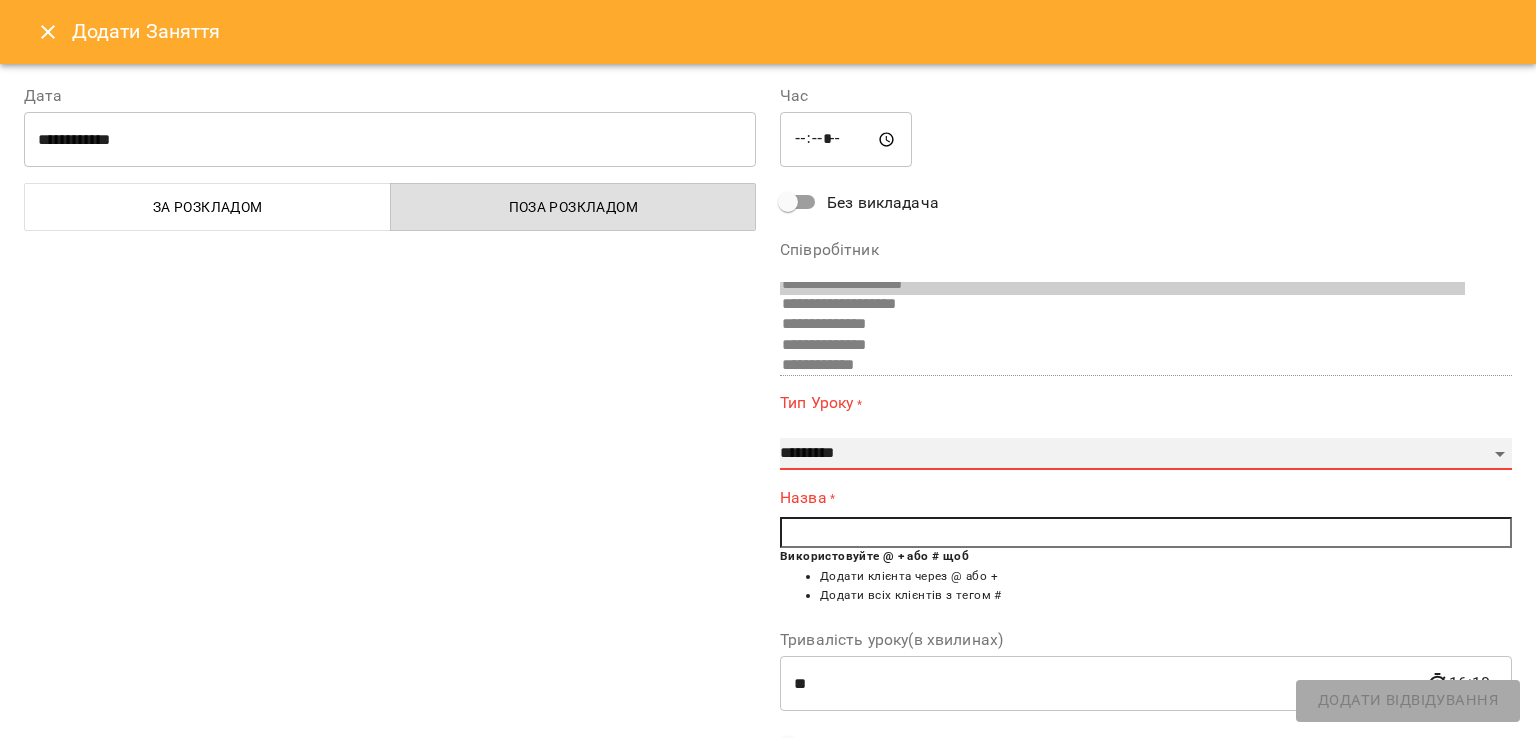 click on "**********" at bounding box center (1146, 454) 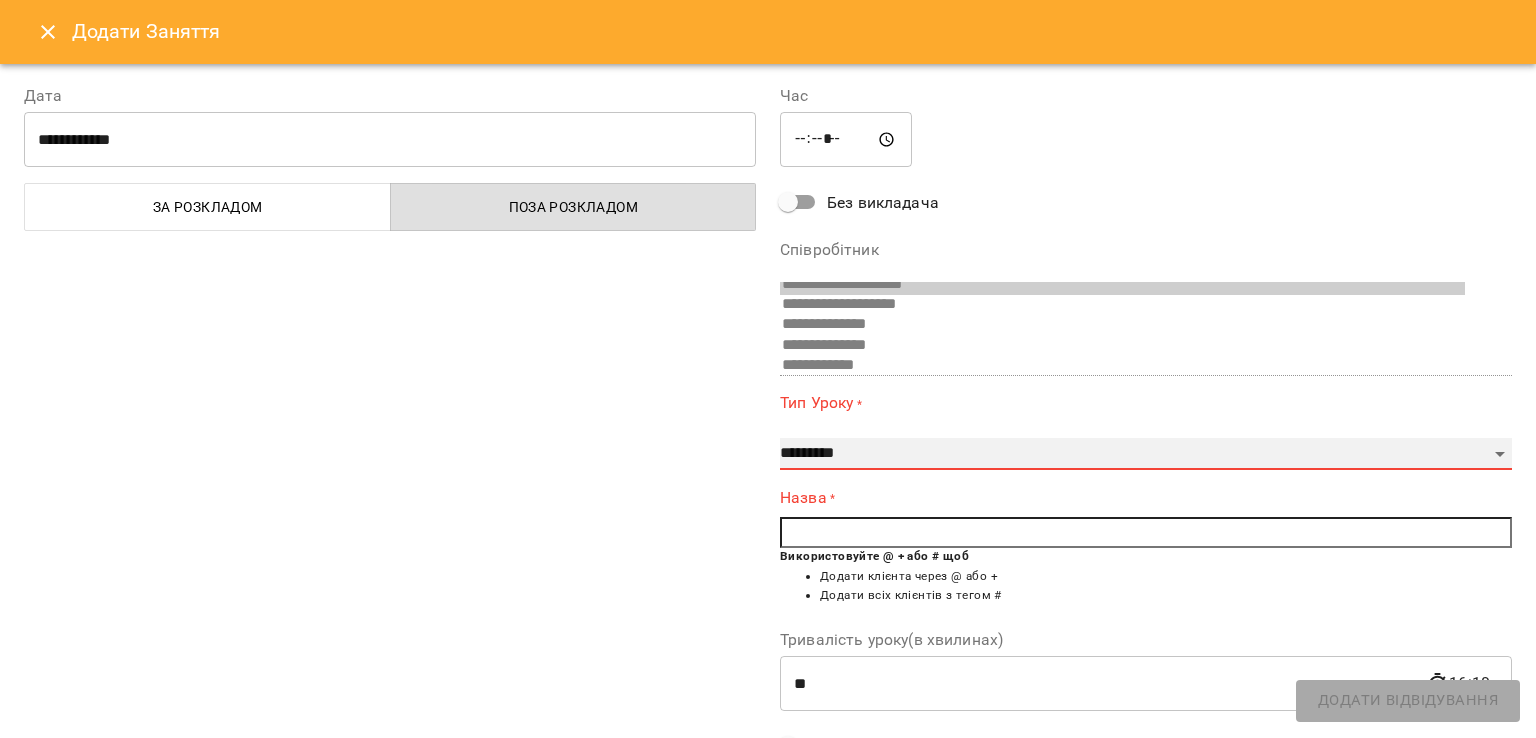 select on "**" 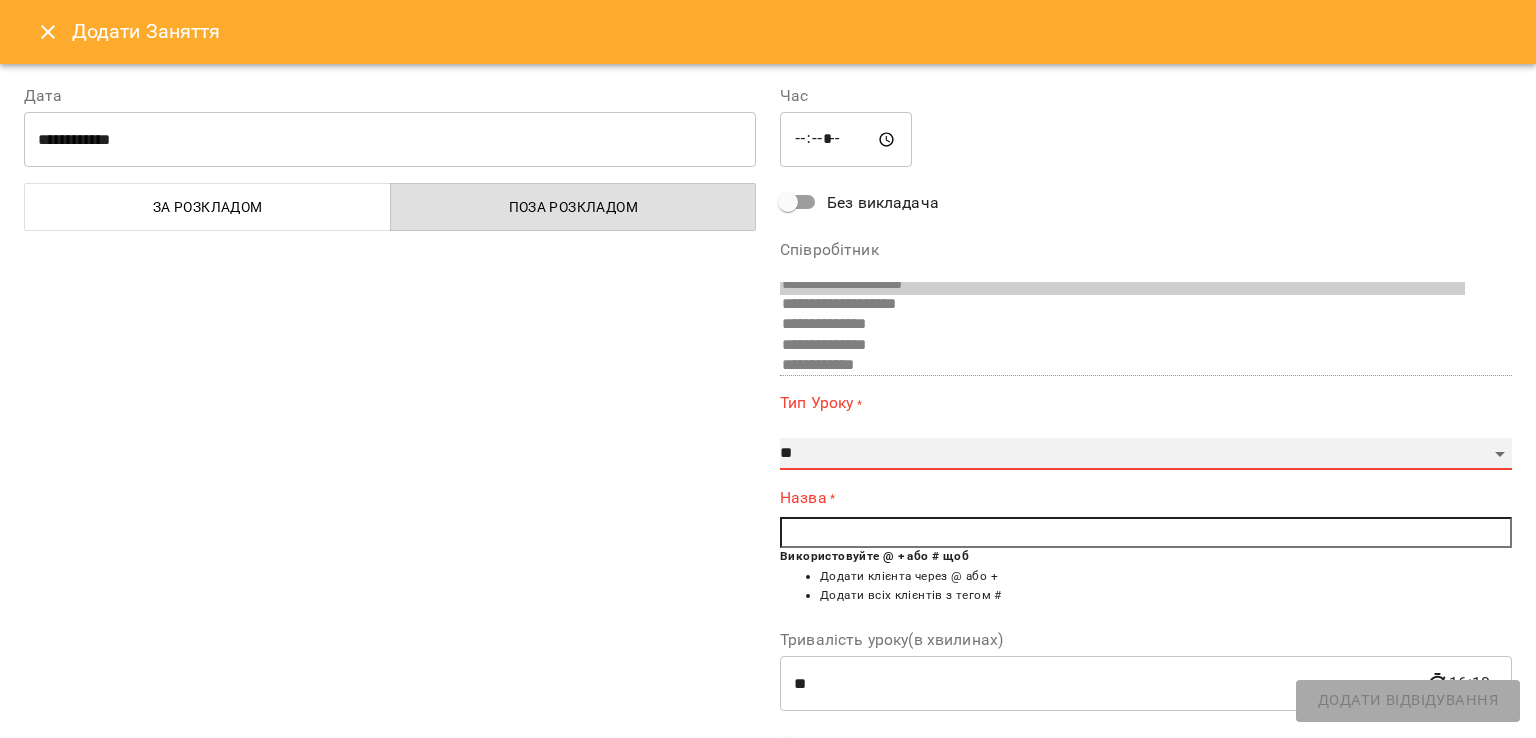 click on "**********" at bounding box center (1146, 454) 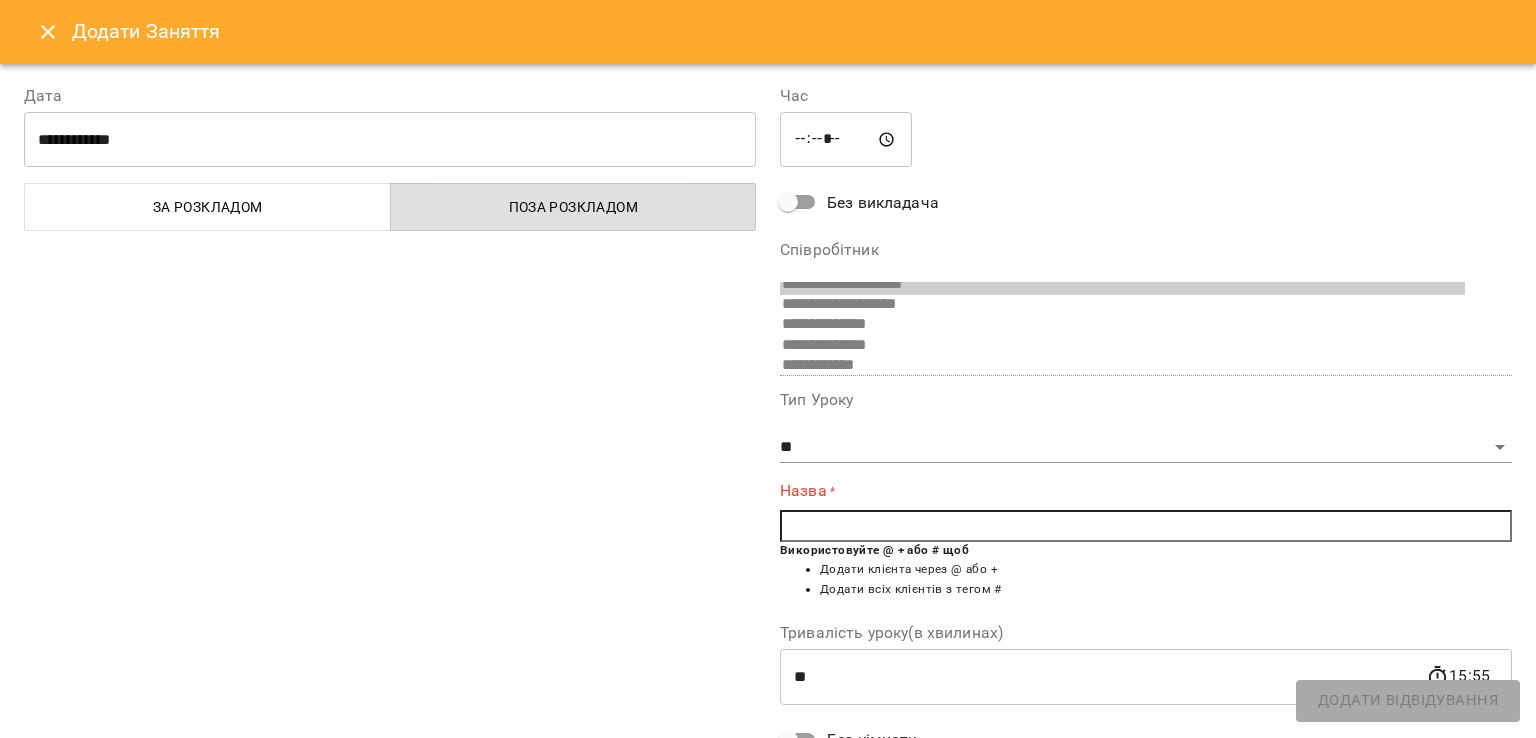 click at bounding box center [1146, 526] 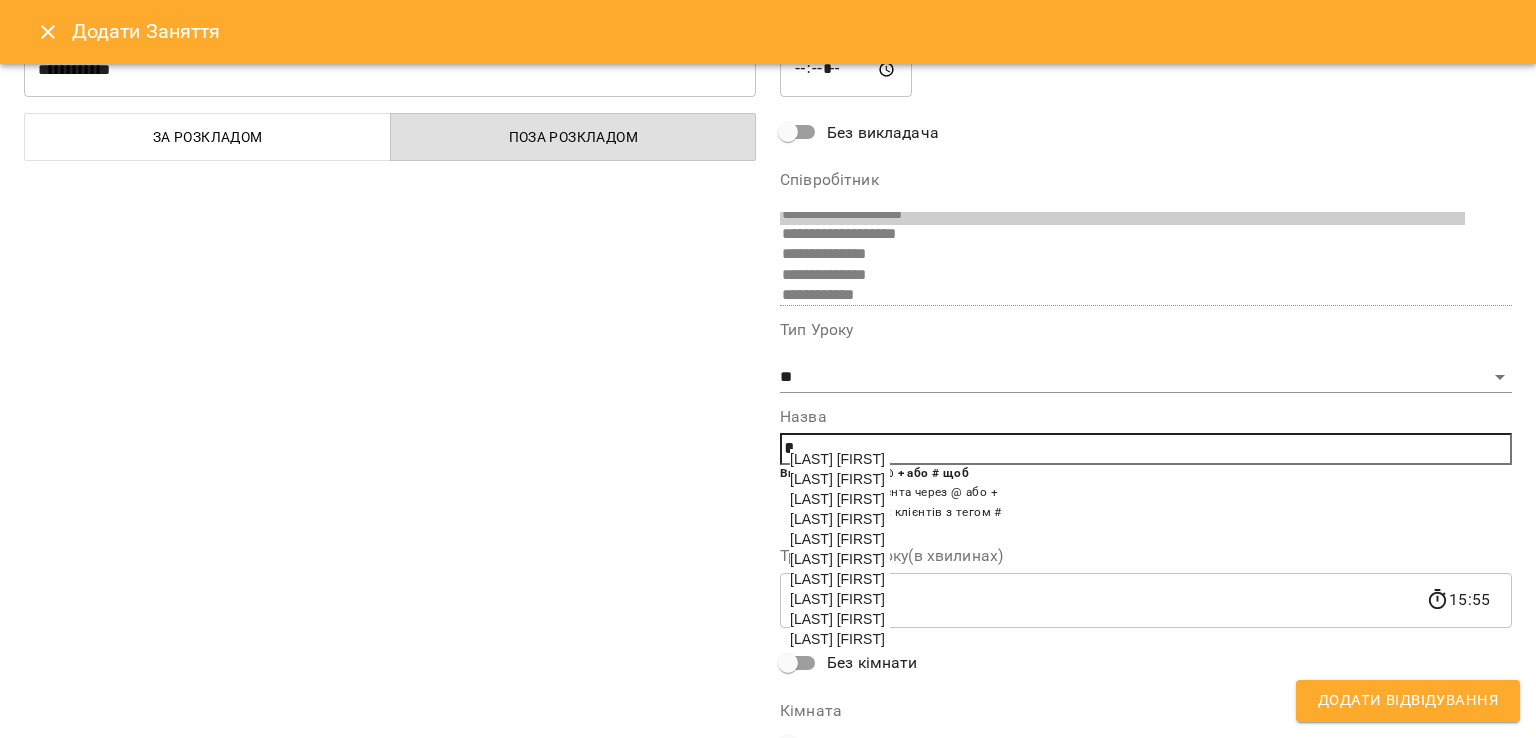 scroll, scrollTop: 100, scrollLeft: 0, axis: vertical 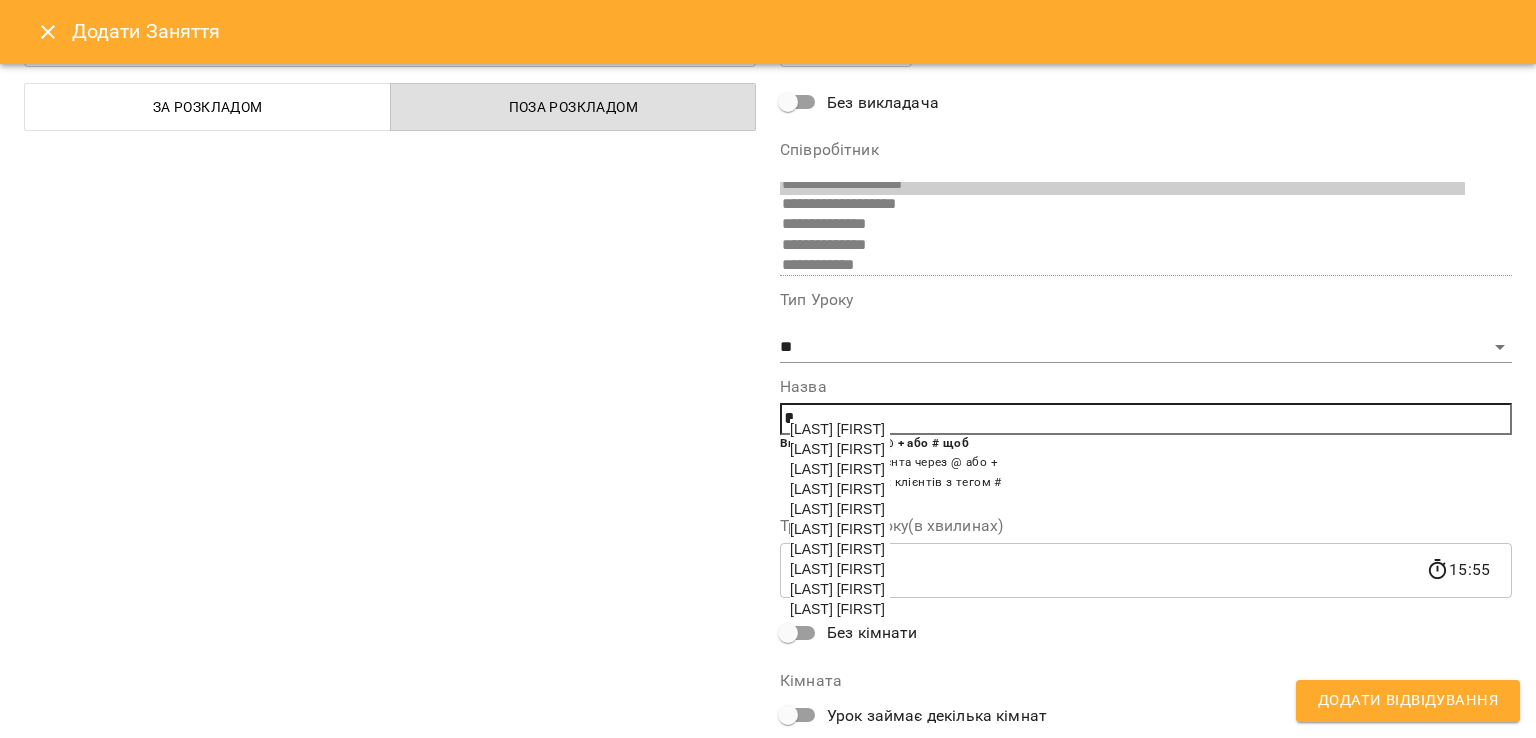 type on "*" 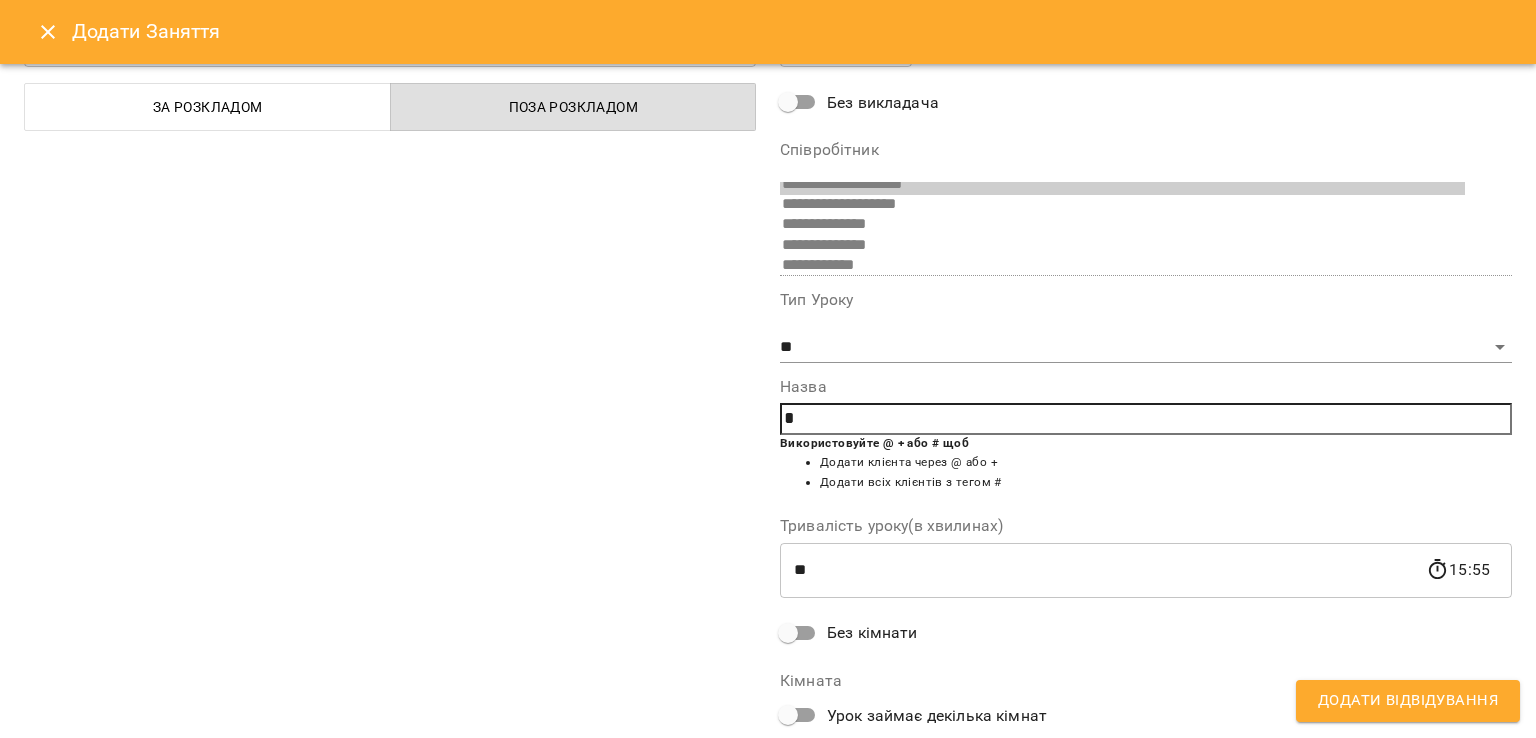 click on "**********" at bounding box center [390, 387] 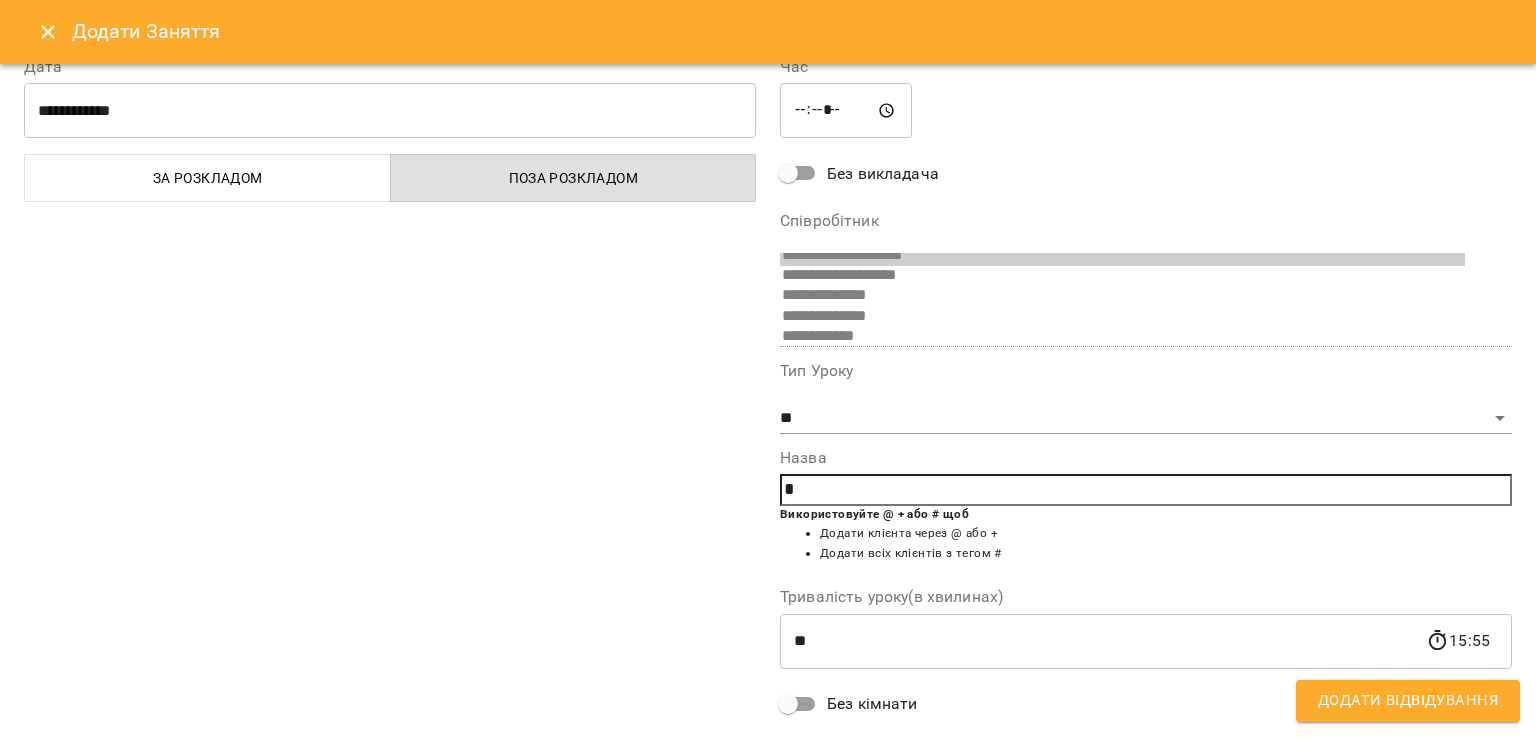 scroll, scrollTop: 0, scrollLeft: 0, axis: both 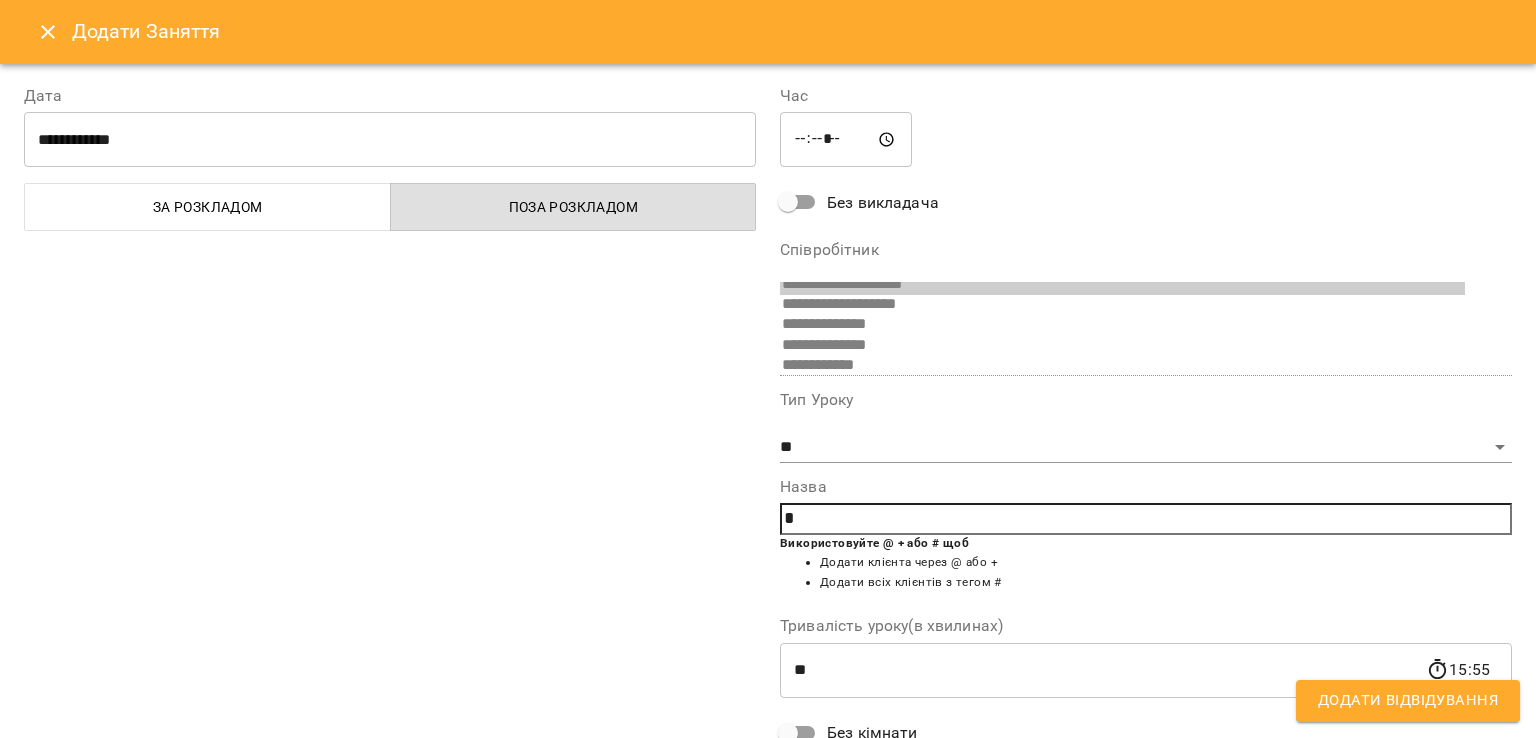 click on "*" at bounding box center (1146, 519) 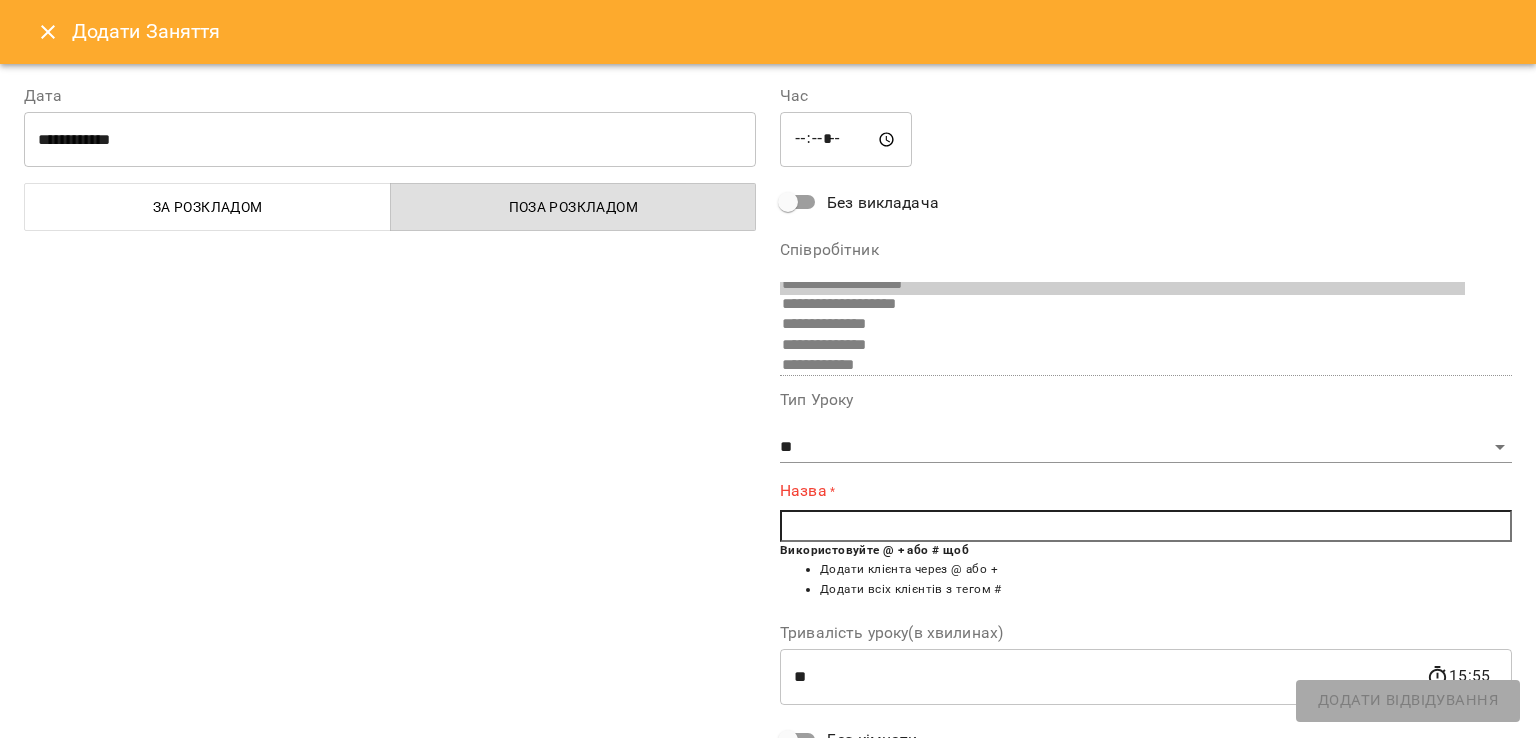 scroll, scrollTop: 0, scrollLeft: 0, axis: both 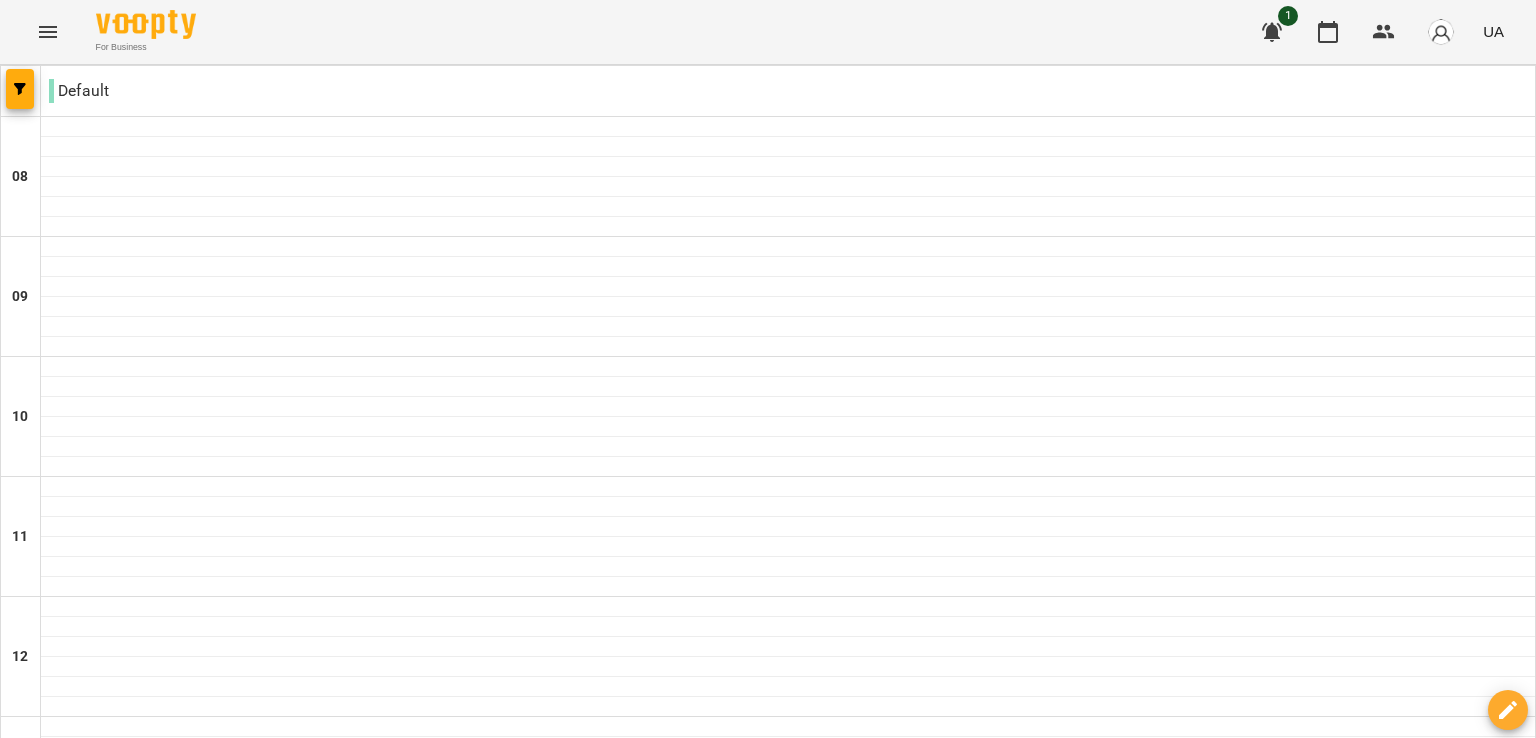 click 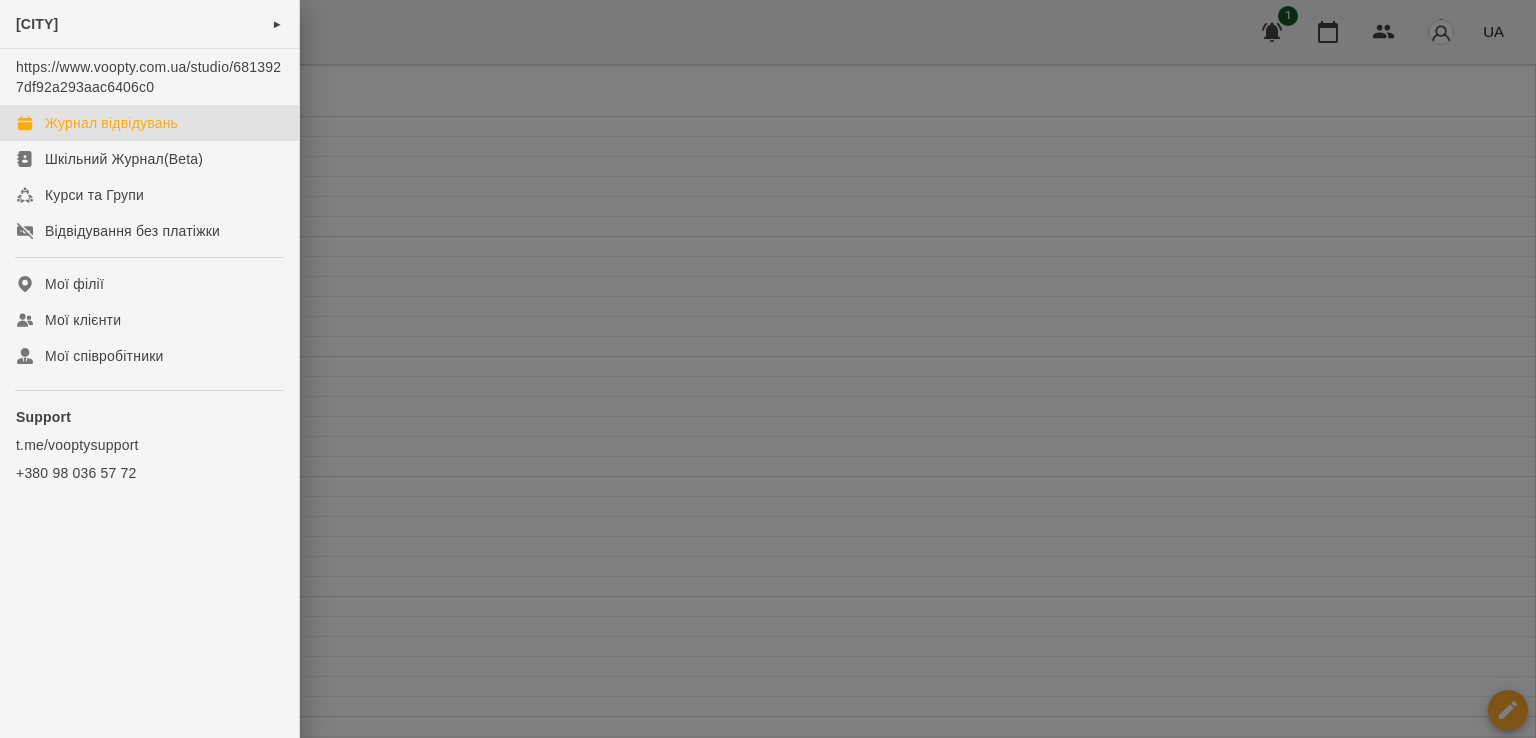 click at bounding box center (768, 369) 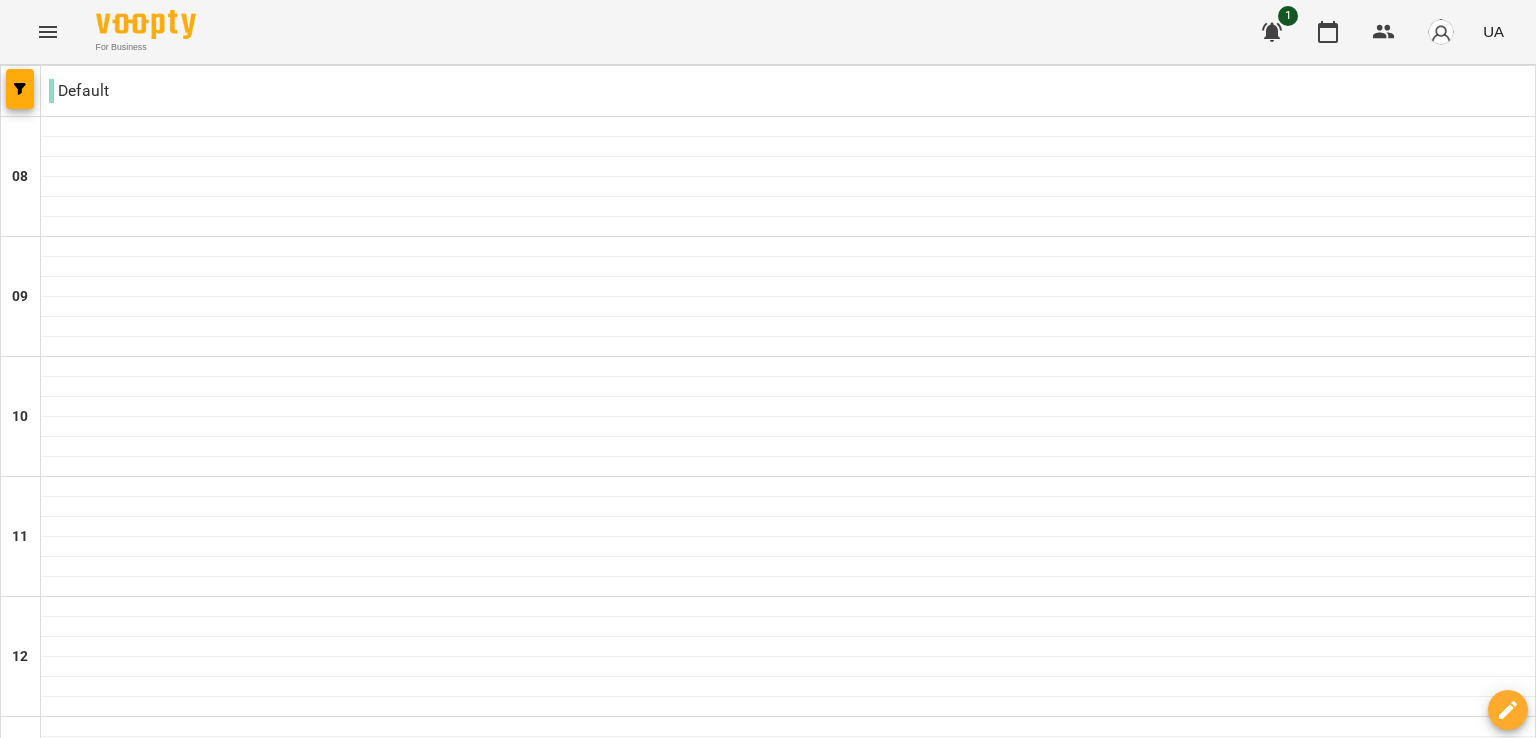 click at bounding box center [788, 987] 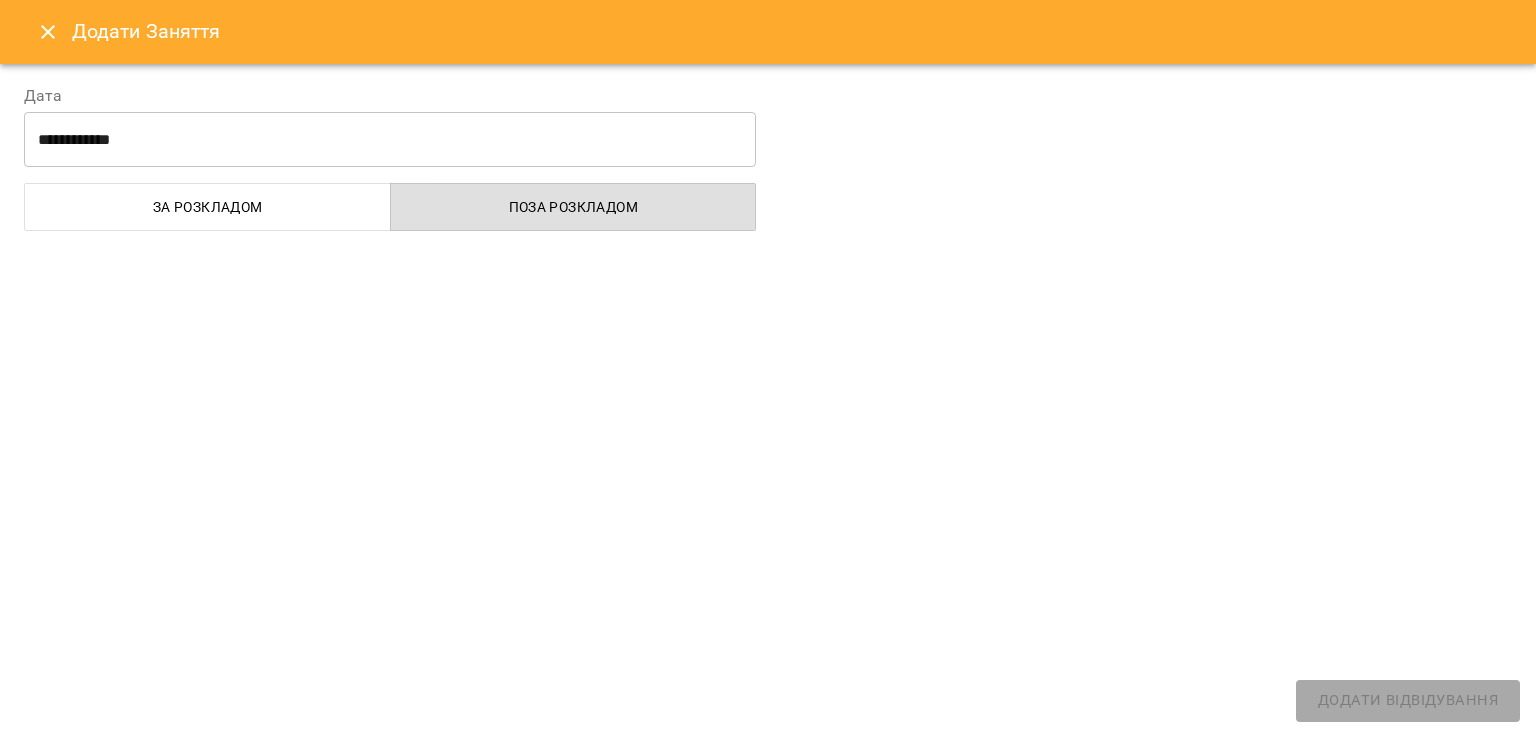 select on "**********" 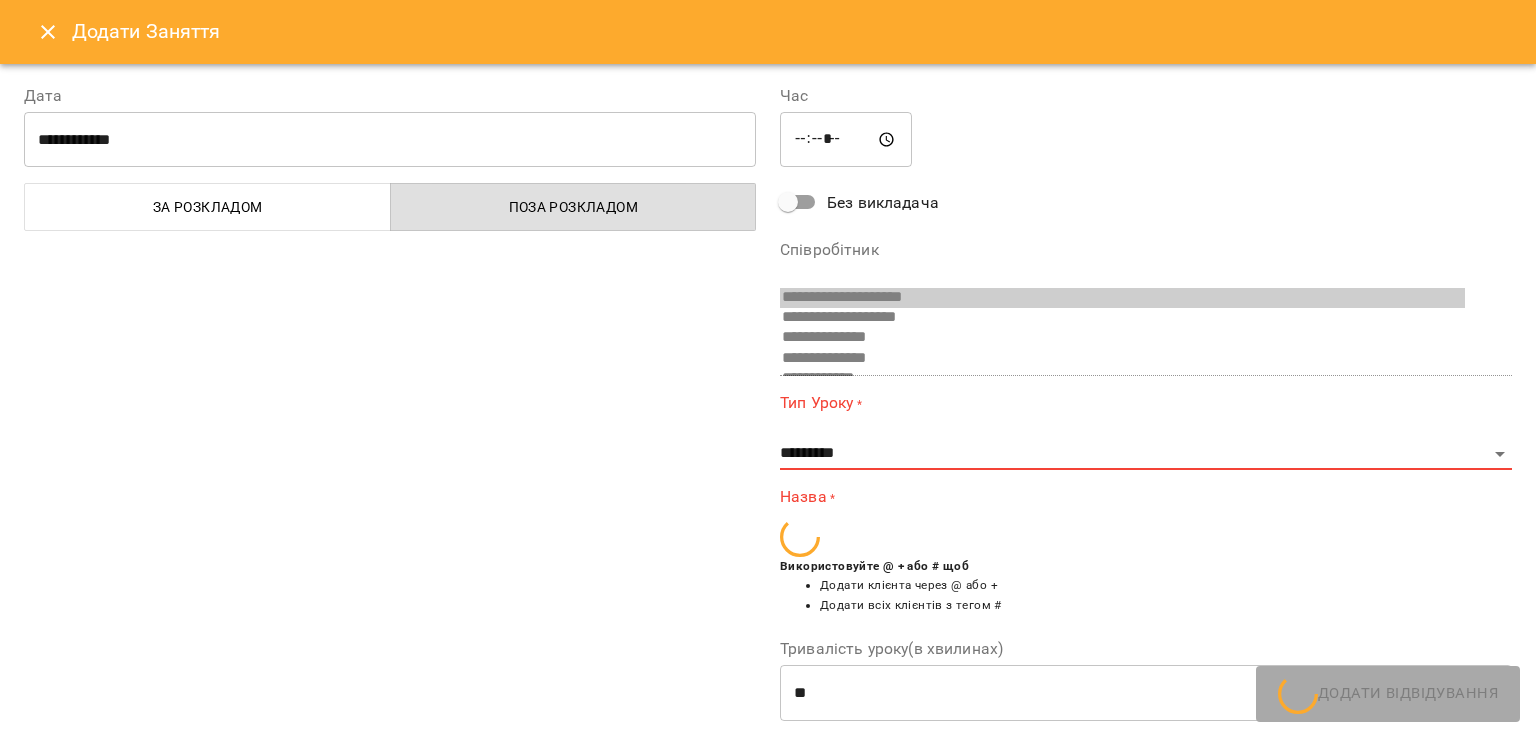 scroll, scrollTop: 13, scrollLeft: 0, axis: vertical 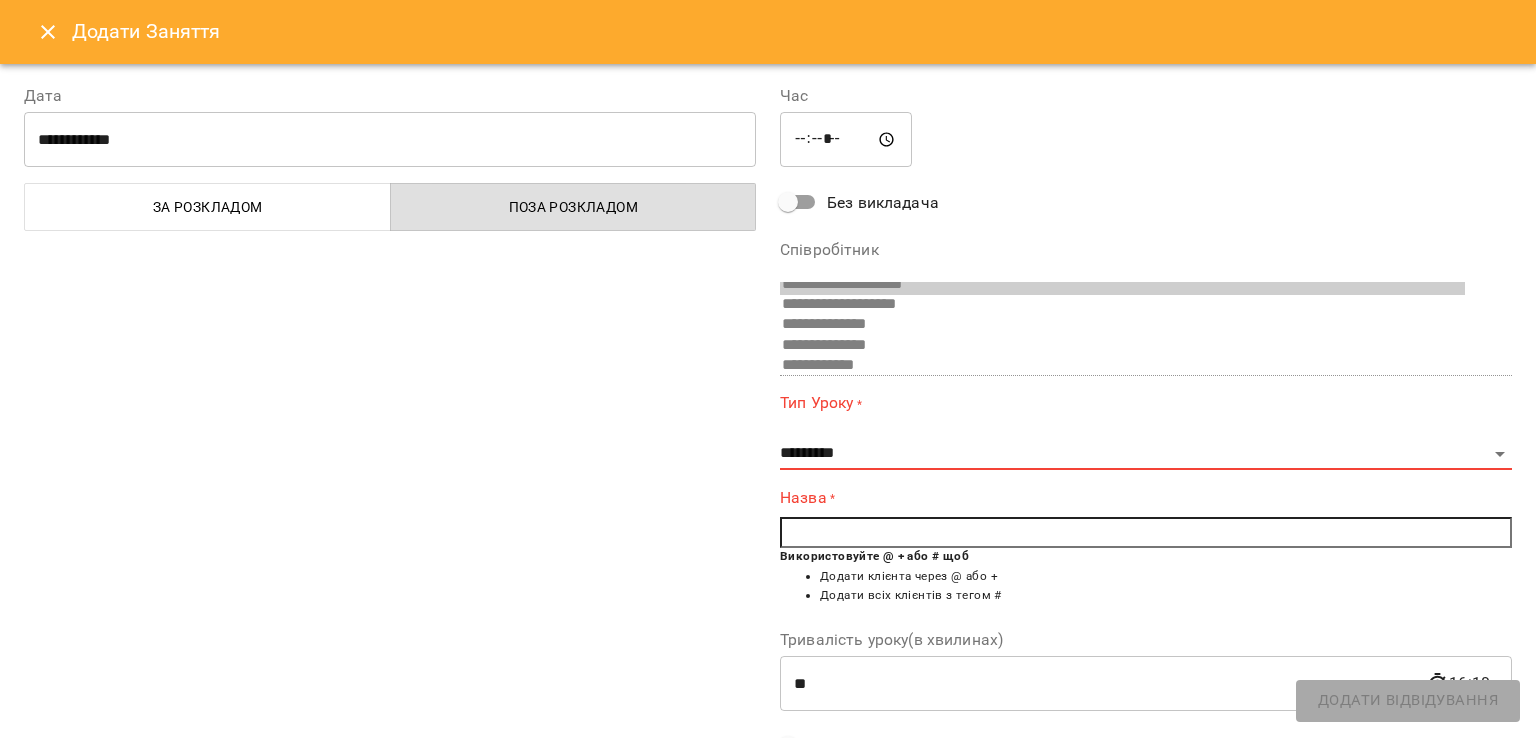 click at bounding box center (1146, 533) 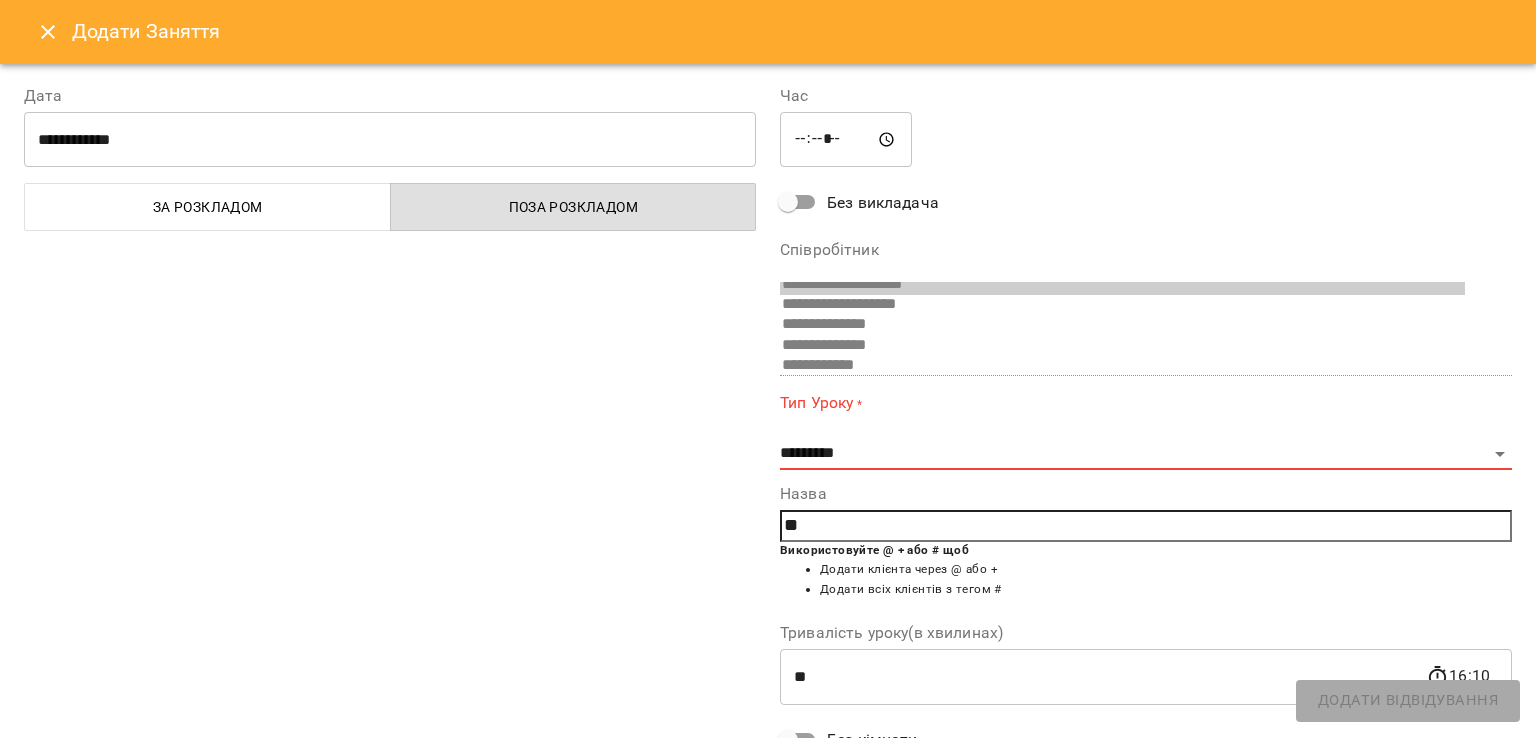type on "*" 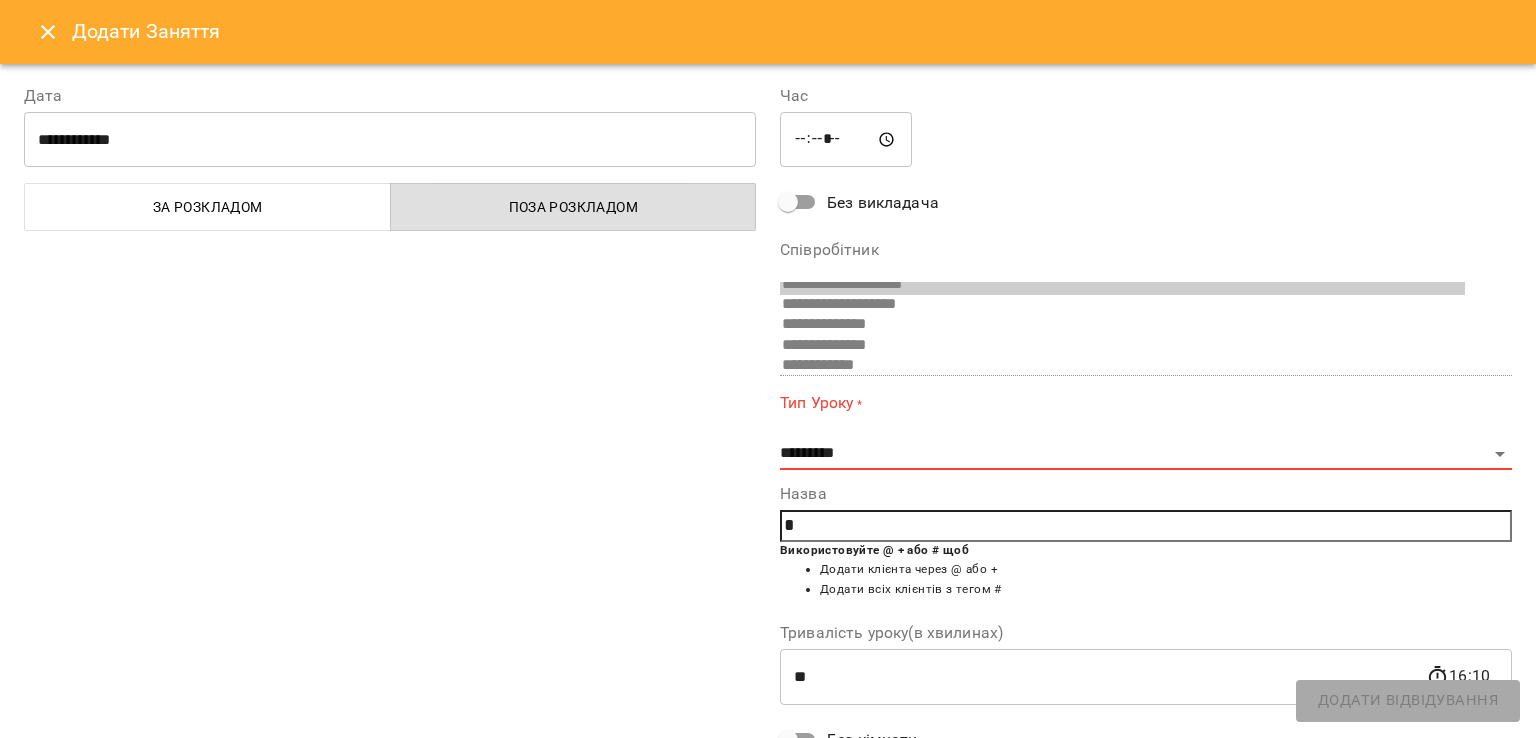 type 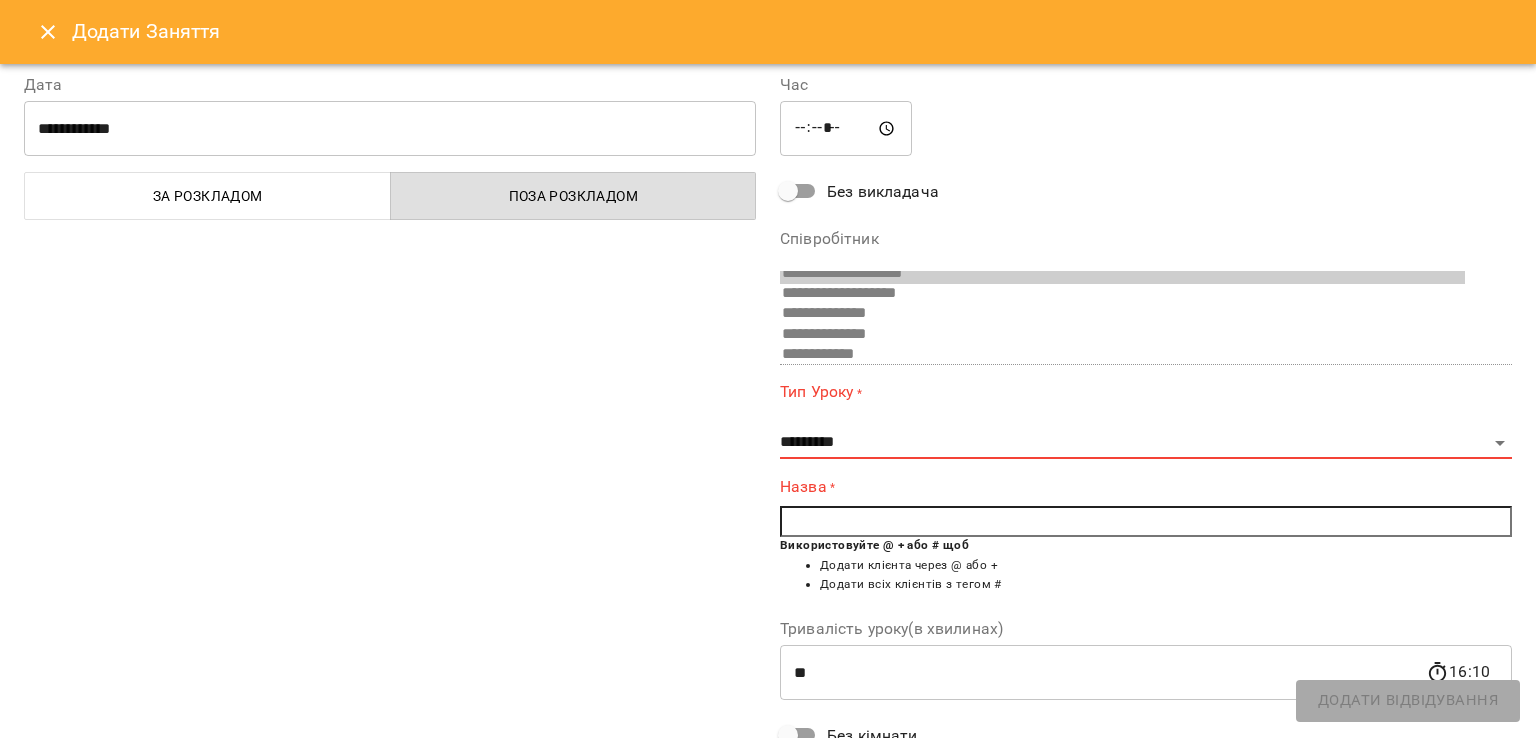 scroll, scrollTop: 0, scrollLeft: 0, axis: both 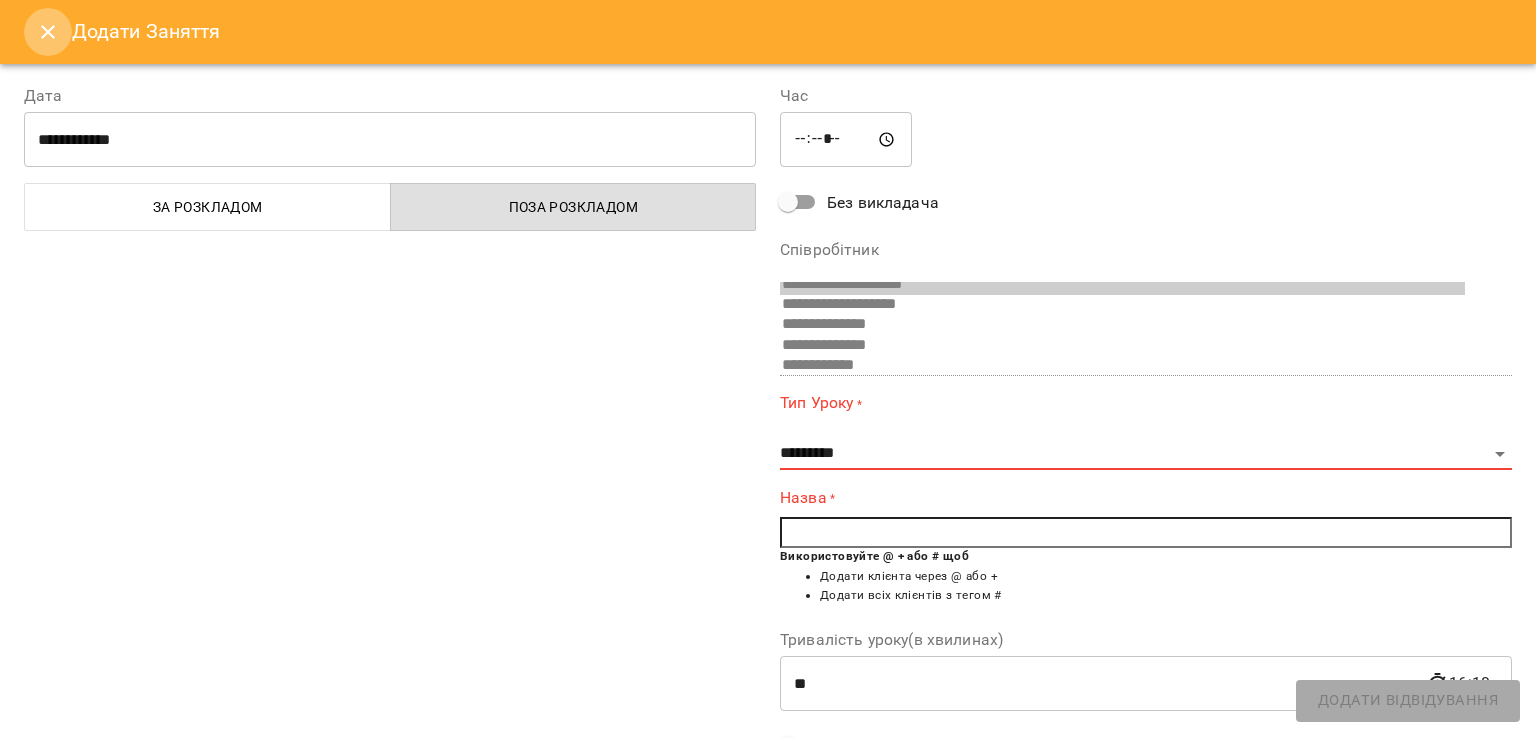 click 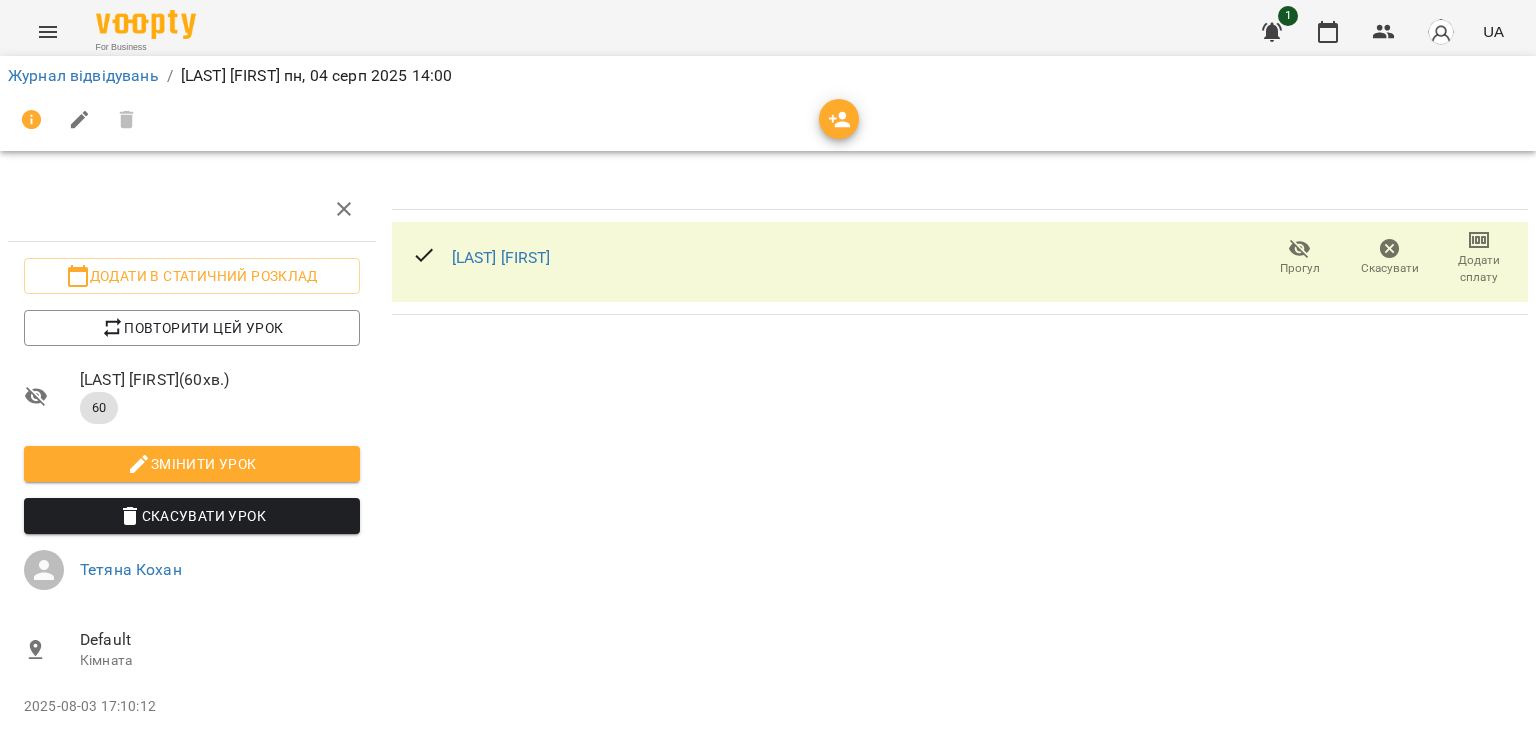 click 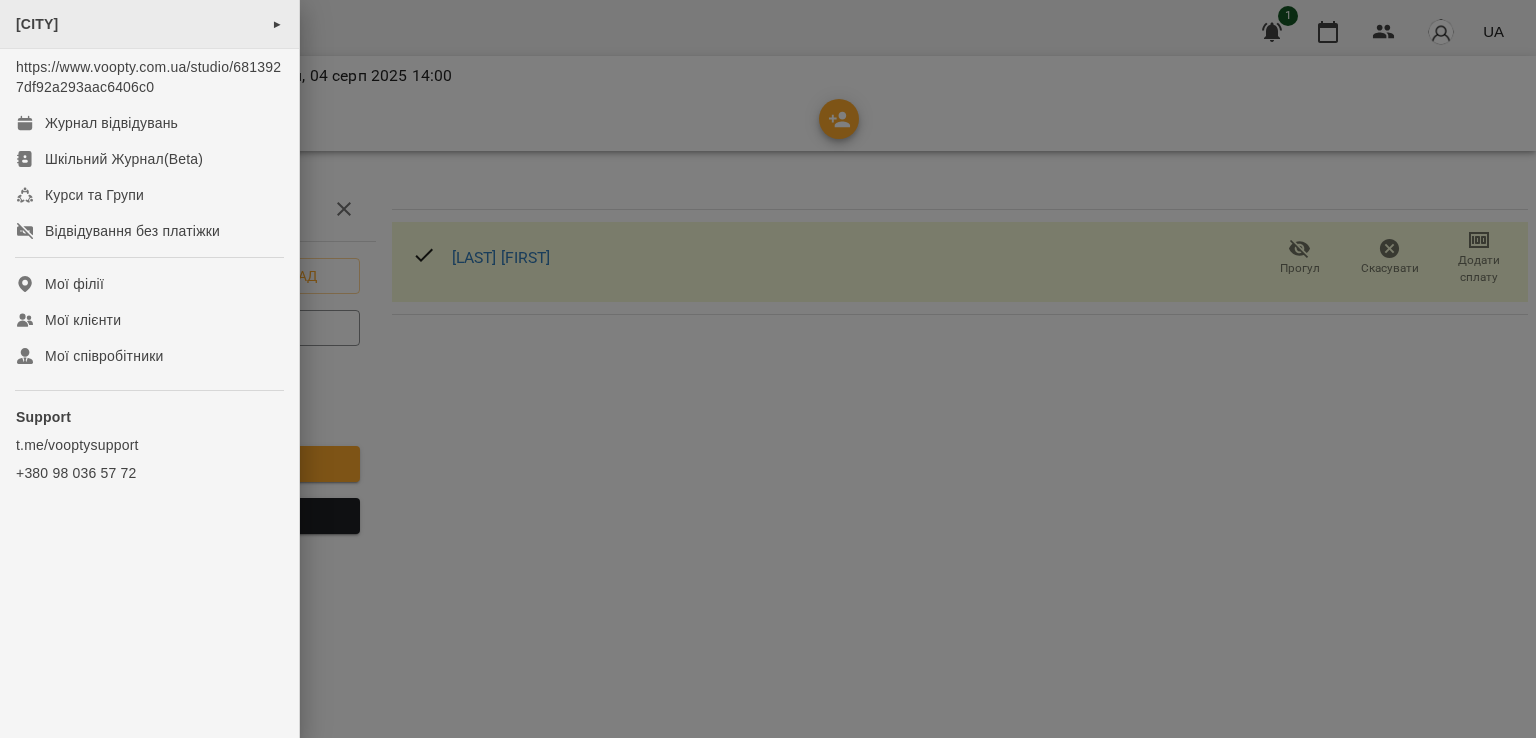 click on "[REGION]" at bounding box center [37, 24] 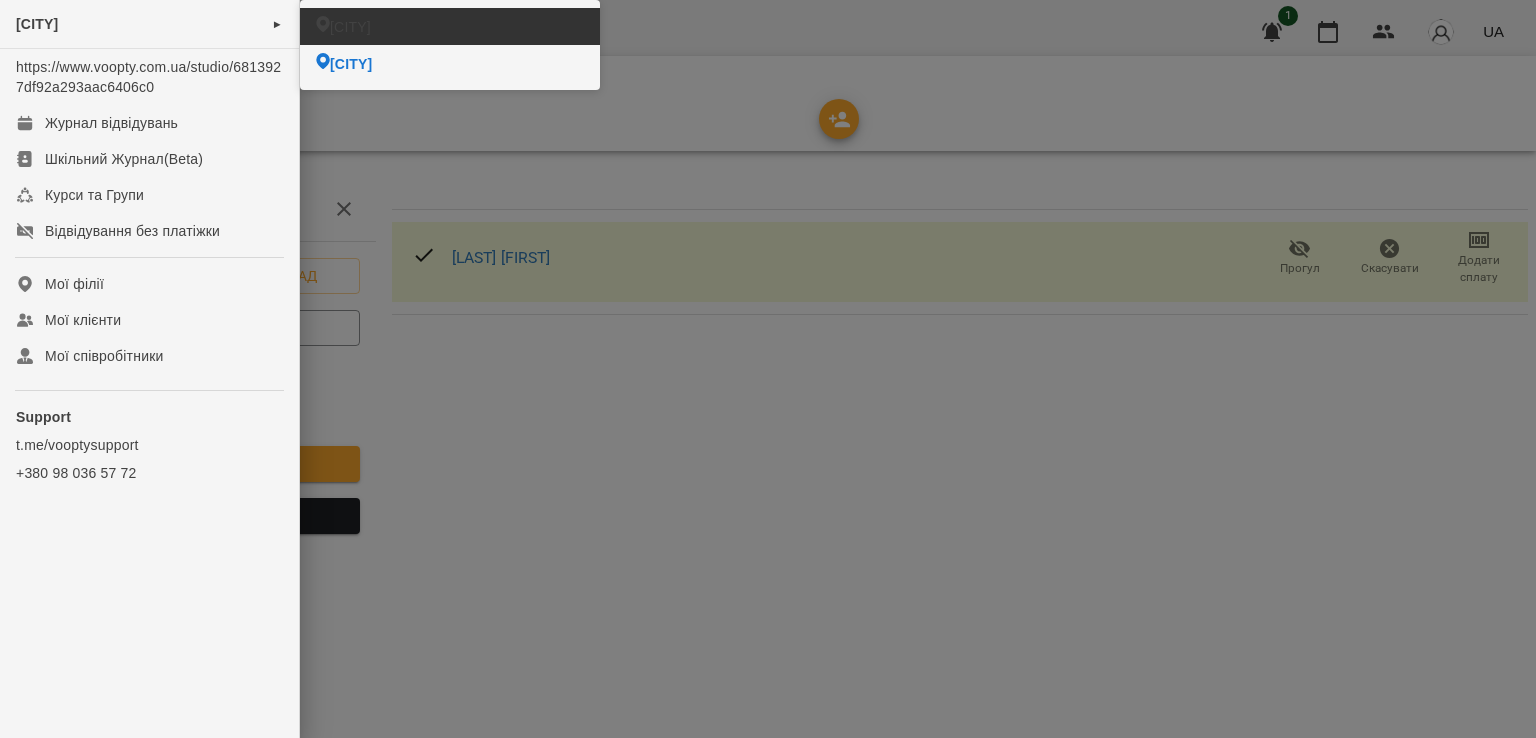 click on "[CITY]" at bounding box center (450, 26) 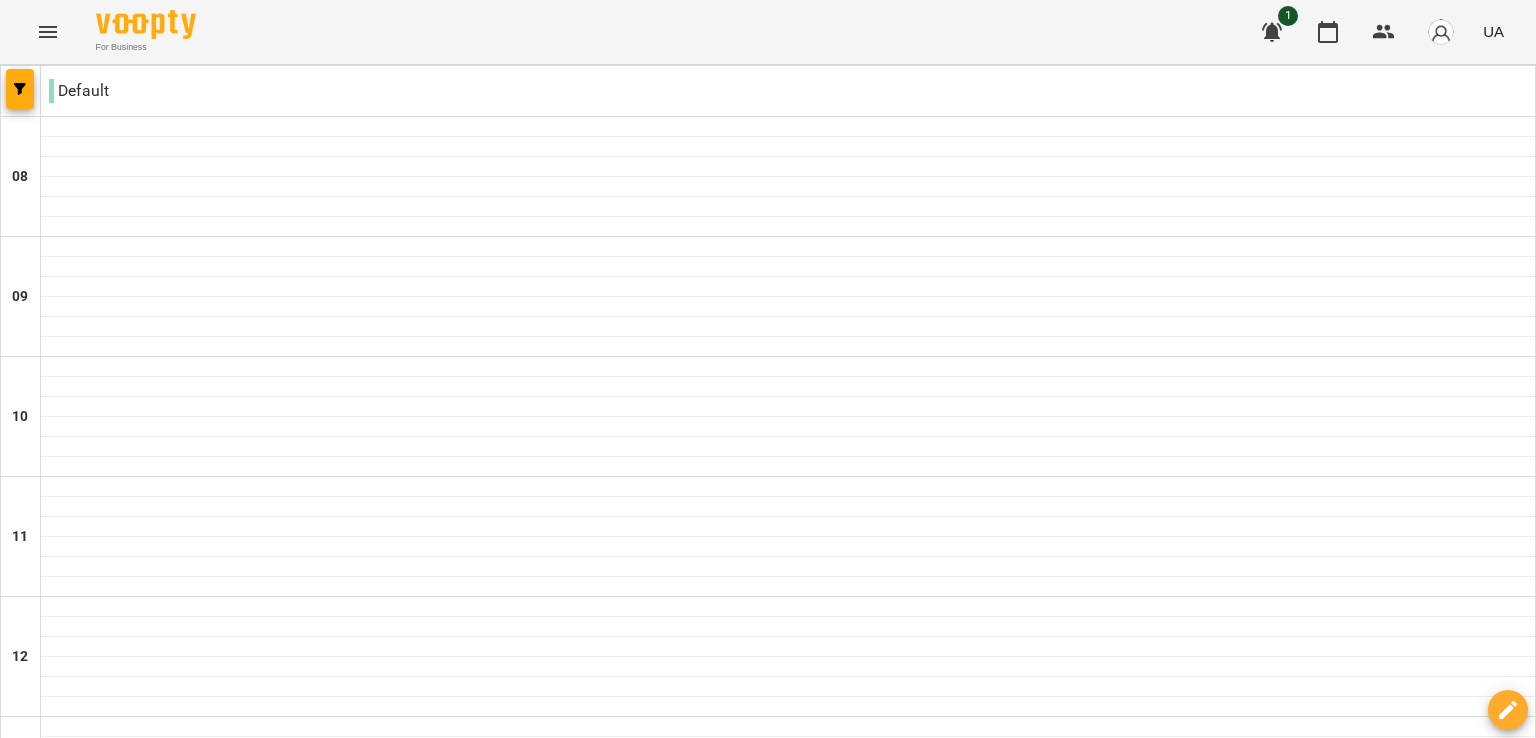 scroll, scrollTop: 872, scrollLeft: 0, axis: vertical 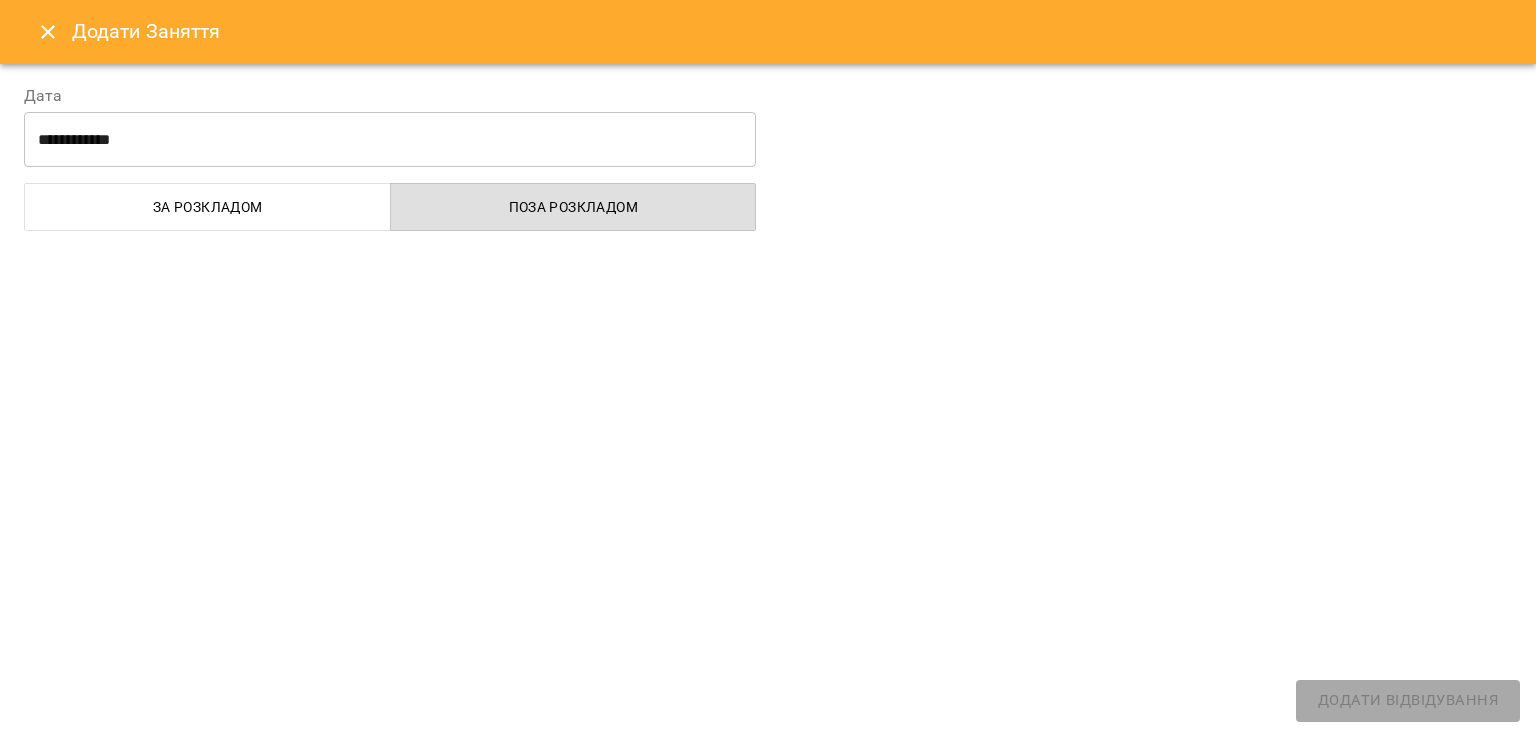 select on "**********" 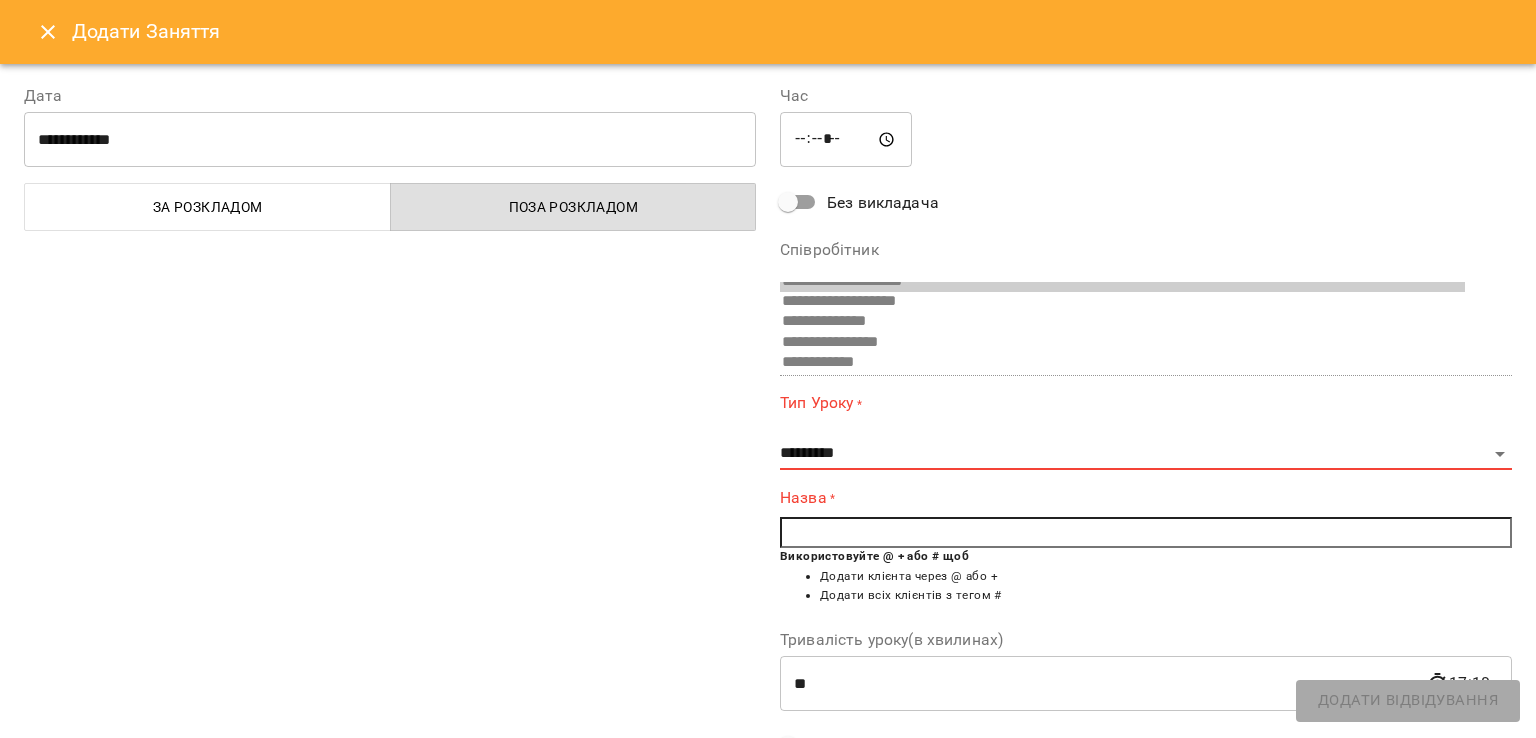 scroll, scrollTop: 20, scrollLeft: 0, axis: vertical 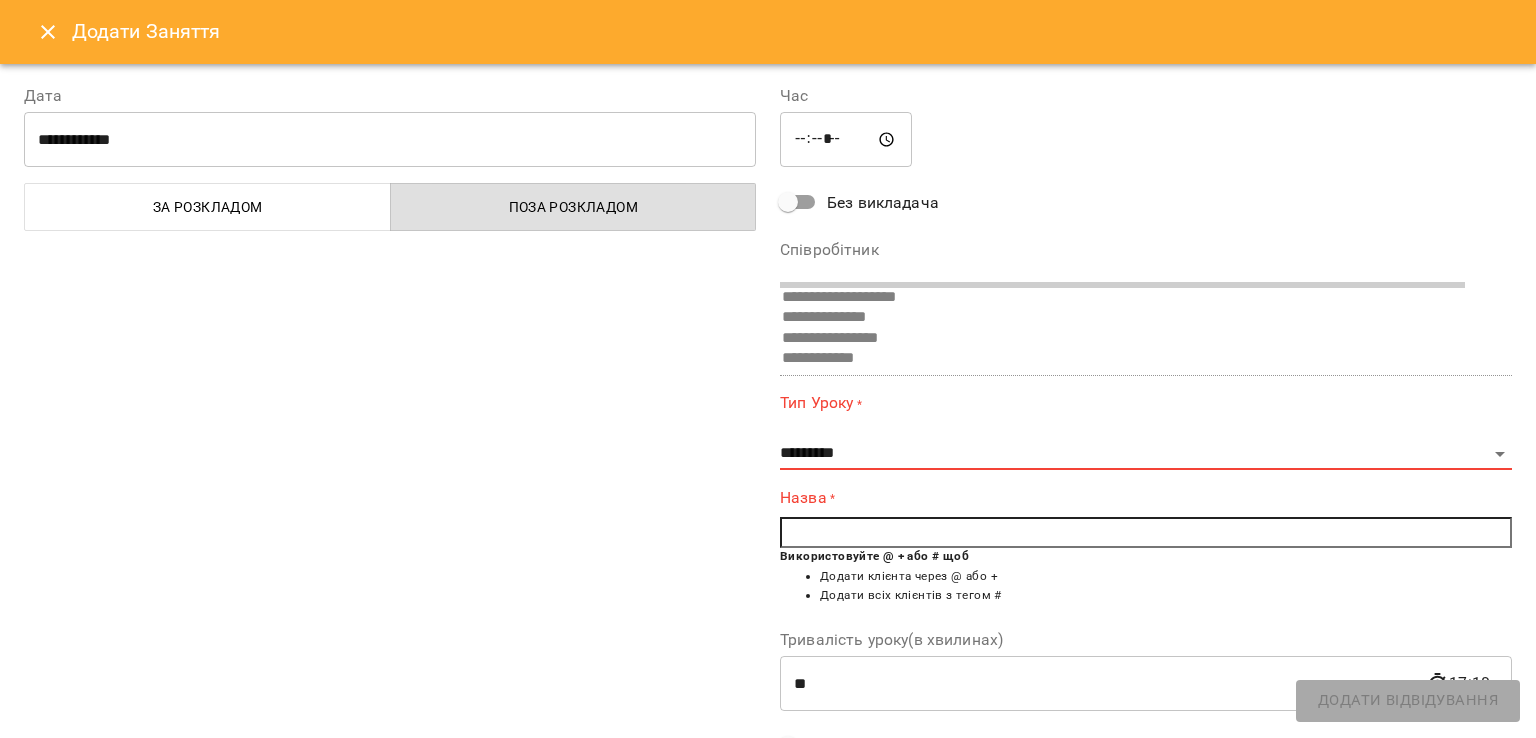 click at bounding box center (1146, 533) 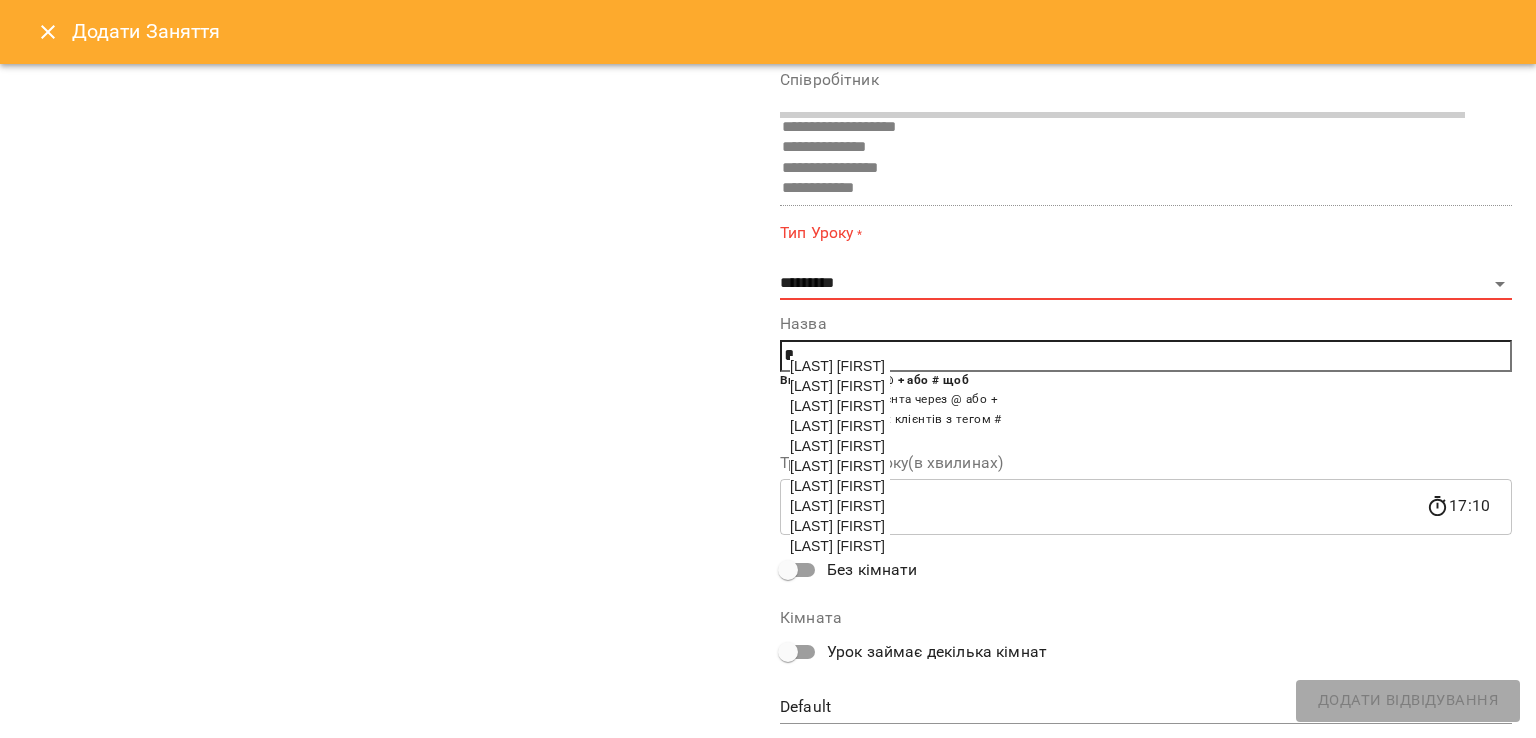 scroll, scrollTop: 200, scrollLeft: 0, axis: vertical 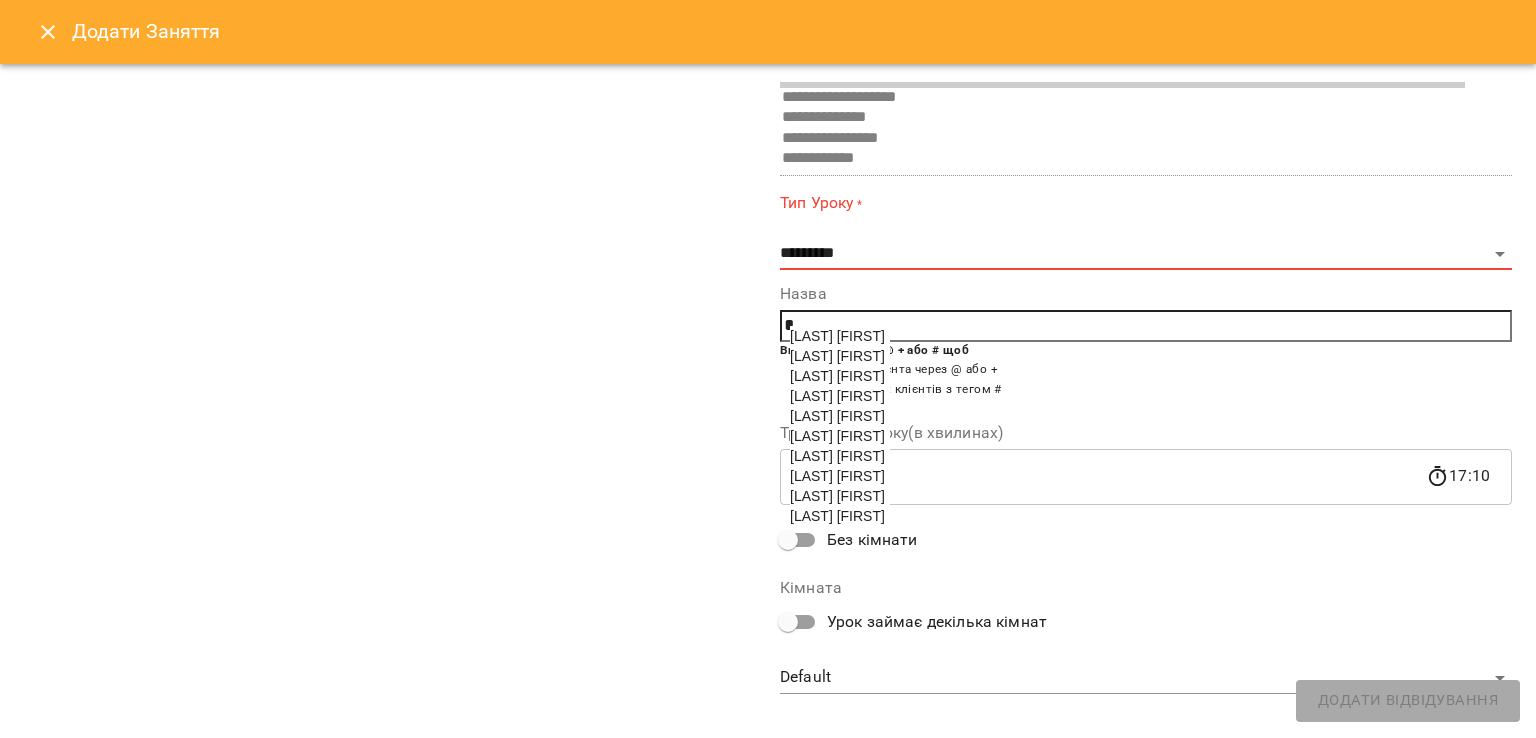type on "*" 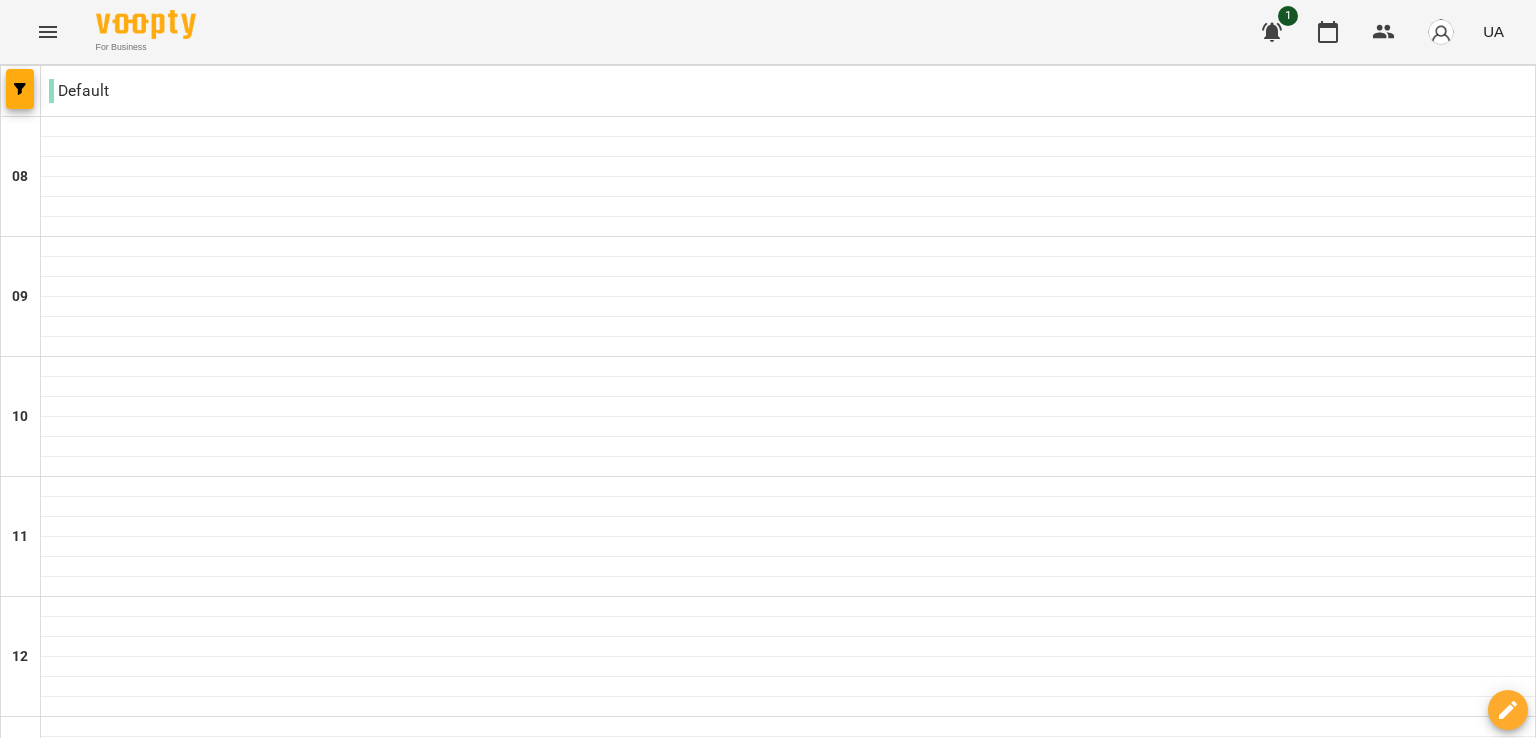 click 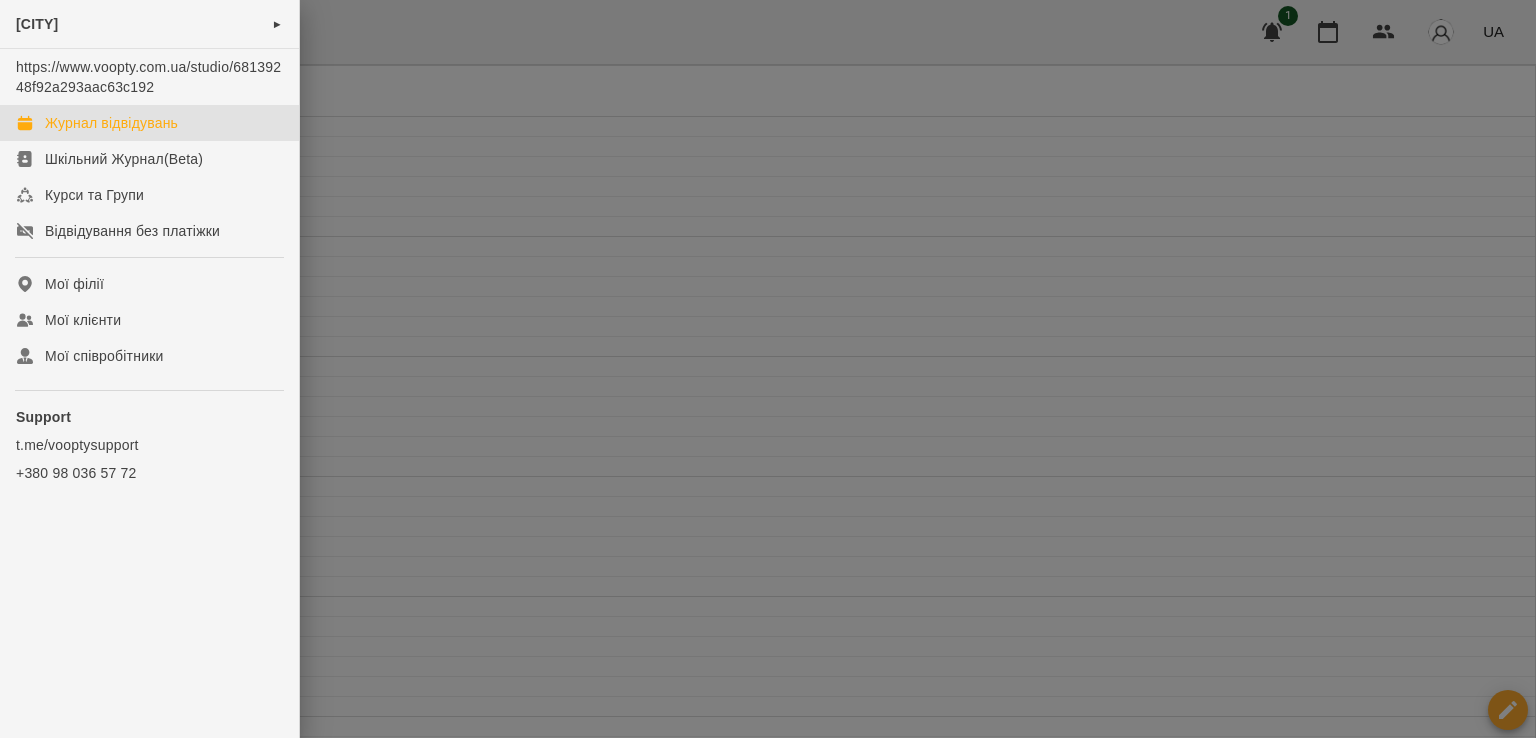 click at bounding box center (768, 369) 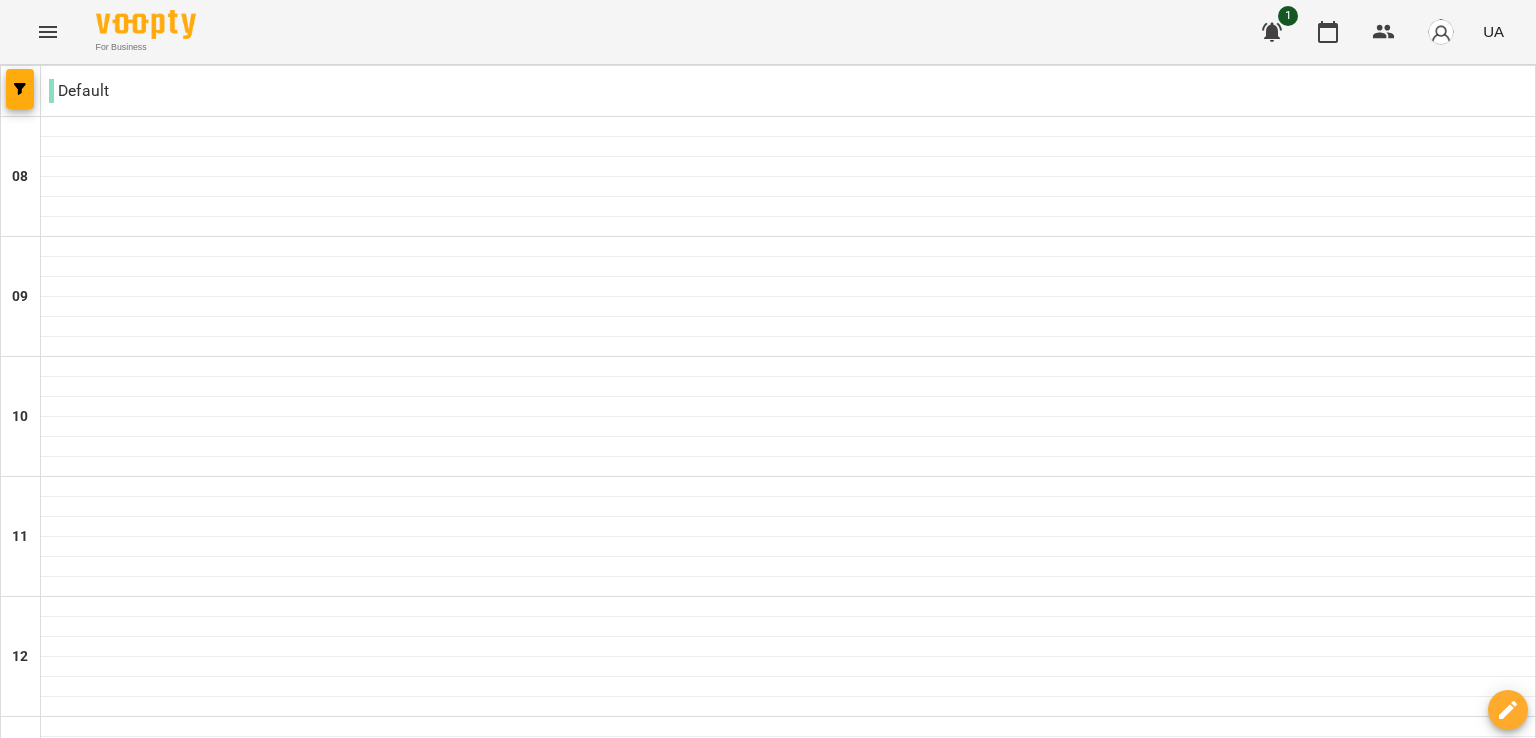 click at bounding box center [788, 1096] 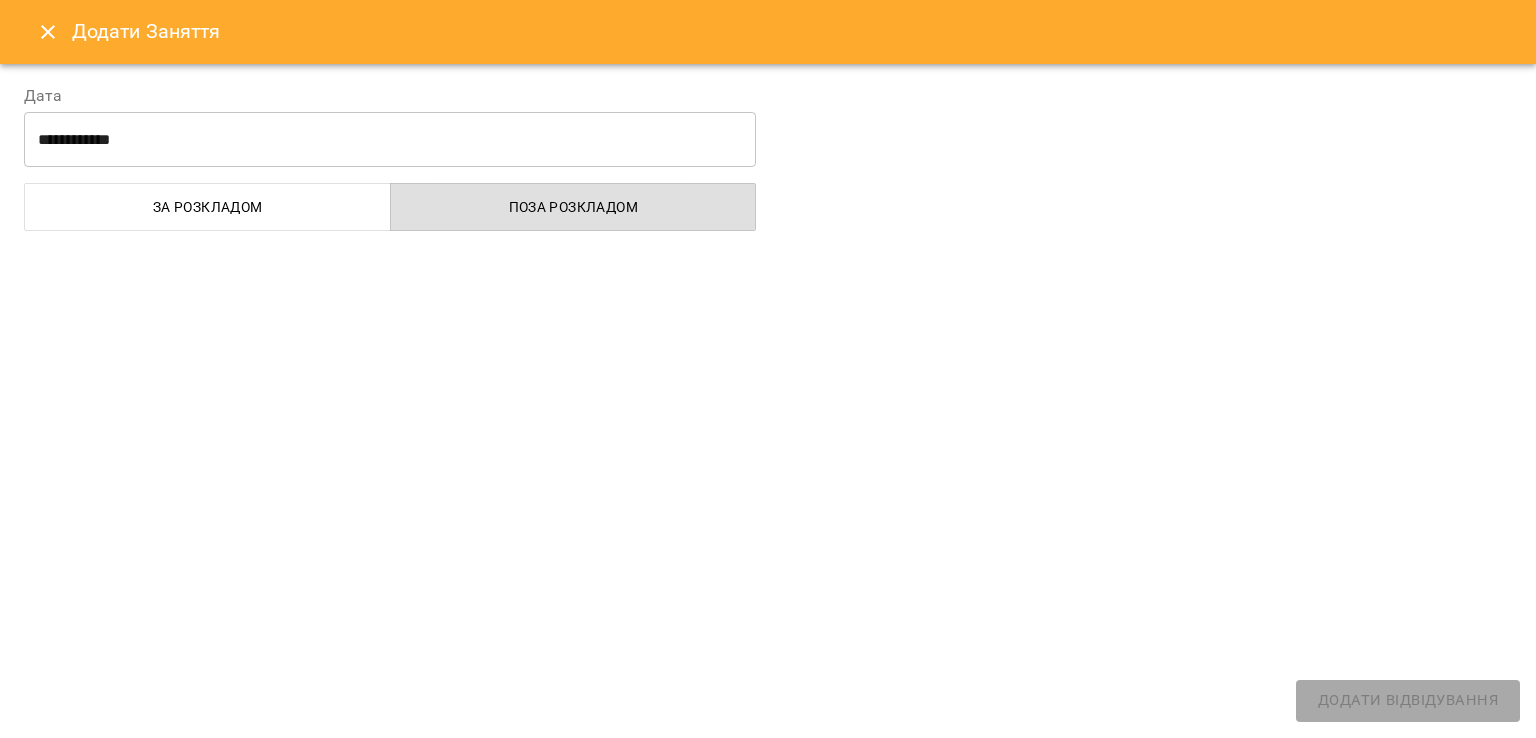 select on "**********" 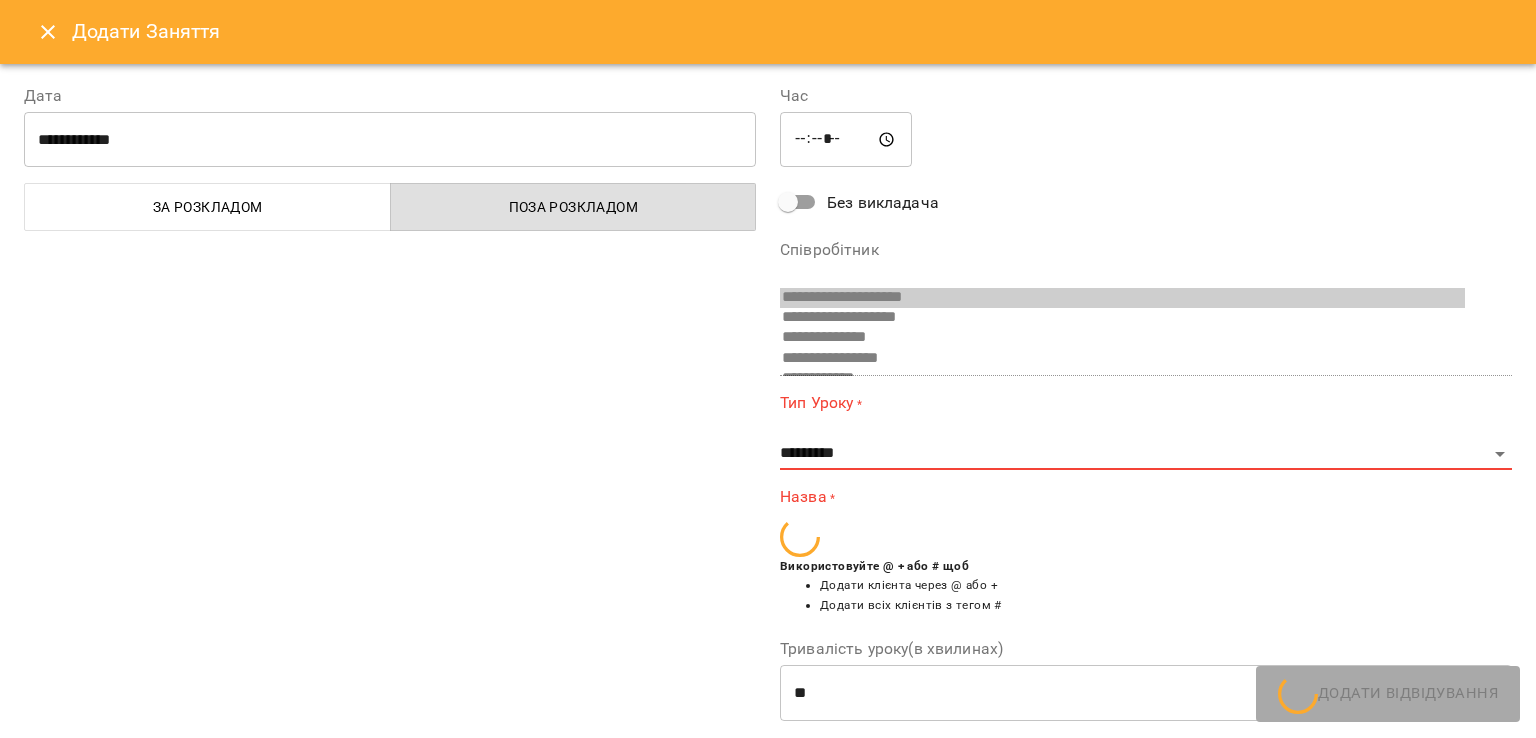 scroll, scrollTop: 13, scrollLeft: 0, axis: vertical 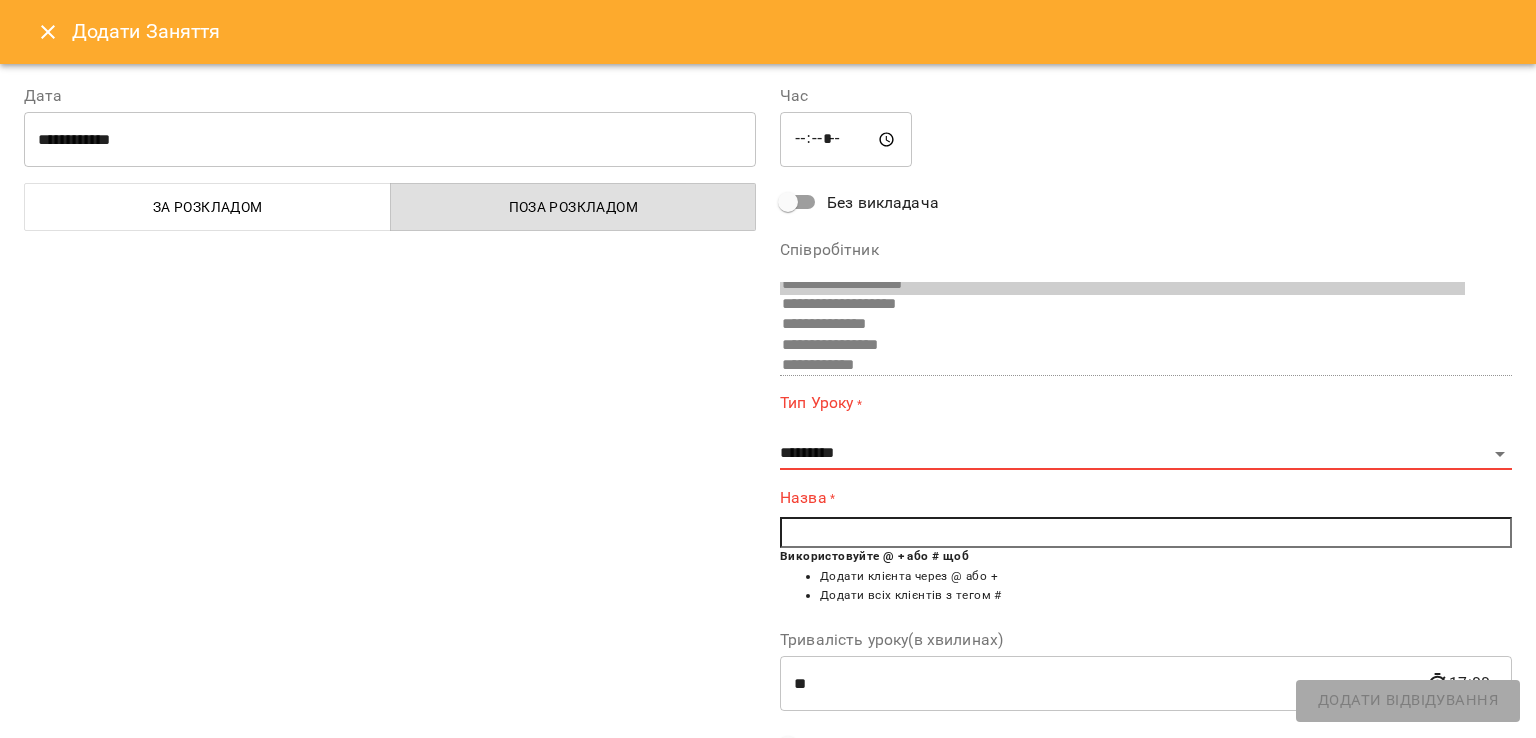 click at bounding box center (1146, 533) 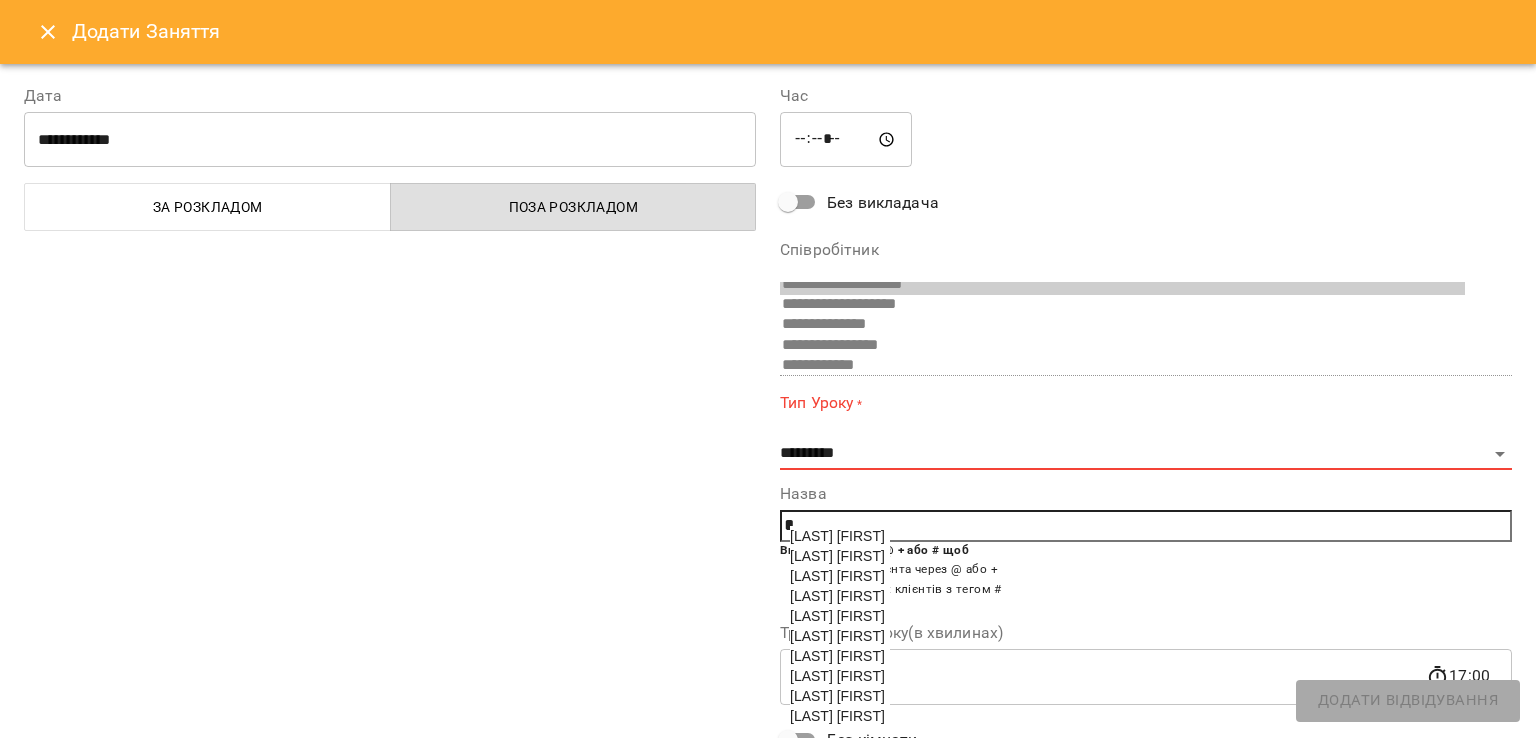 click on "[LAST] [FIRST]" at bounding box center (837, 536) 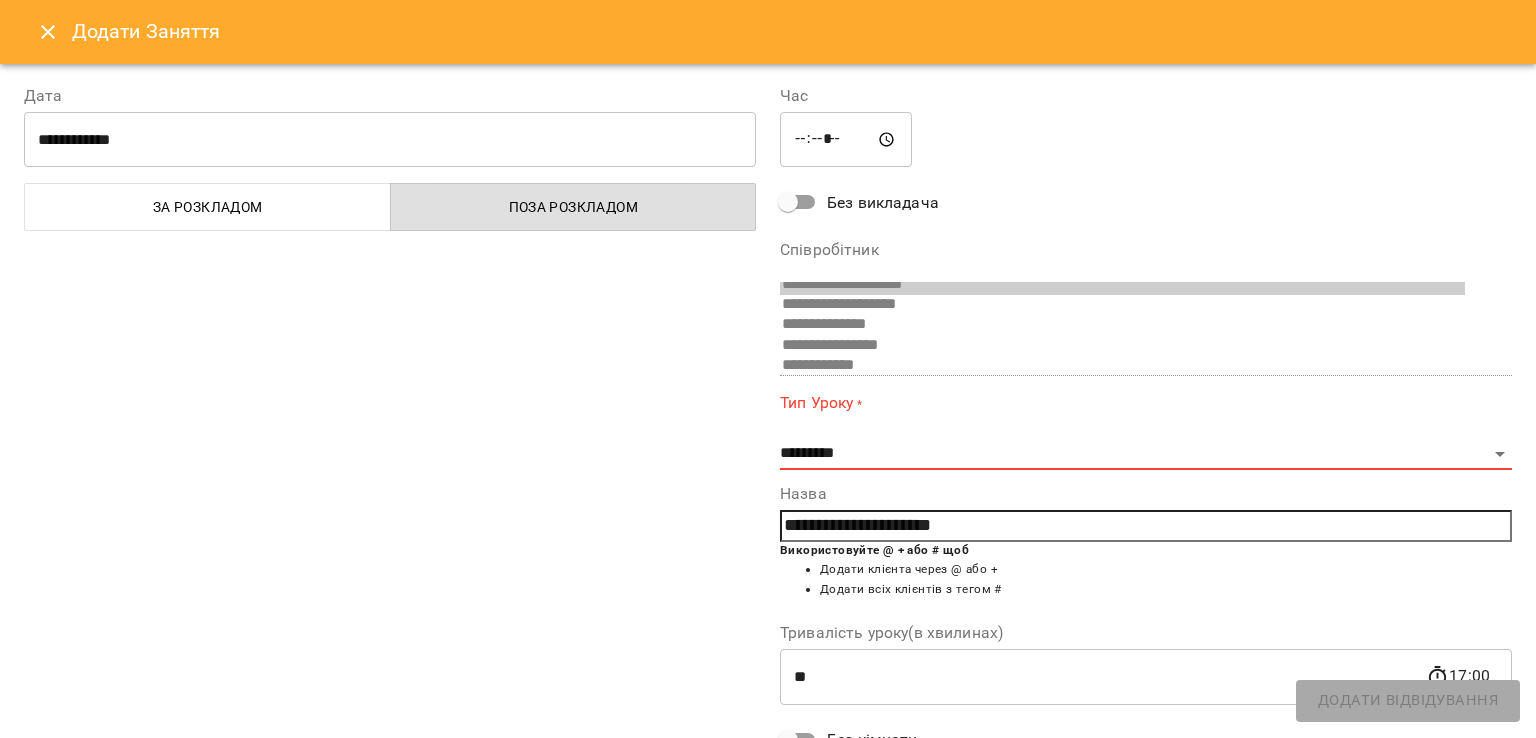drag, startPoint x: 944, startPoint y: 540, endPoint x: 897, endPoint y: 538, distance: 47.042534 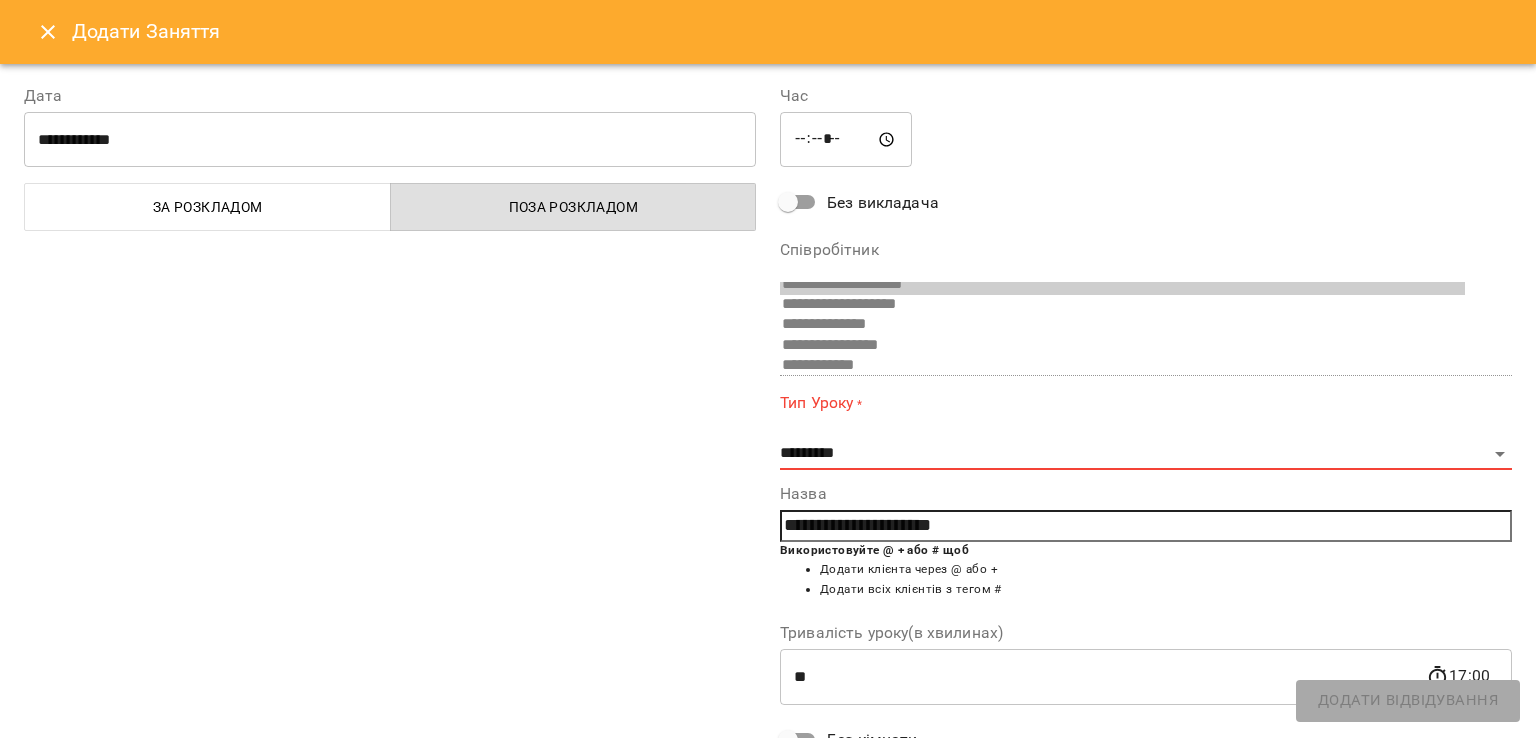 click on "**********" at bounding box center (1146, 526) 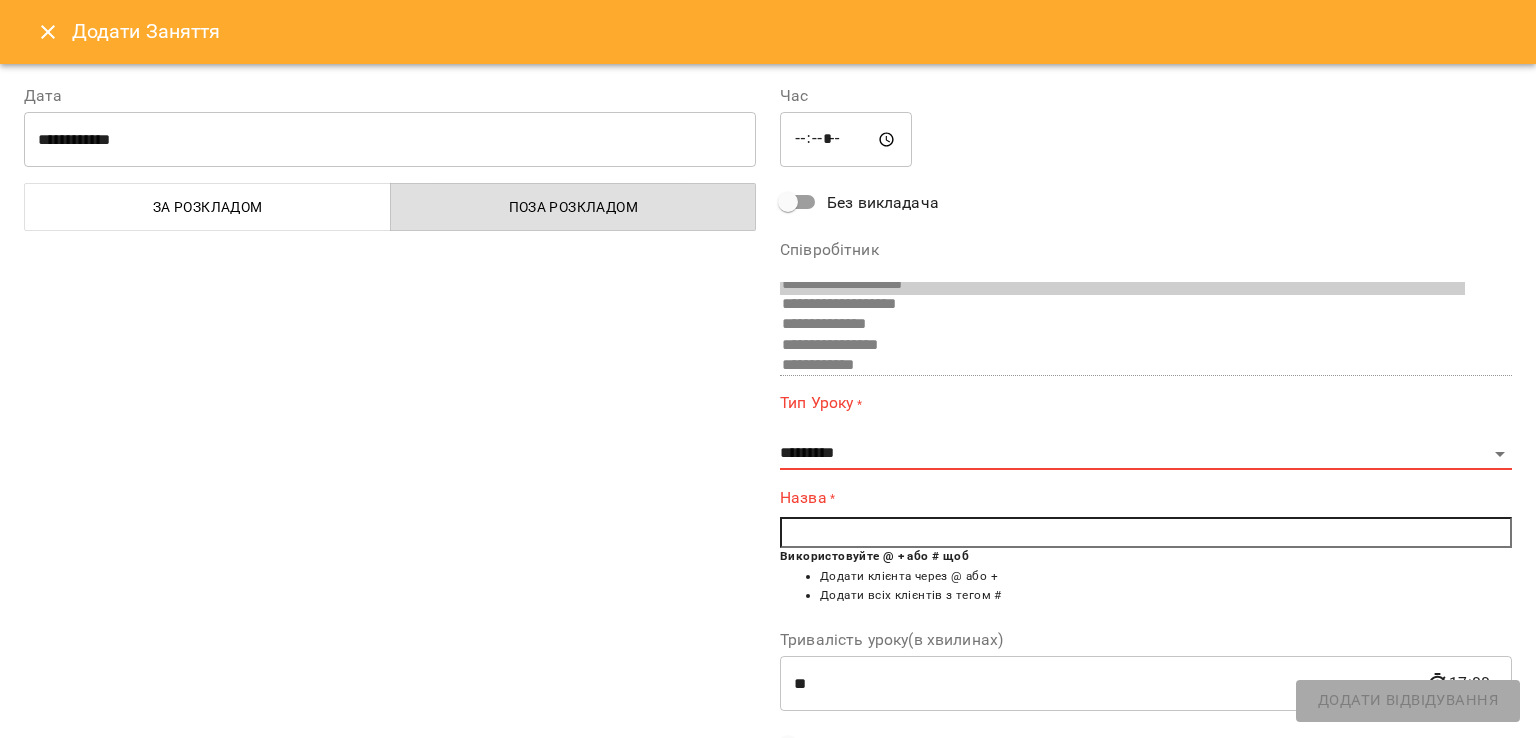 type 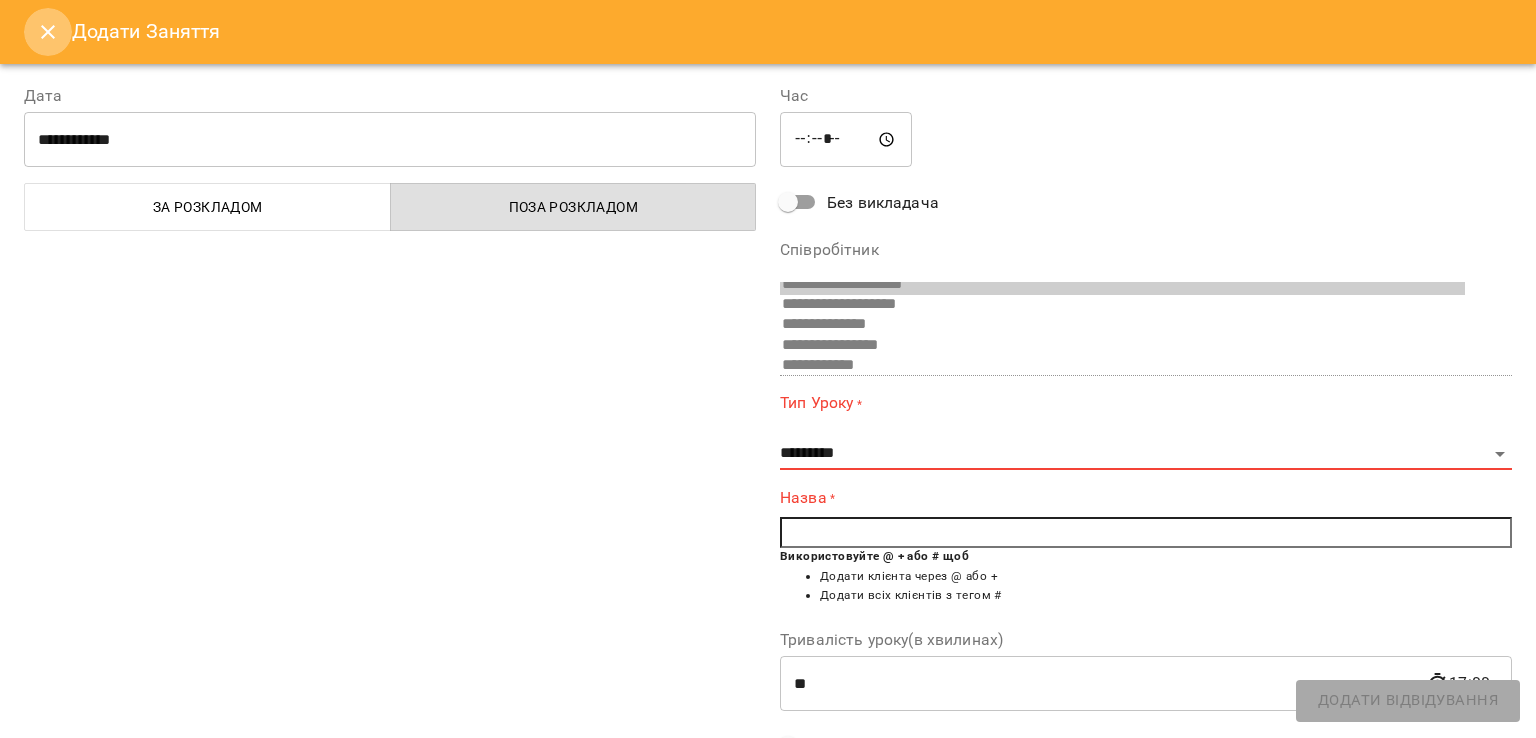 click 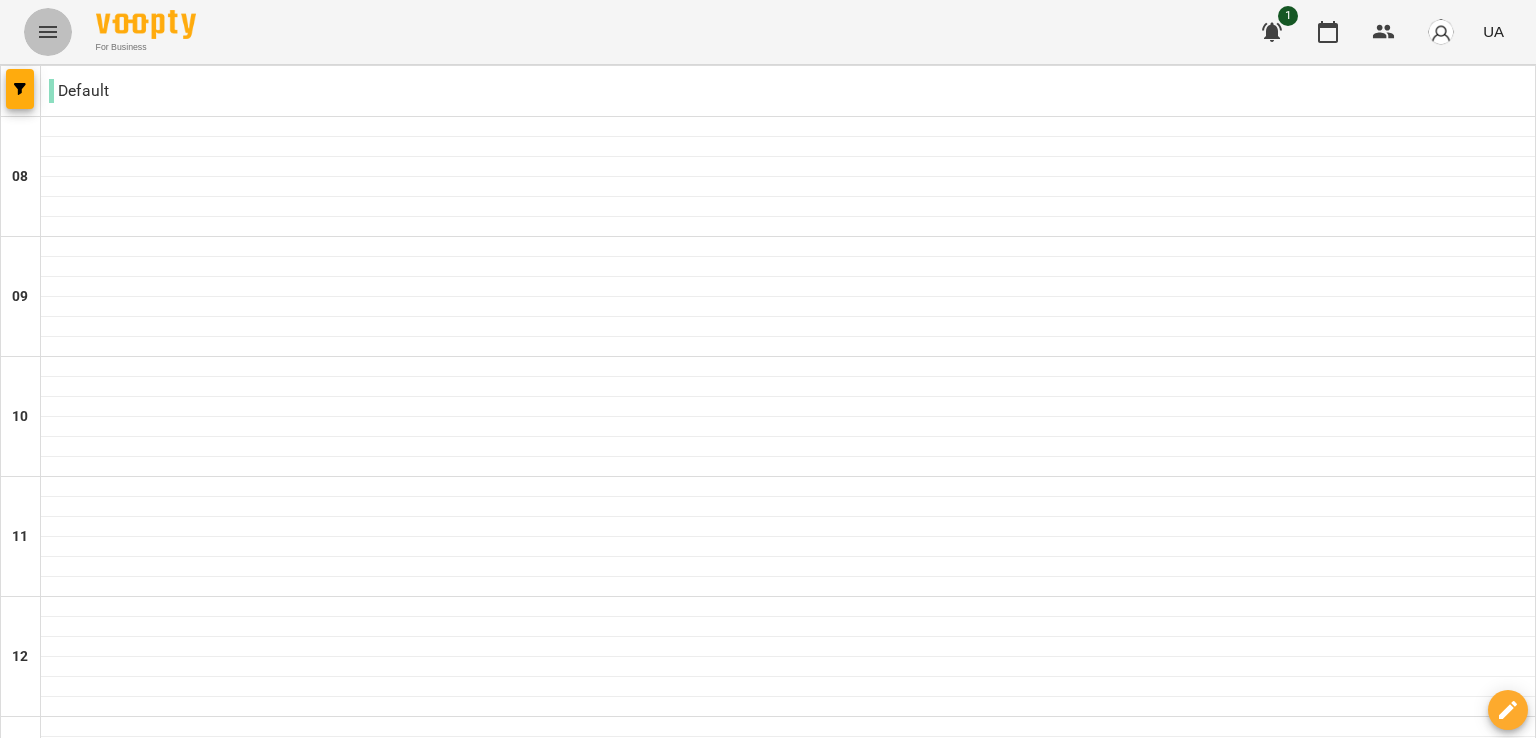 click at bounding box center [48, 32] 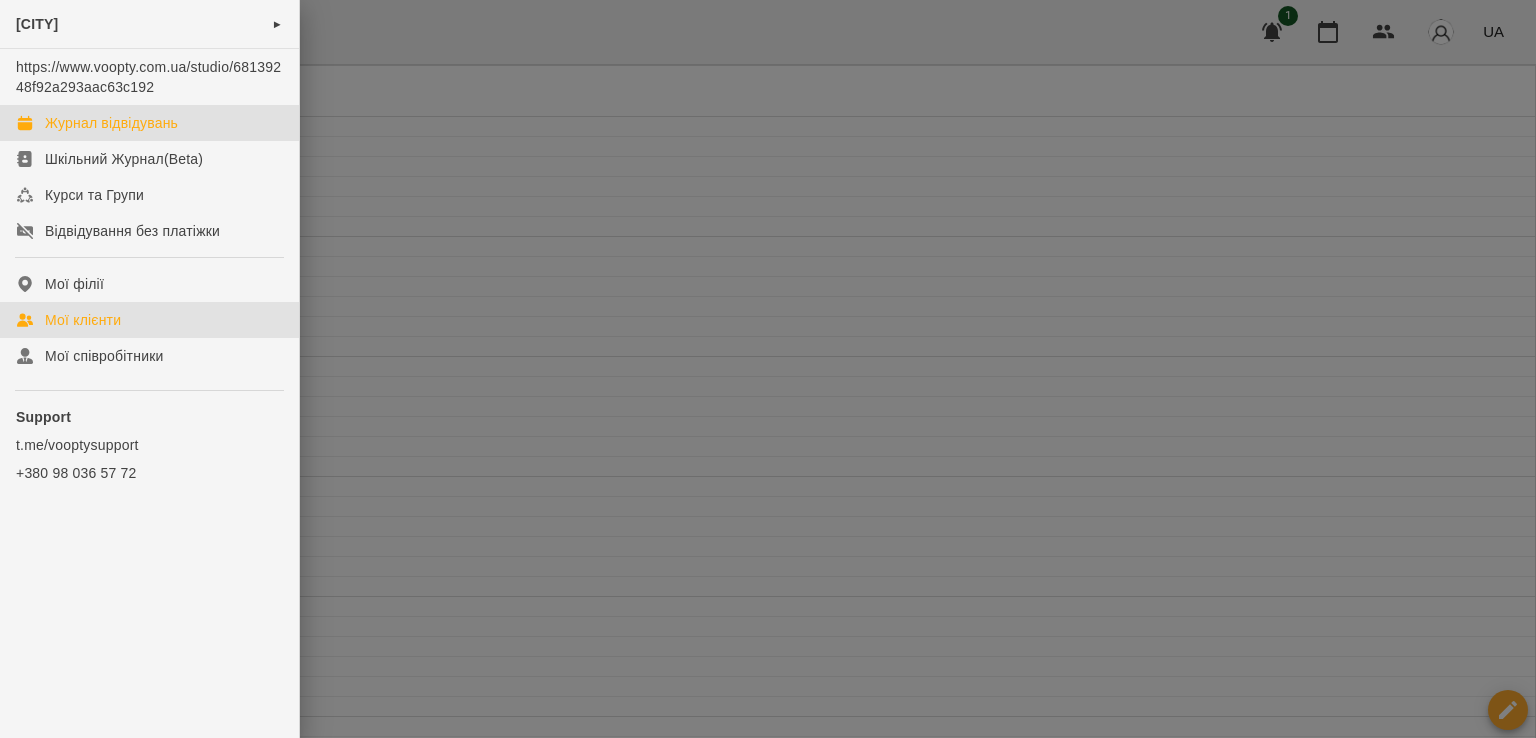 click on "Мої клієнти" at bounding box center [83, 320] 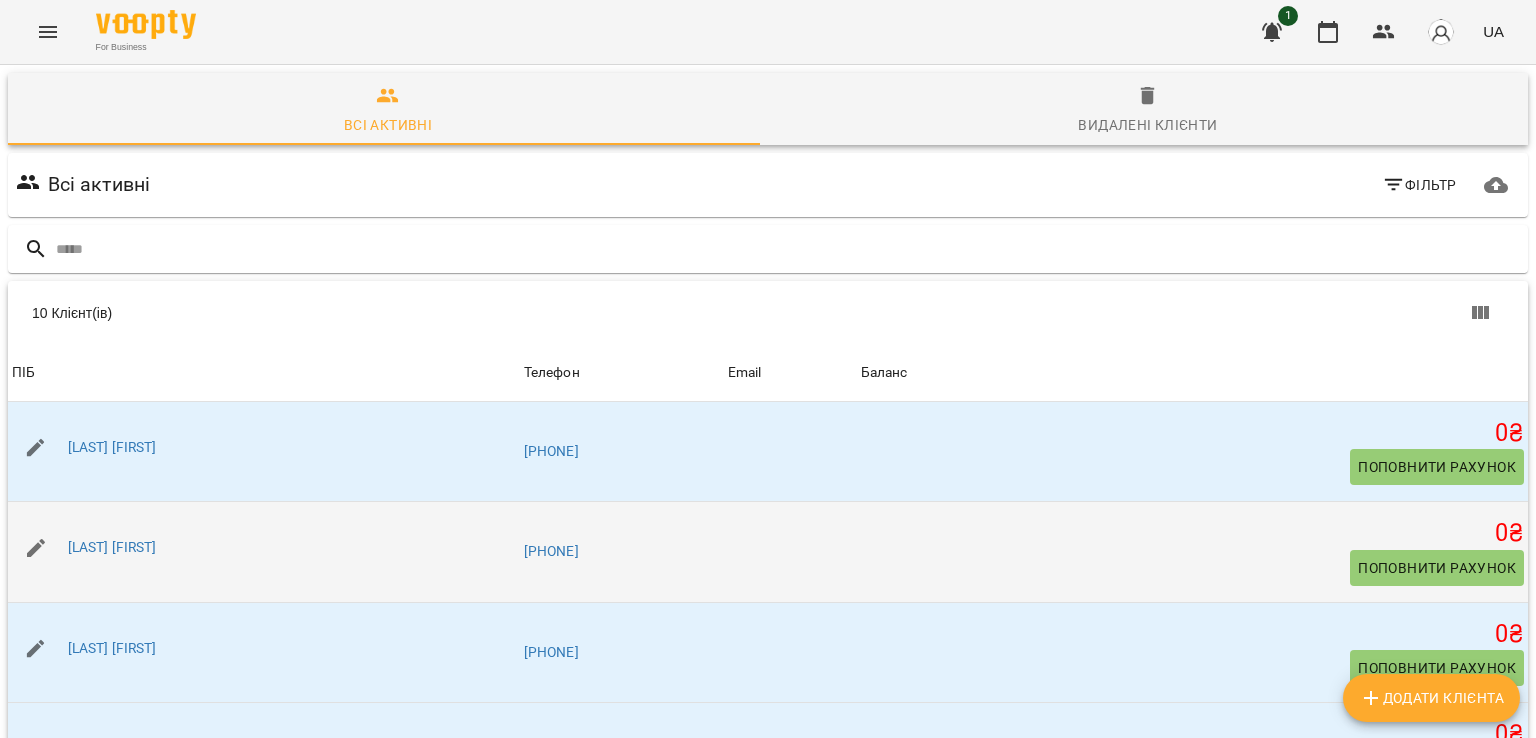 scroll, scrollTop: 228, scrollLeft: 0, axis: vertical 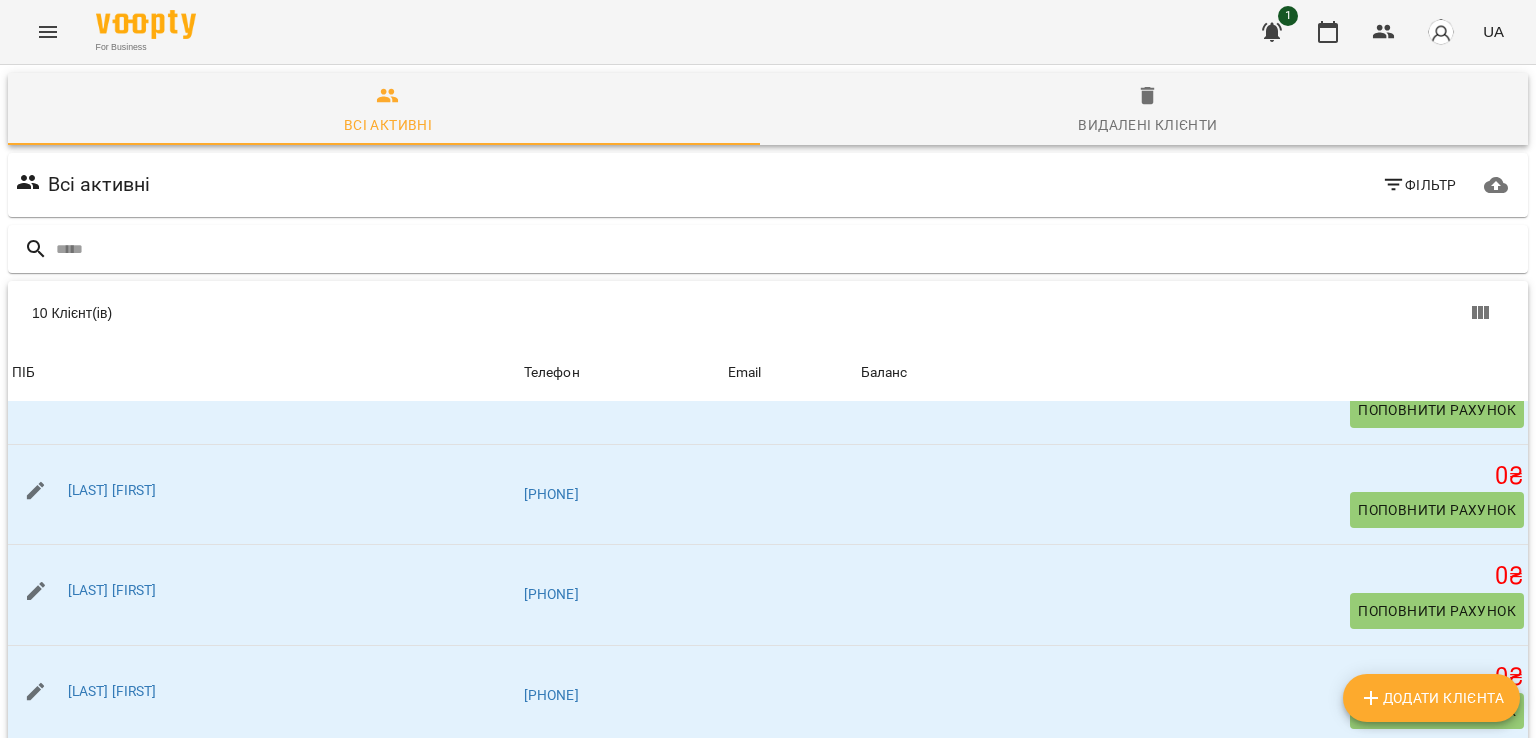 click 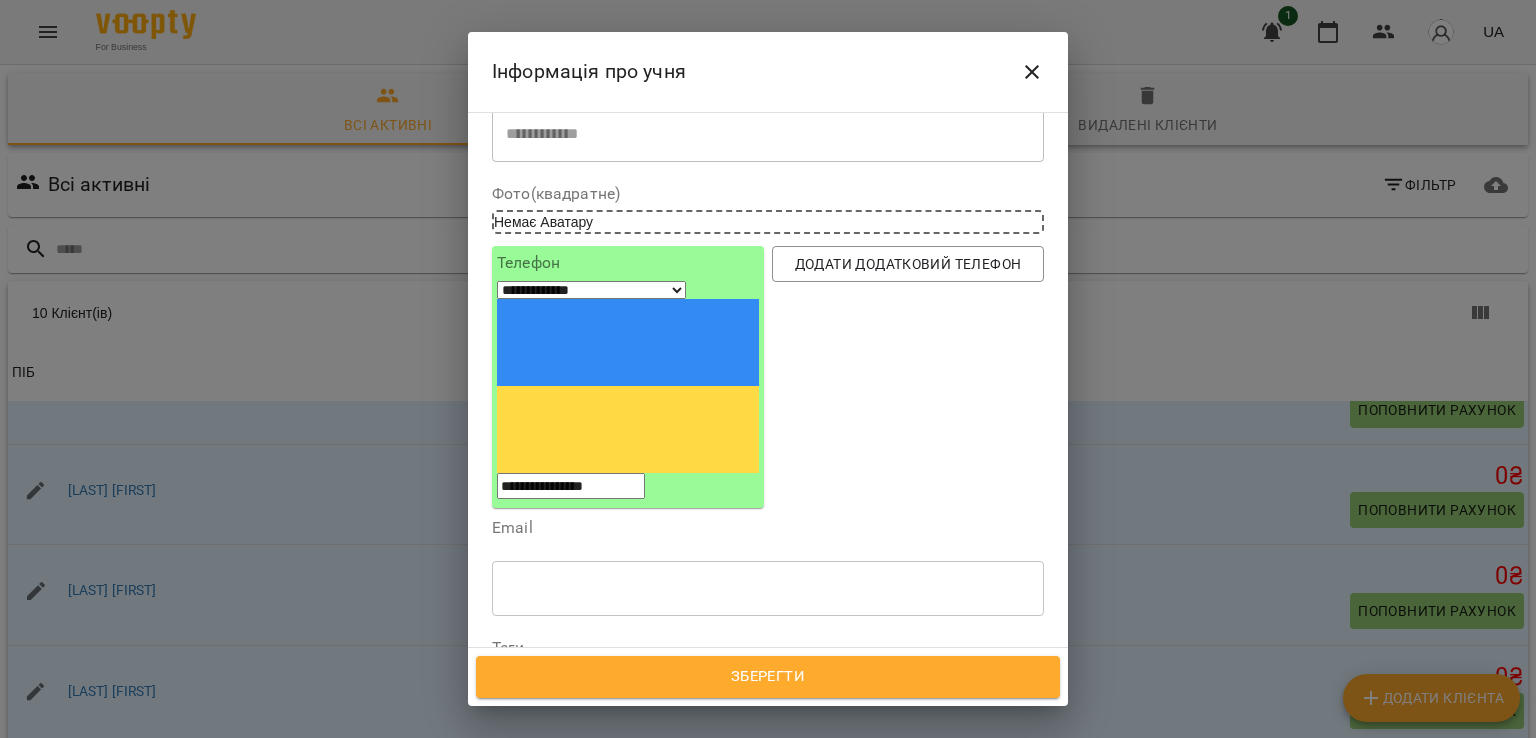 scroll, scrollTop: 0, scrollLeft: 0, axis: both 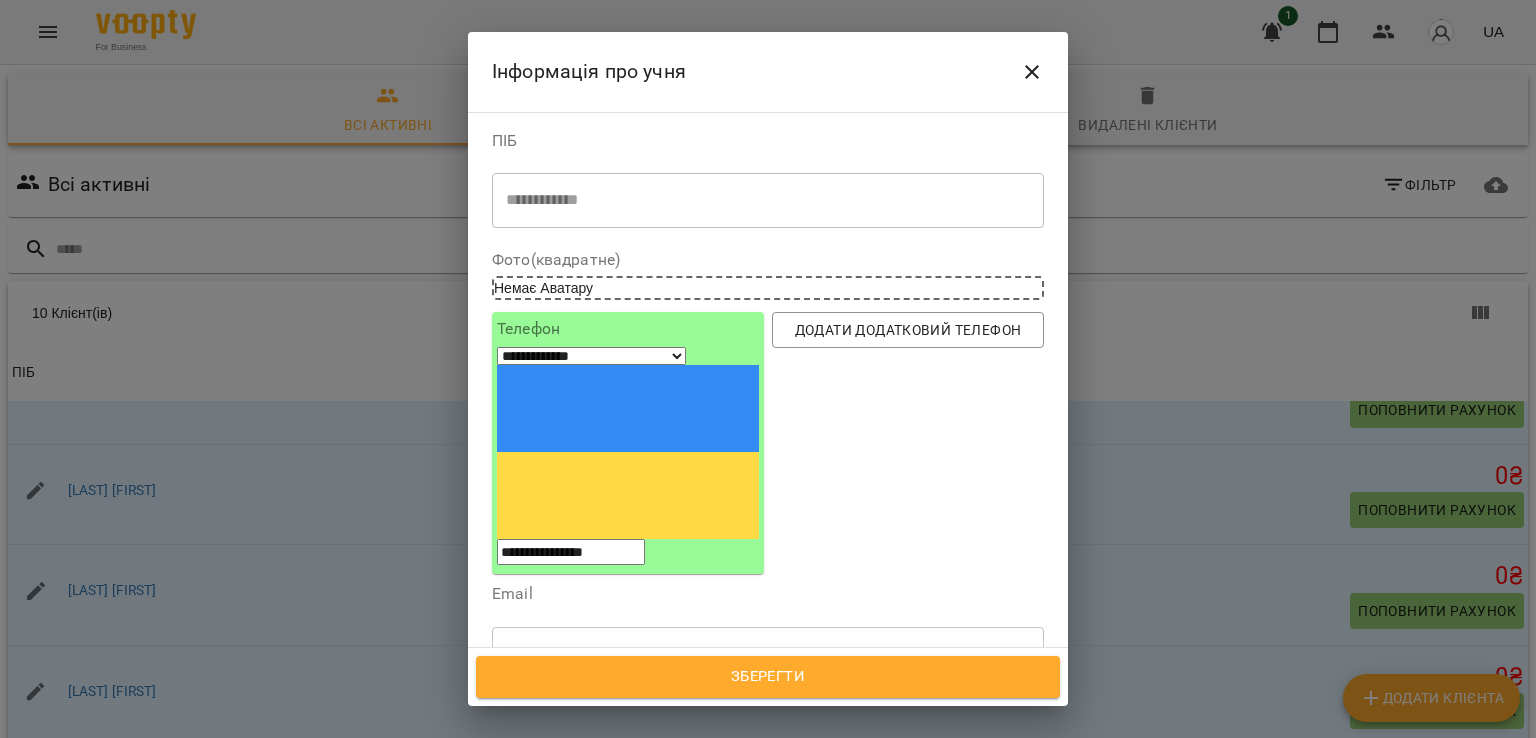 click 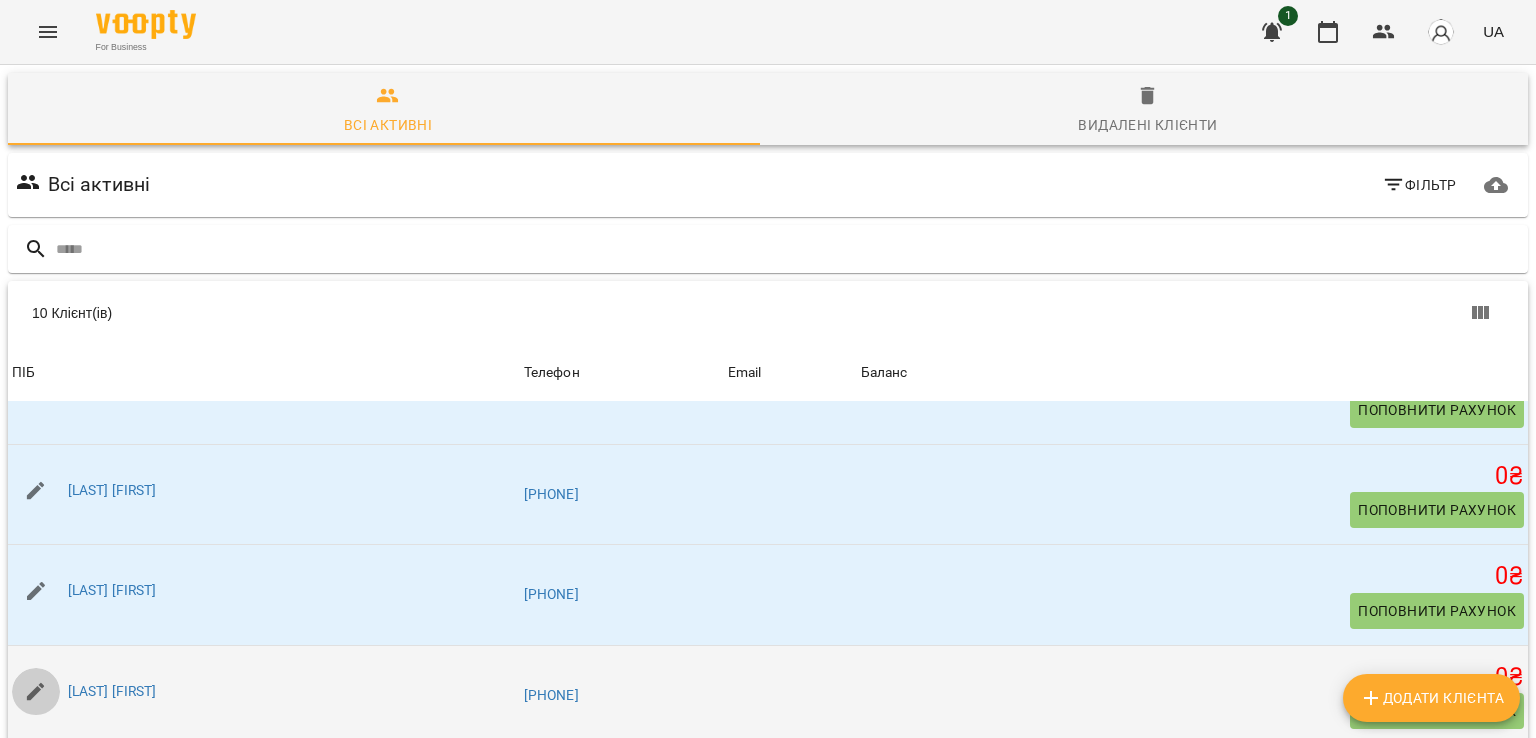 click at bounding box center (36, 692) 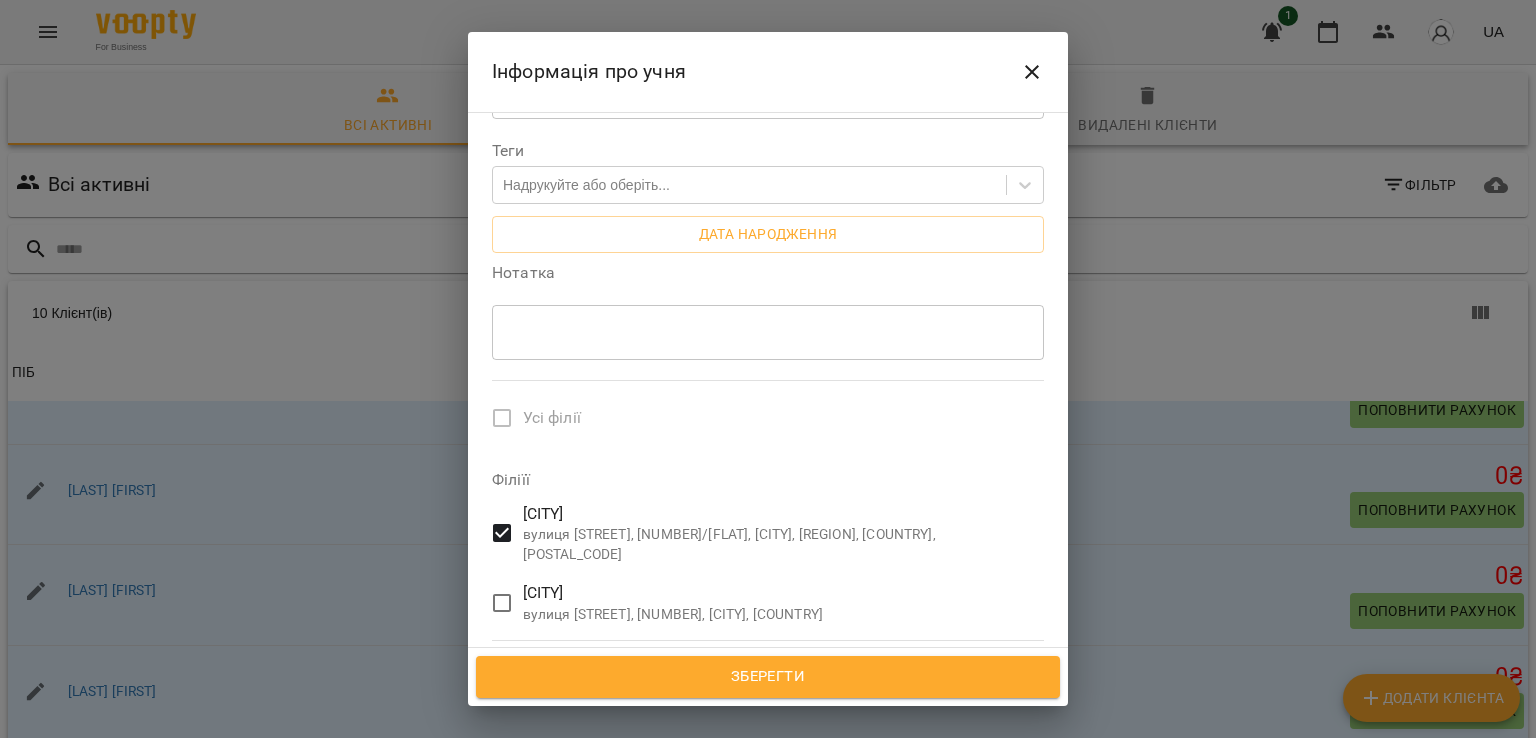 scroll, scrollTop: 600, scrollLeft: 0, axis: vertical 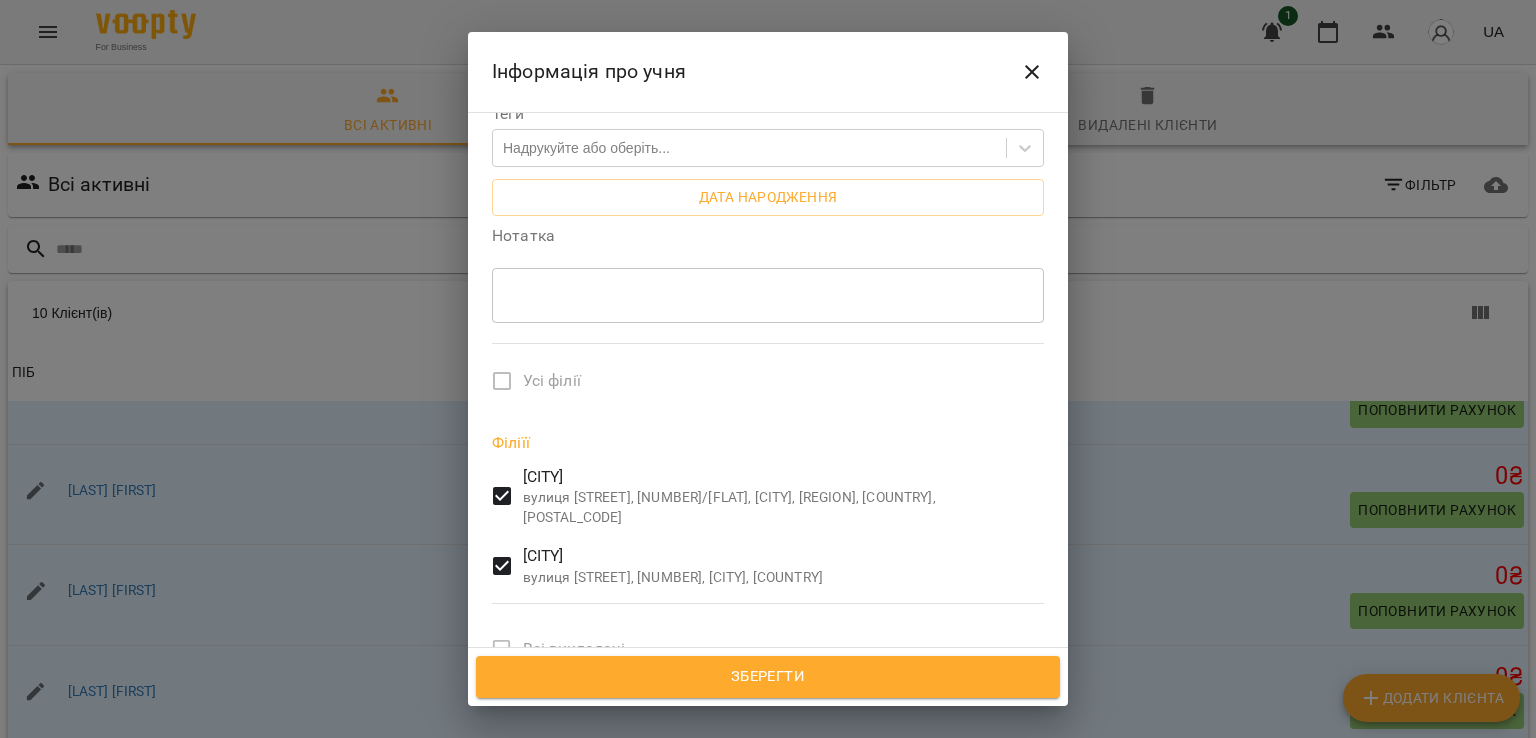click on "Зберегти" at bounding box center (768, 677) 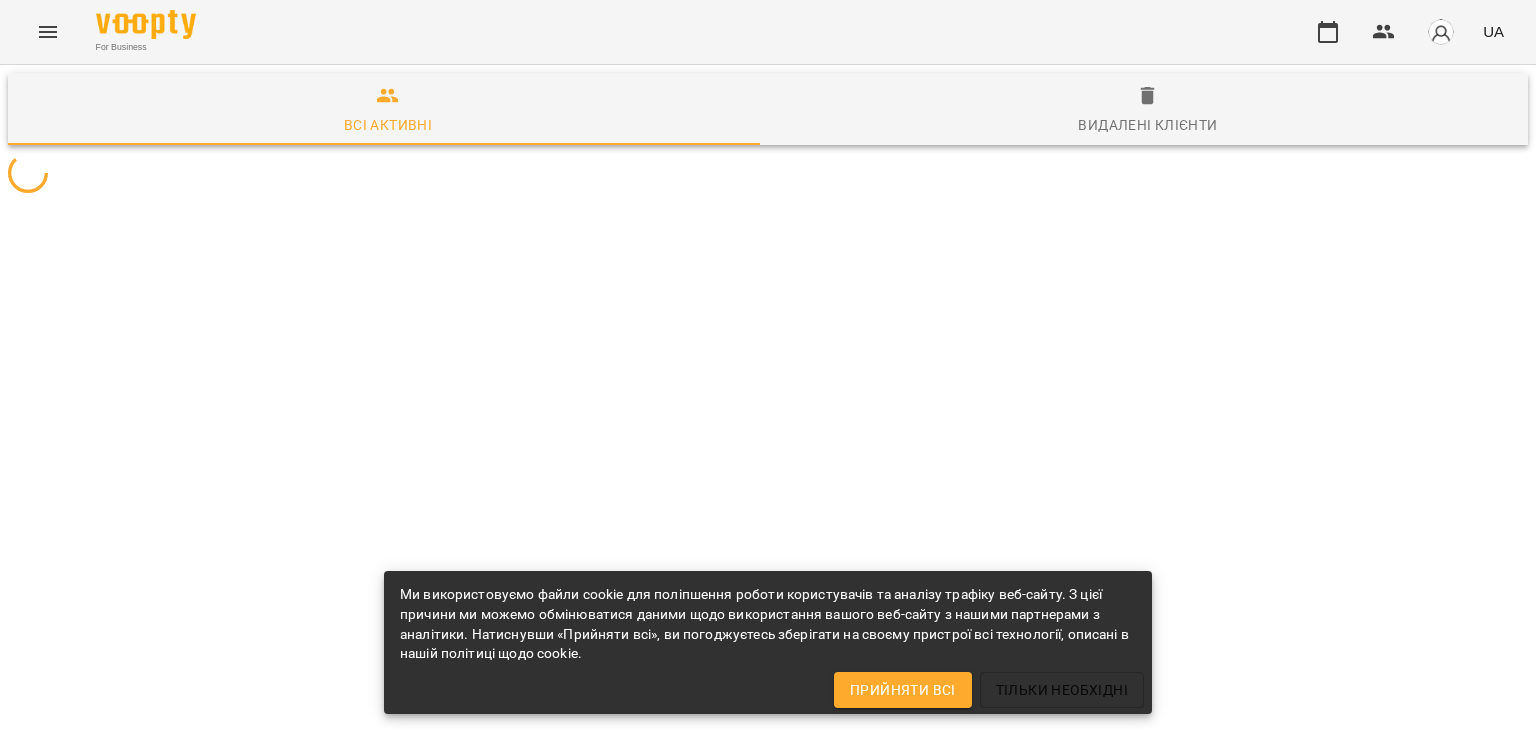 scroll, scrollTop: 0, scrollLeft: 0, axis: both 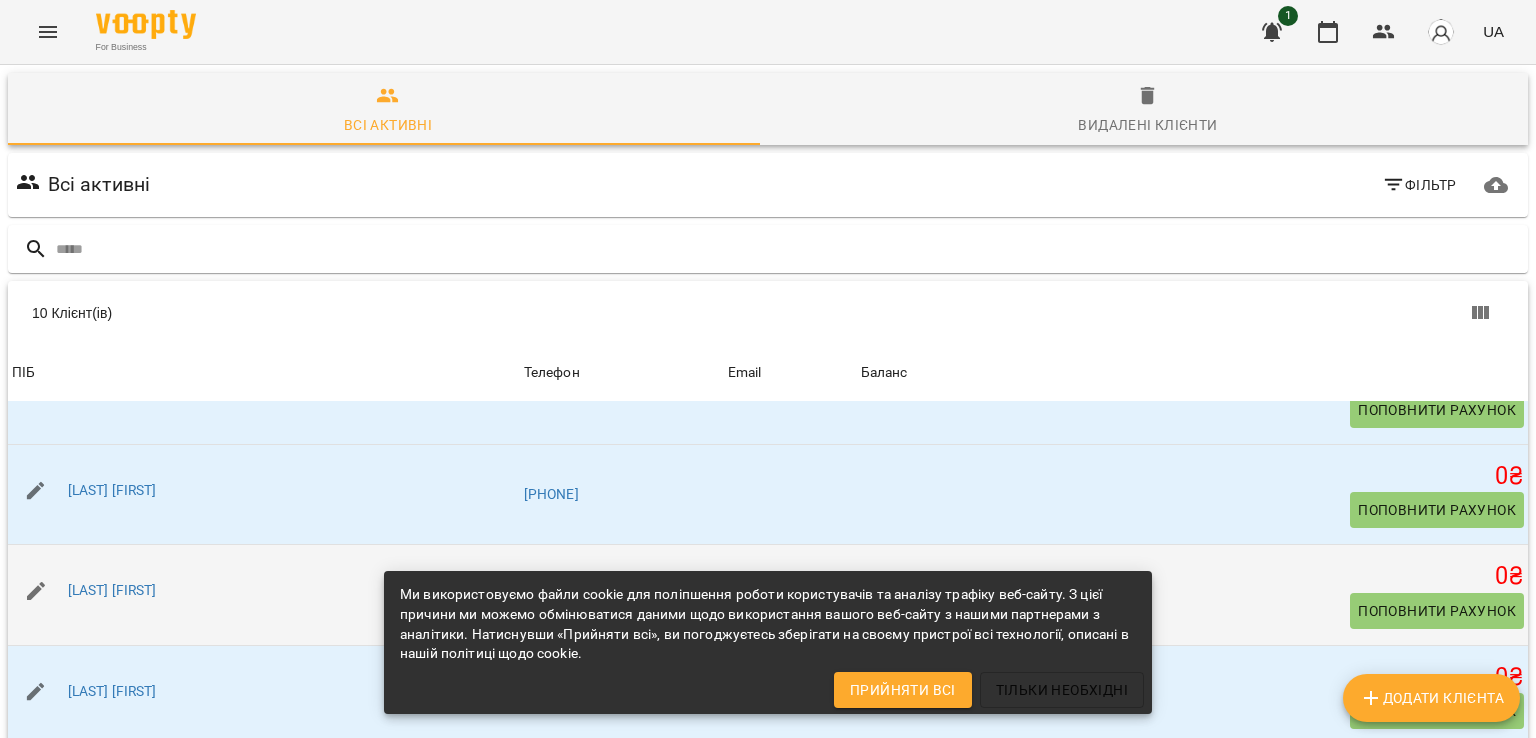 click 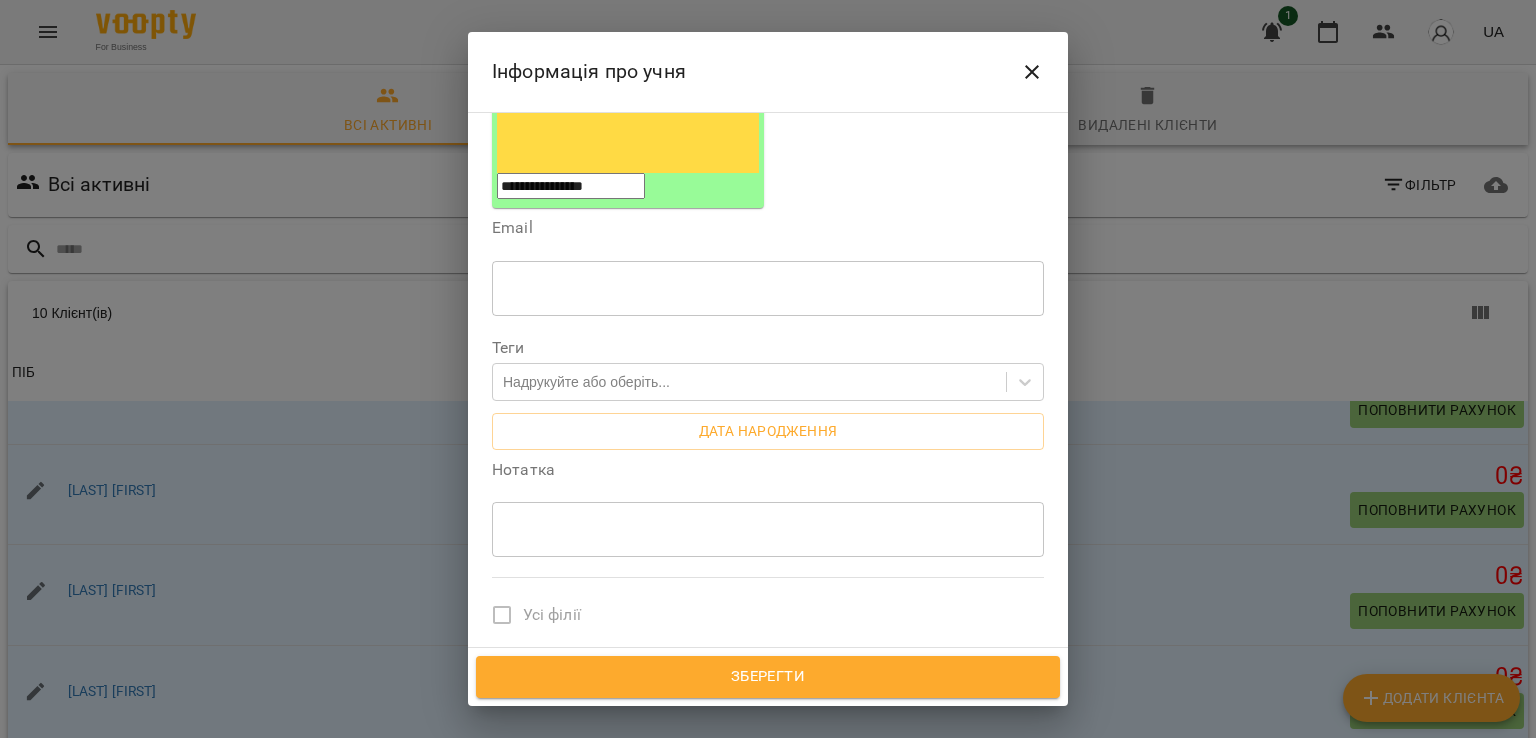 scroll, scrollTop: 400, scrollLeft: 0, axis: vertical 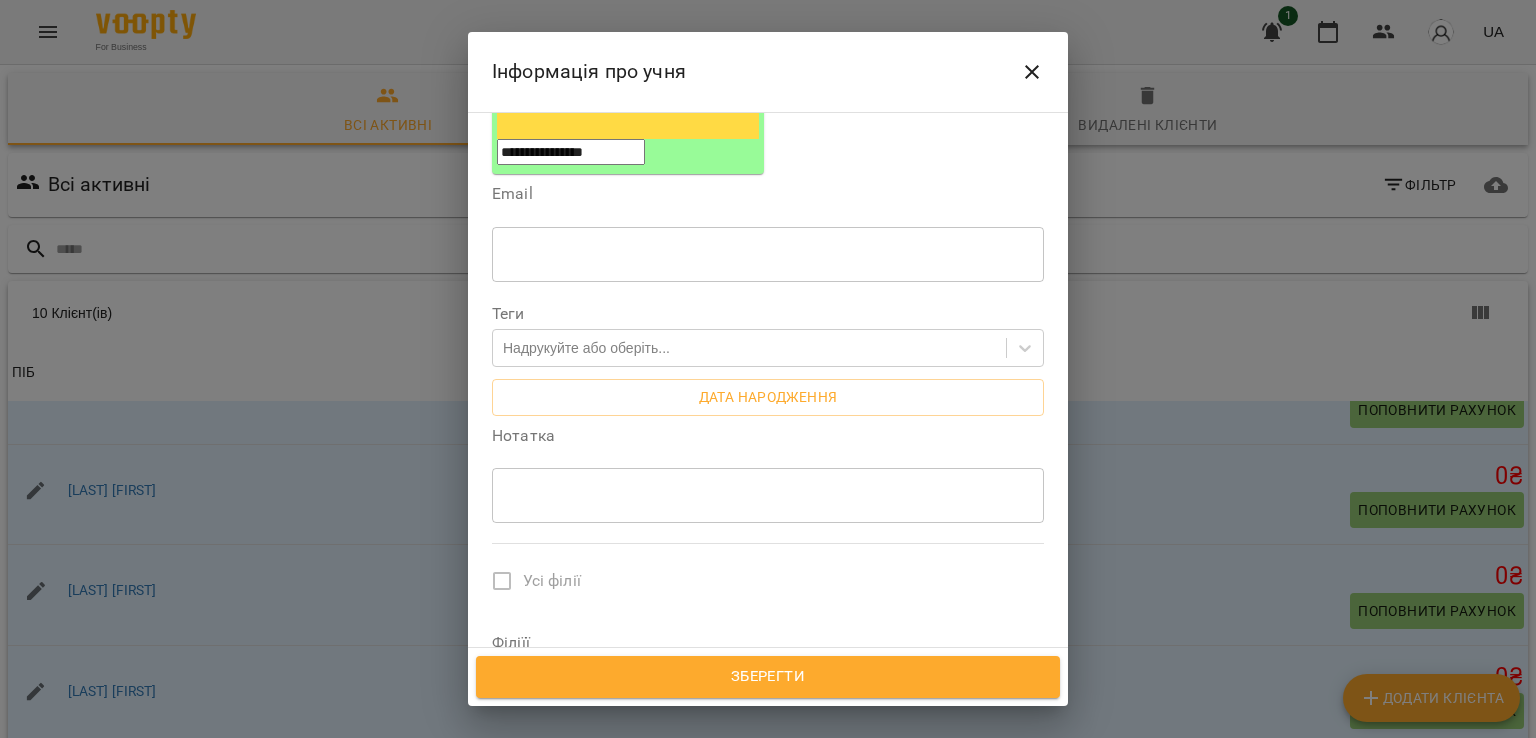click at bounding box center [1032, 72] 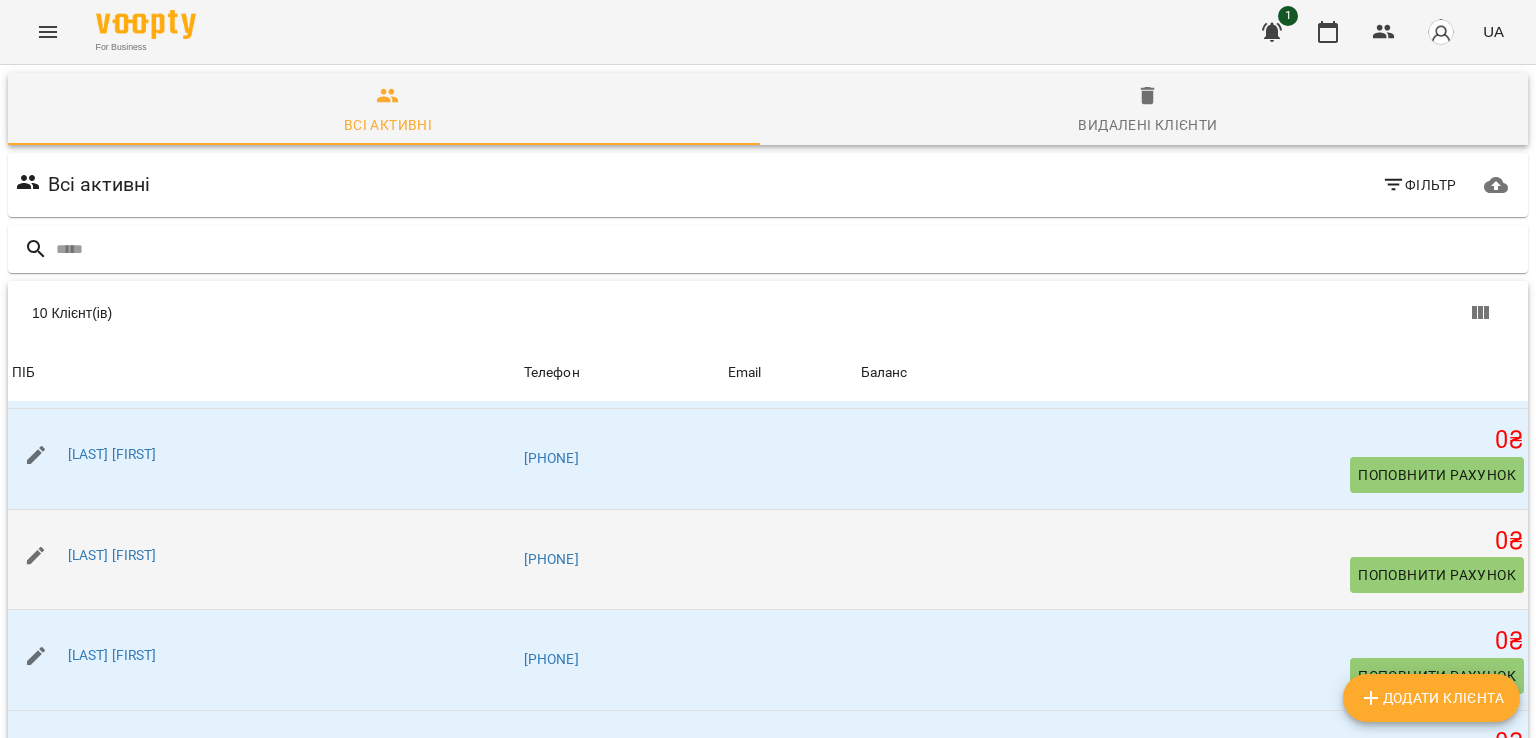 scroll, scrollTop: 460, scrollLeft: 0, axis: vertical 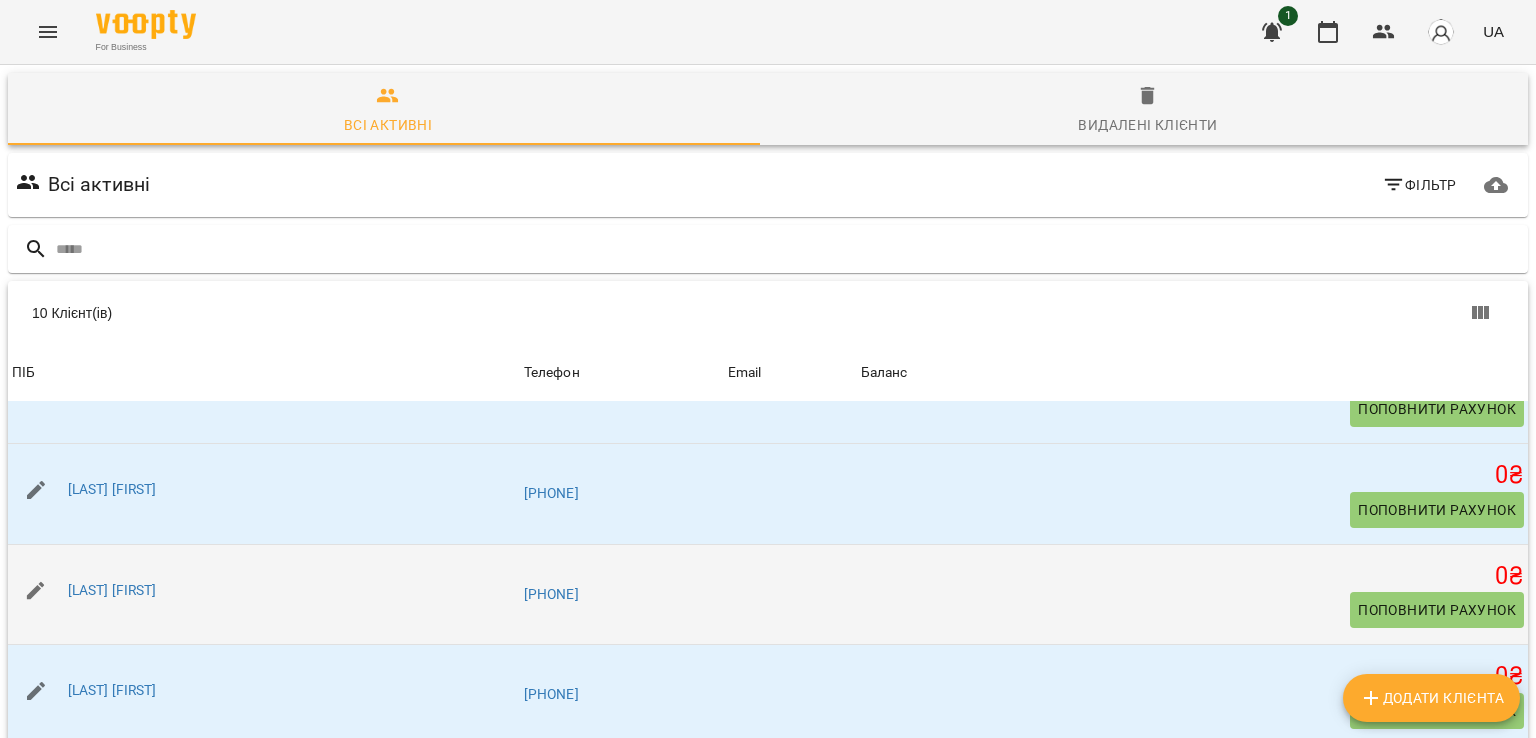 type 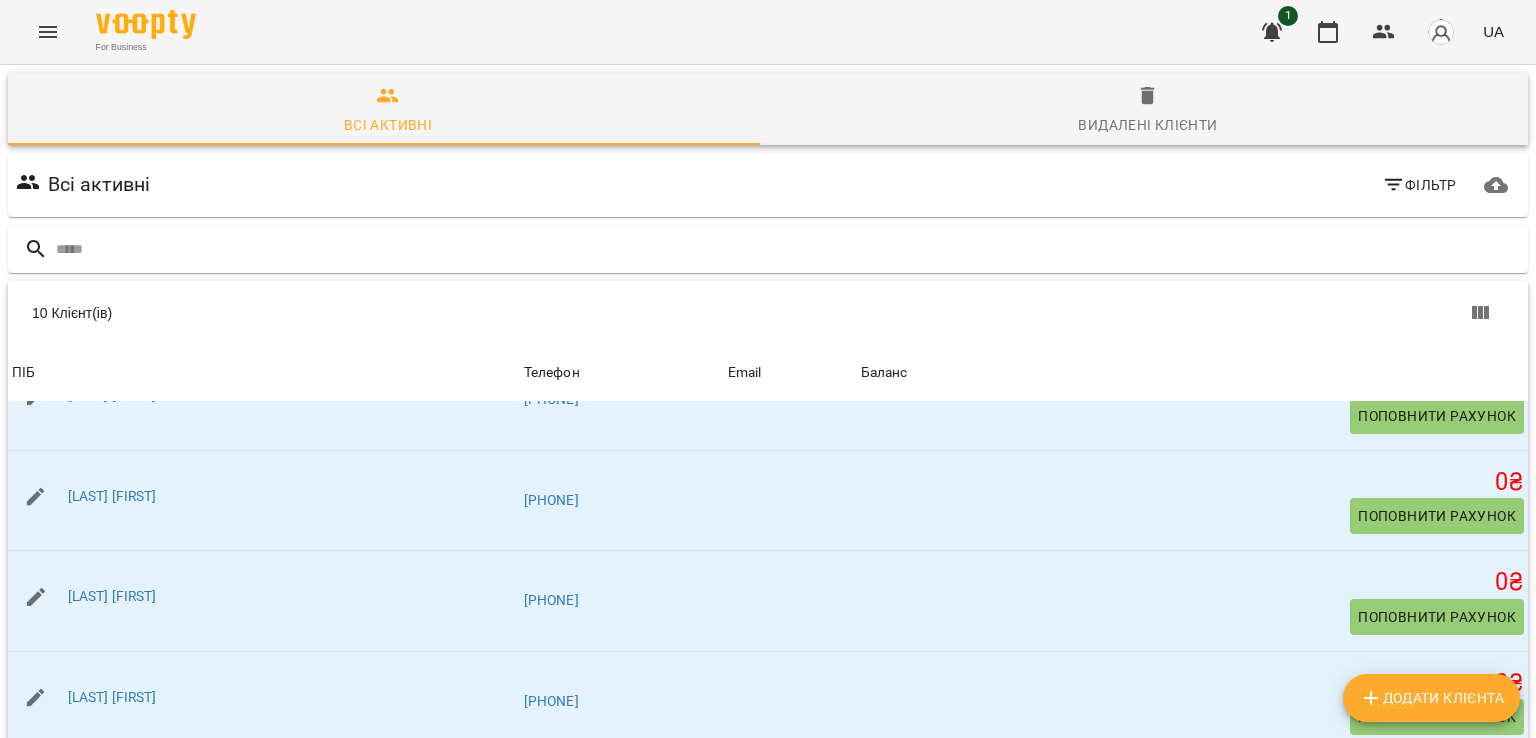 scroll, scrollTop: 560, scrollLeft: 0, axis: vertical 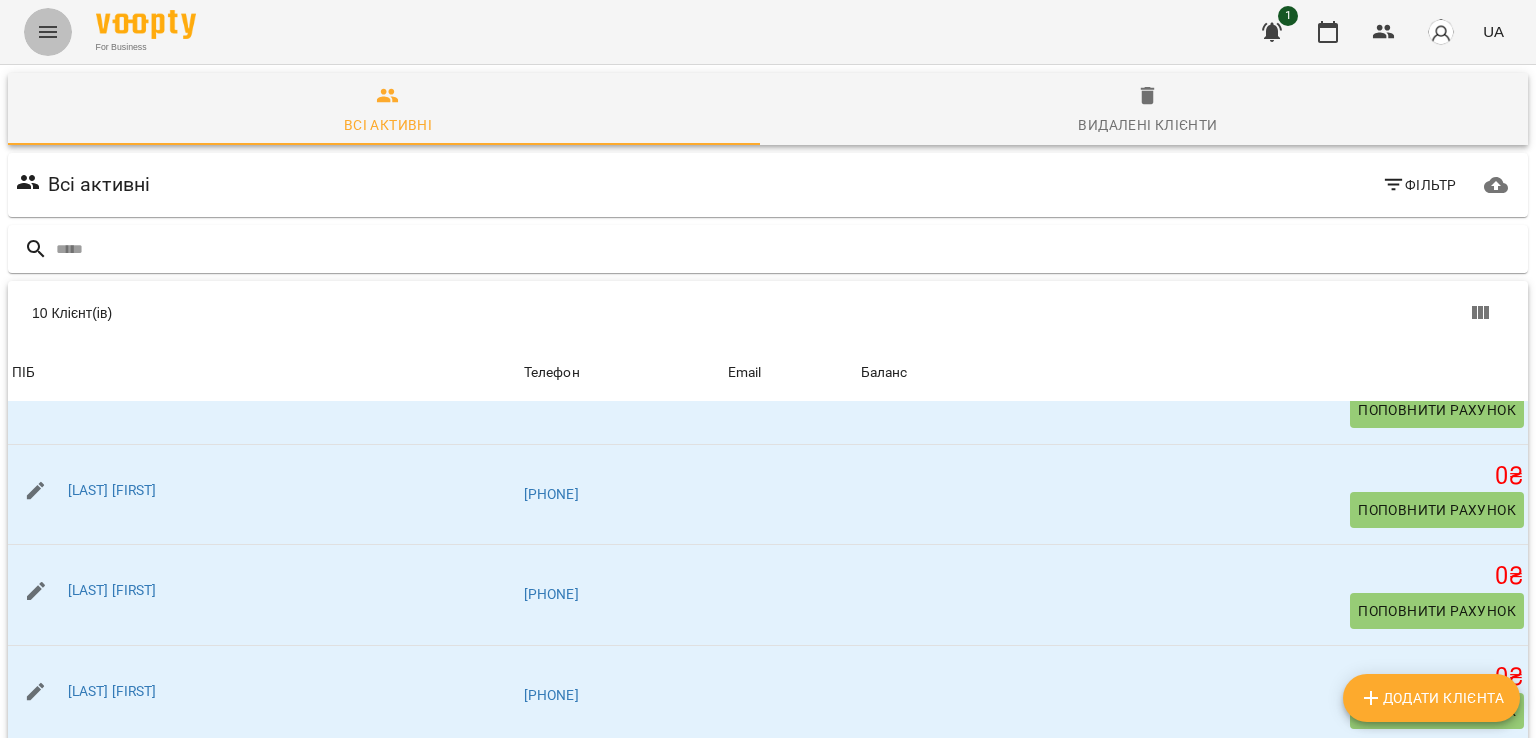 click at bounding box center (48, 32) 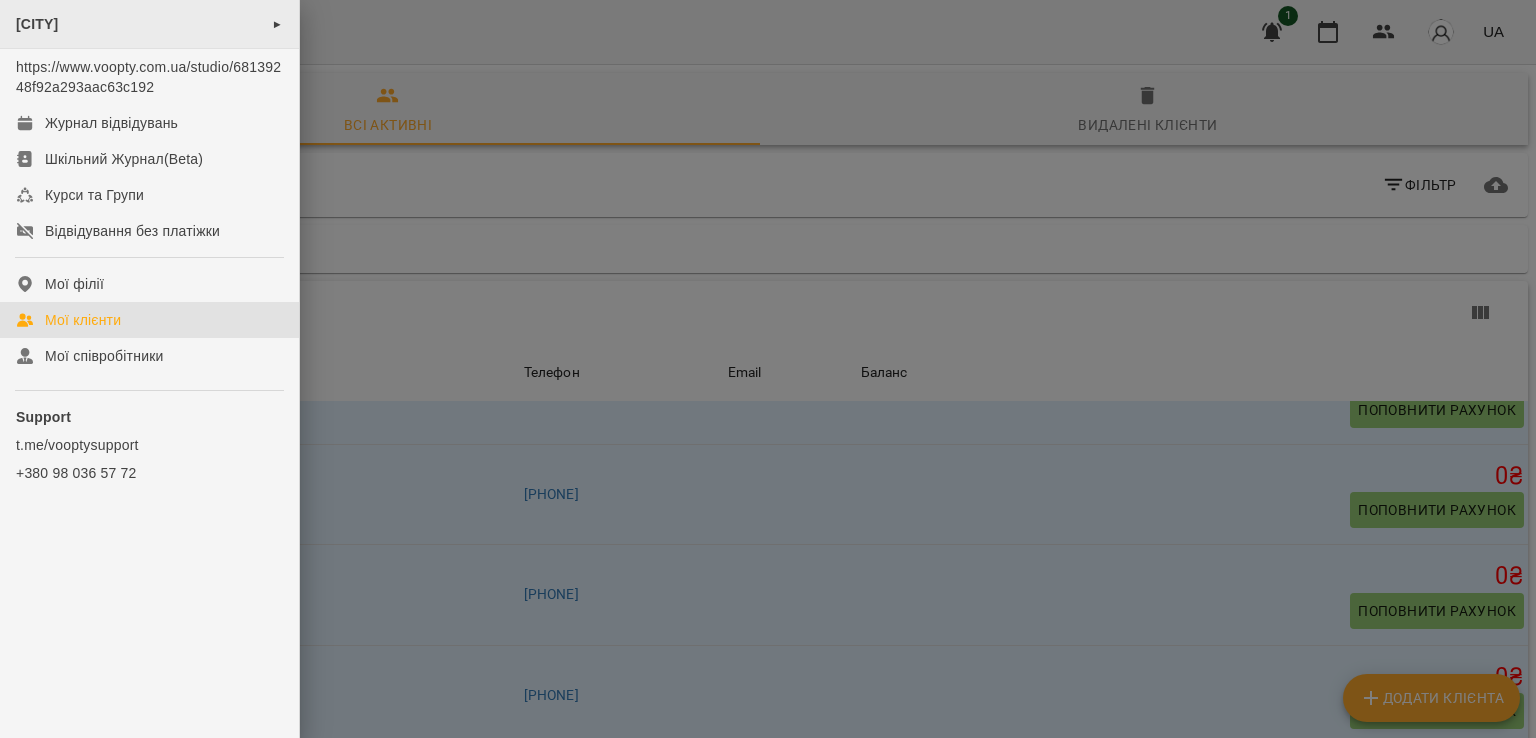 click on "[CITY]" at bounding box center [37, 24] 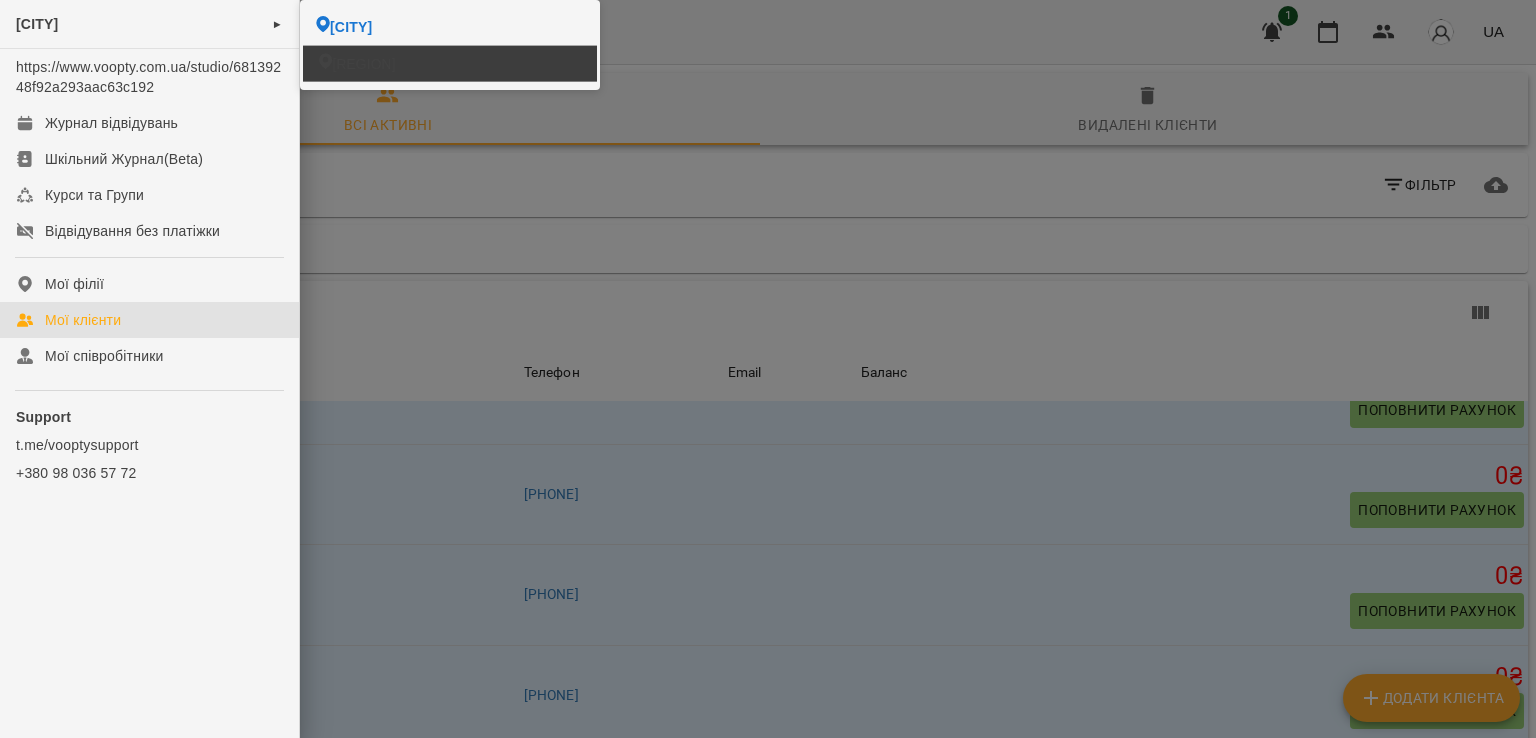 click on "[REGION]" at bounding box center (363, 64) 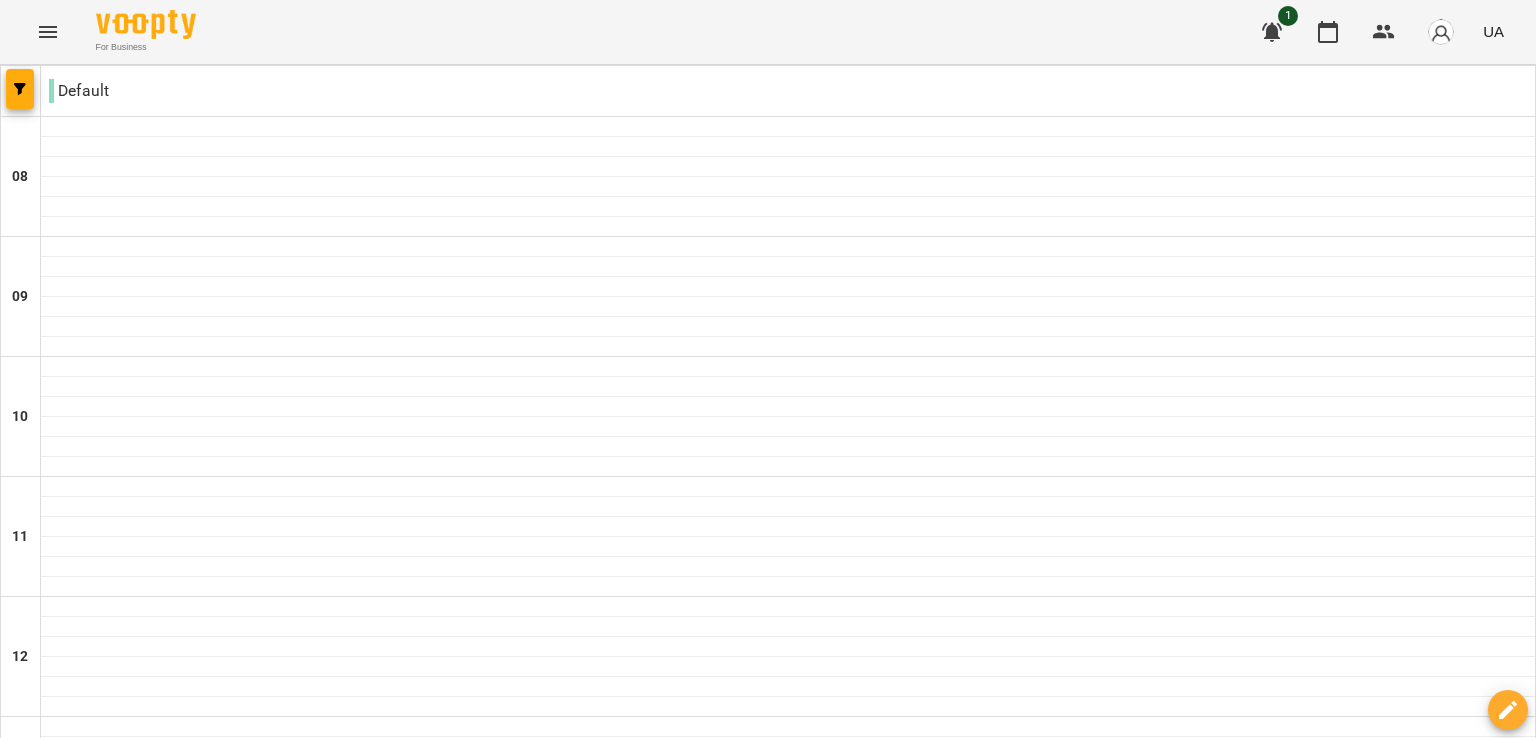 click at bounding box center [48, 32] 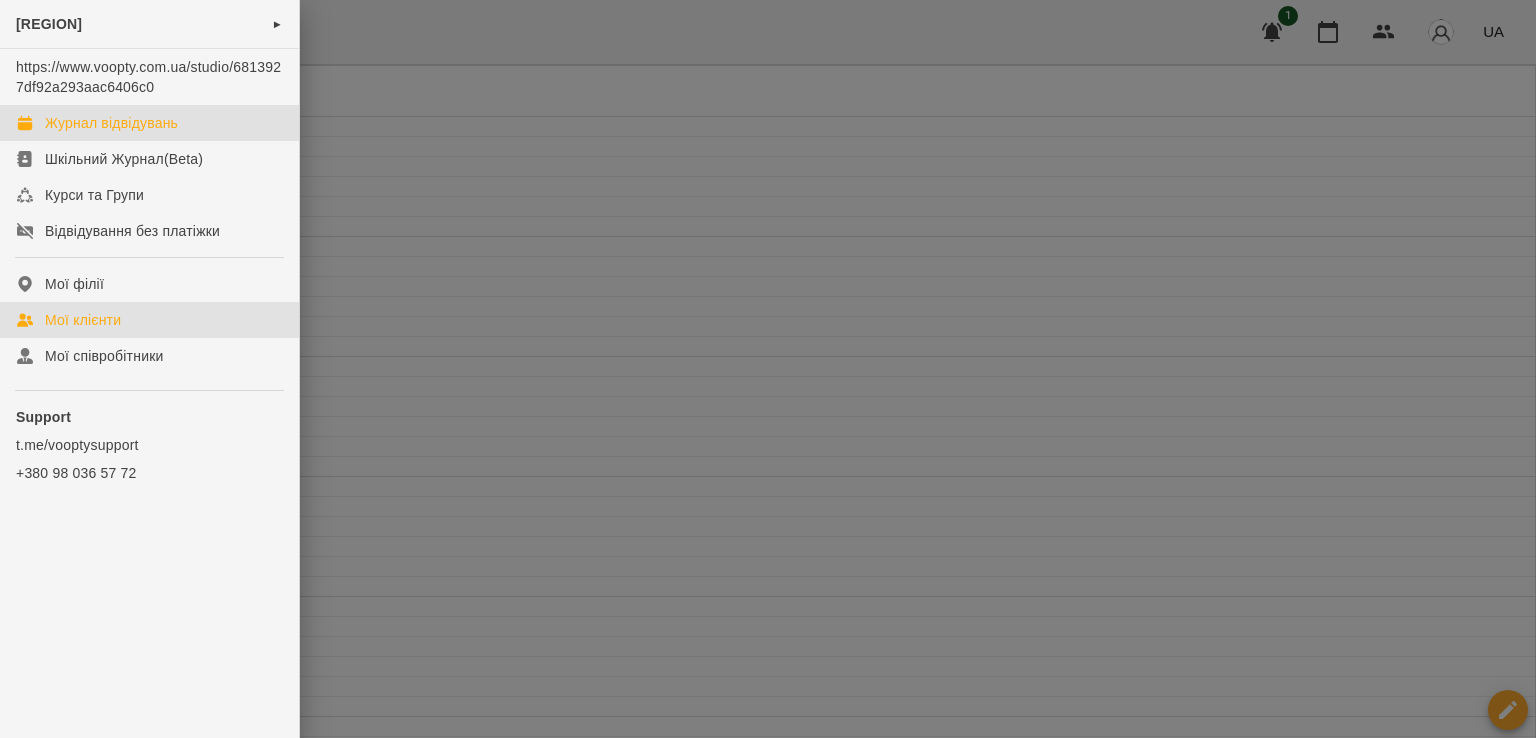 click on "Мої клієнти" at bounding box center (149, 320) 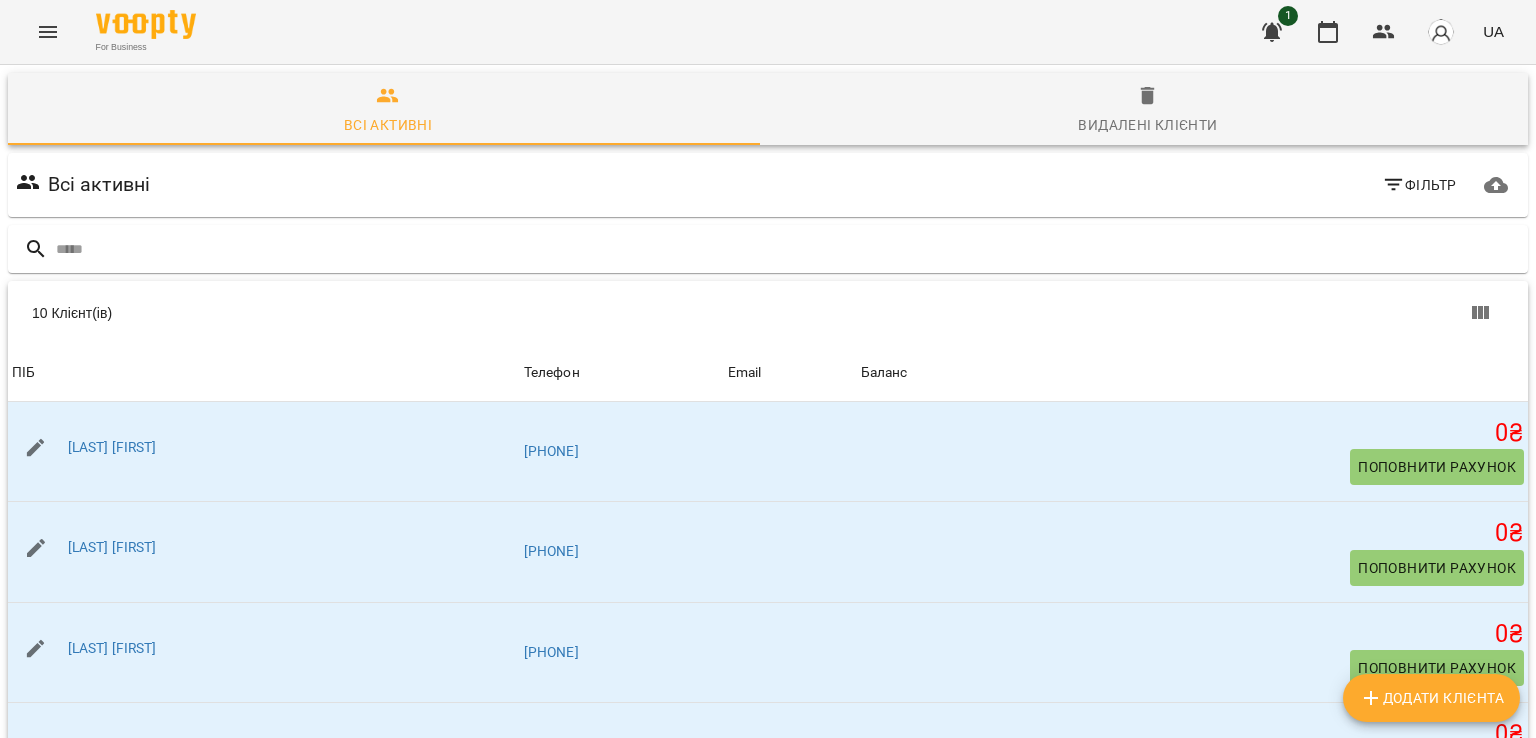 scroll, scrollTop: 228, scrollLeft: 0, axis: vertical 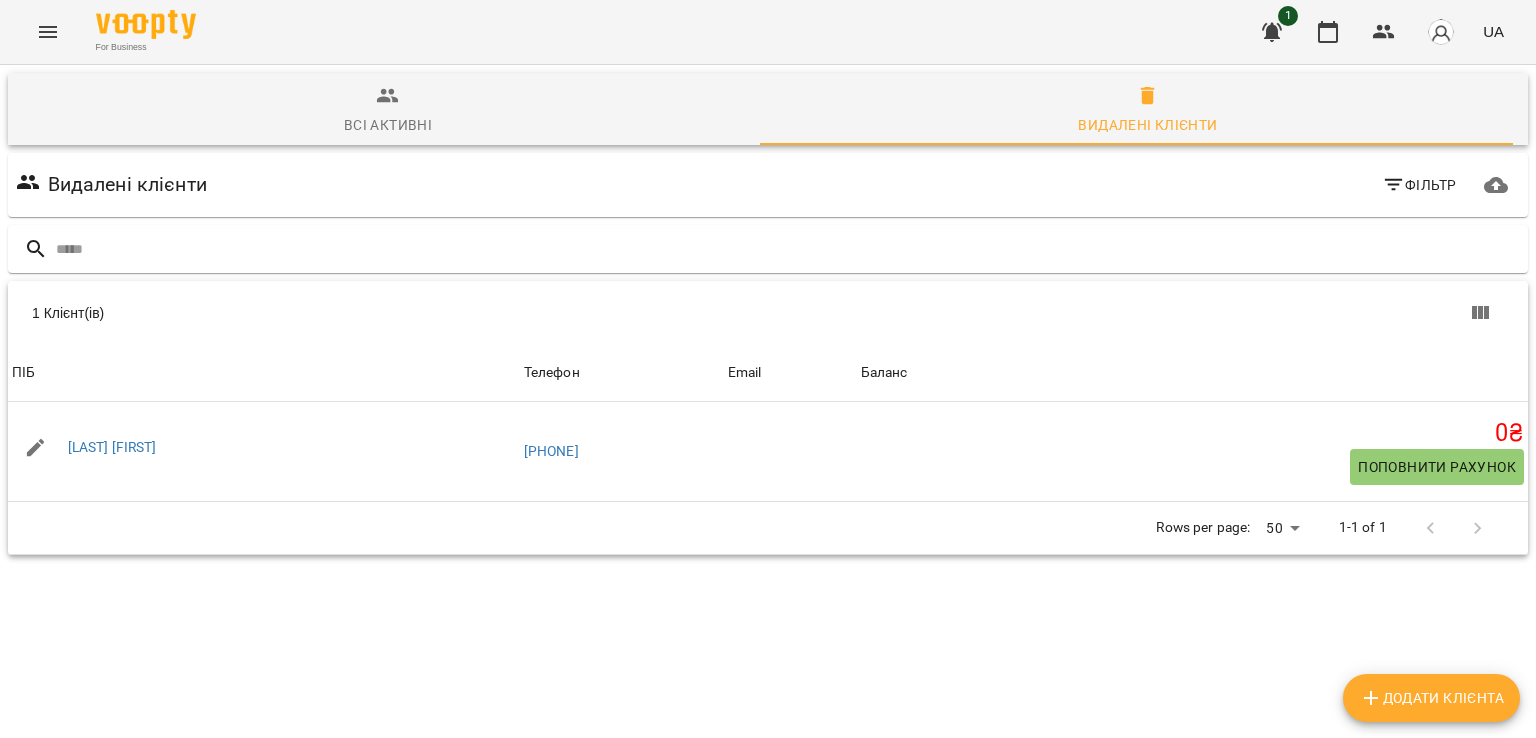 click on "Всі активні" at bounding box center (388, 111) 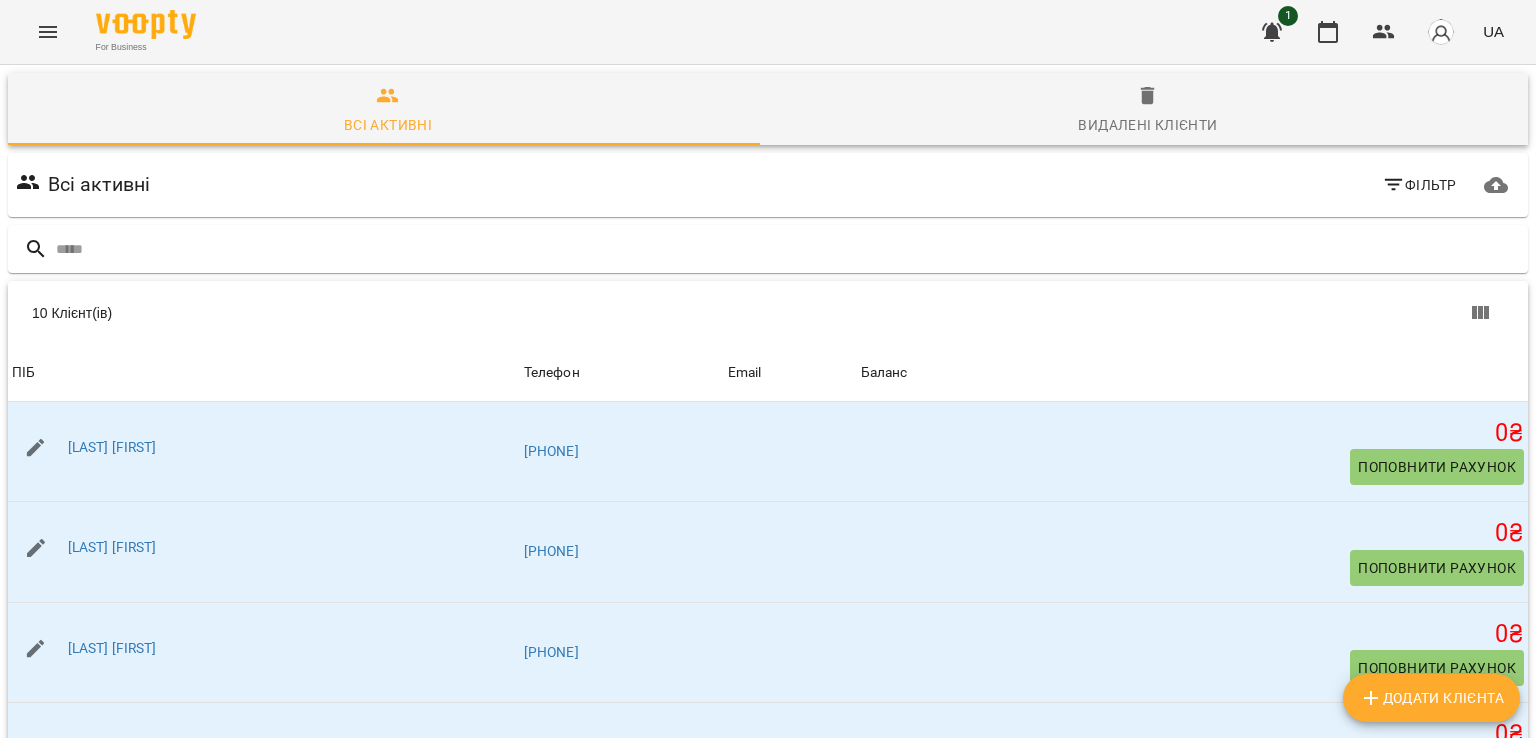 scroll, scrollTop: 228, scrollLeft: 0, axis: vertical 